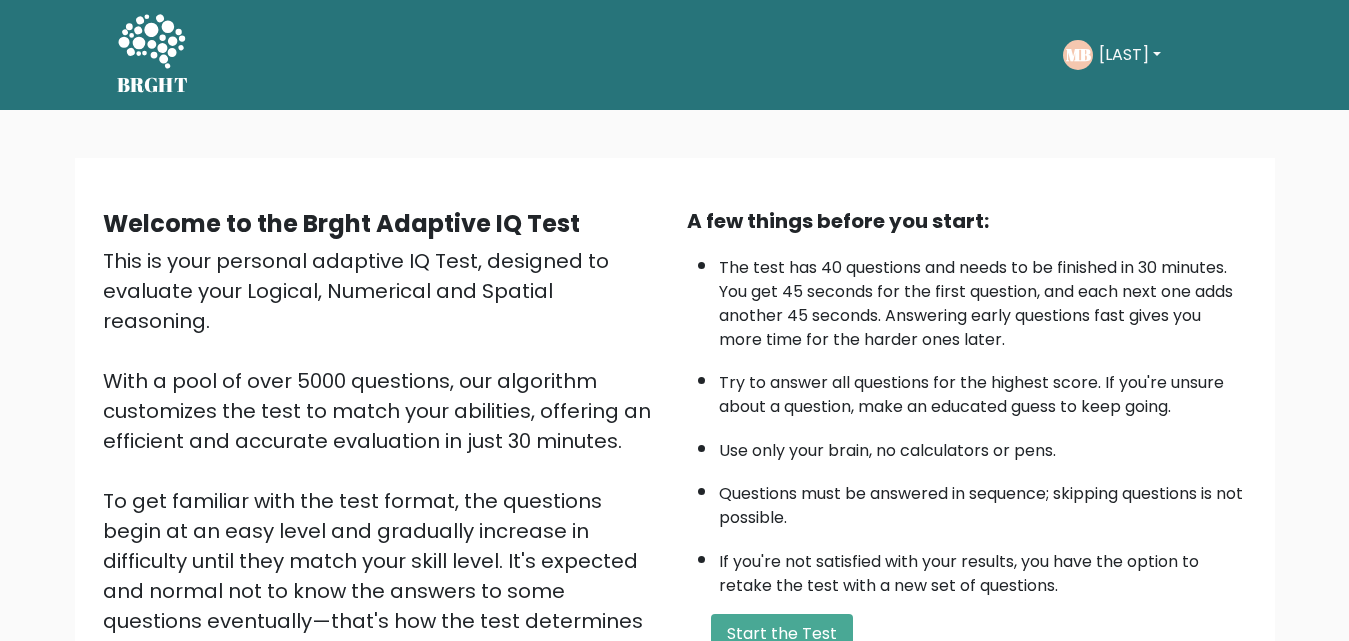 scroll, scrollTop: 212, scrollLeft: 0, axis: vertical 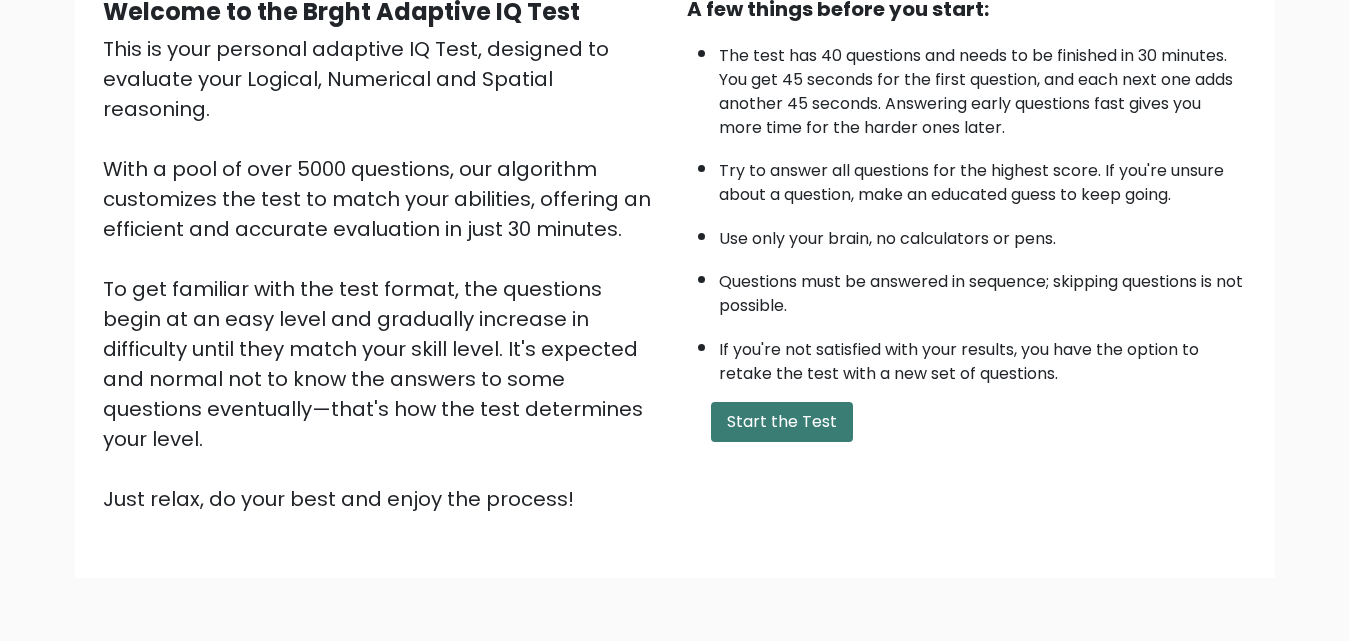 click on "Start the Test" at bounding box center [782, 422] 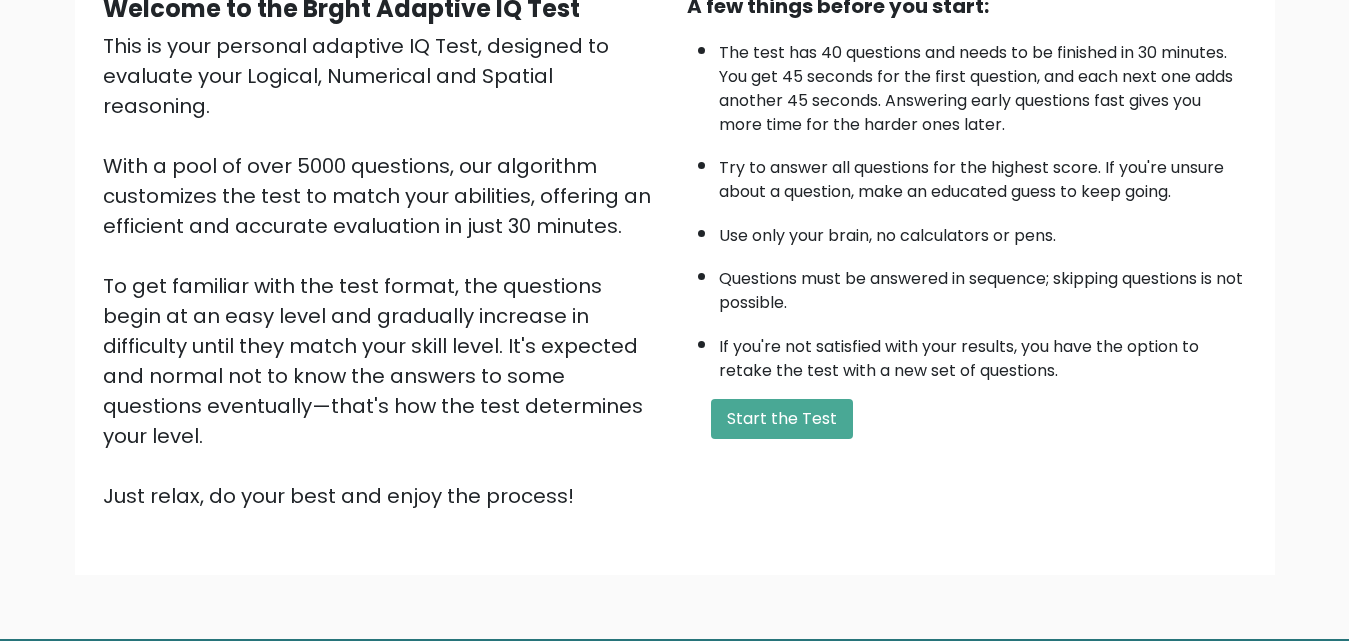 scroll, scrollTop: 213, scrollLeft: 0, axis: vertical 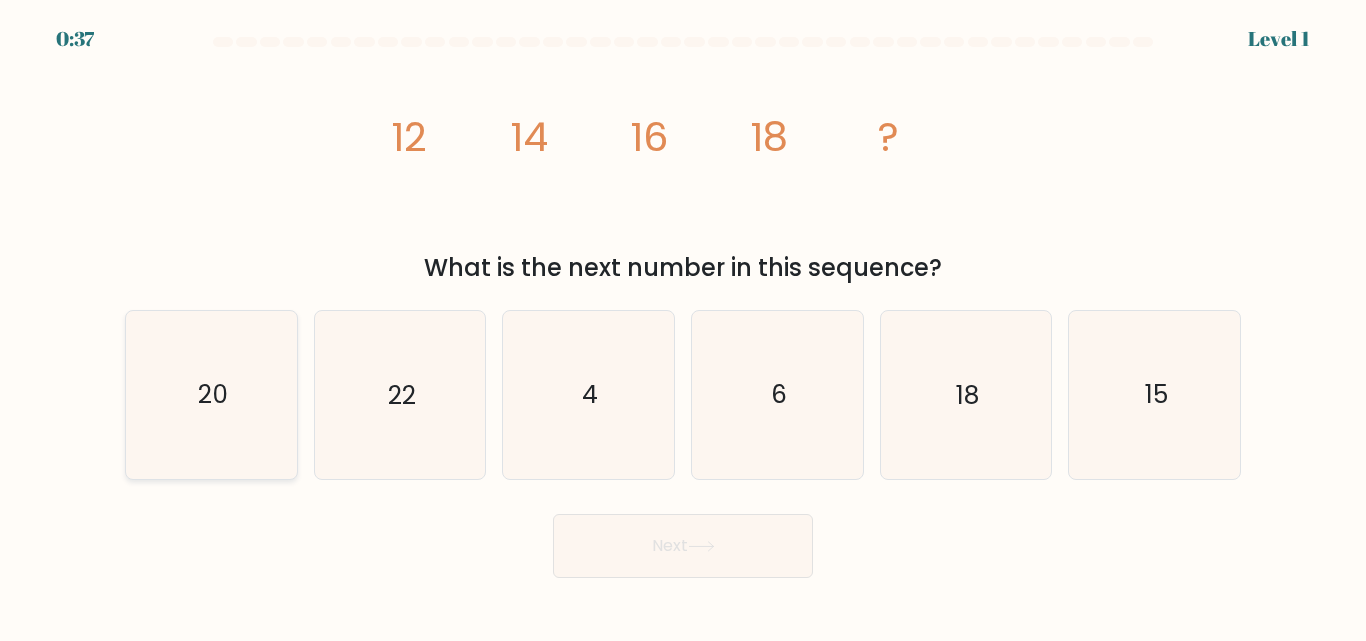 click on "20" 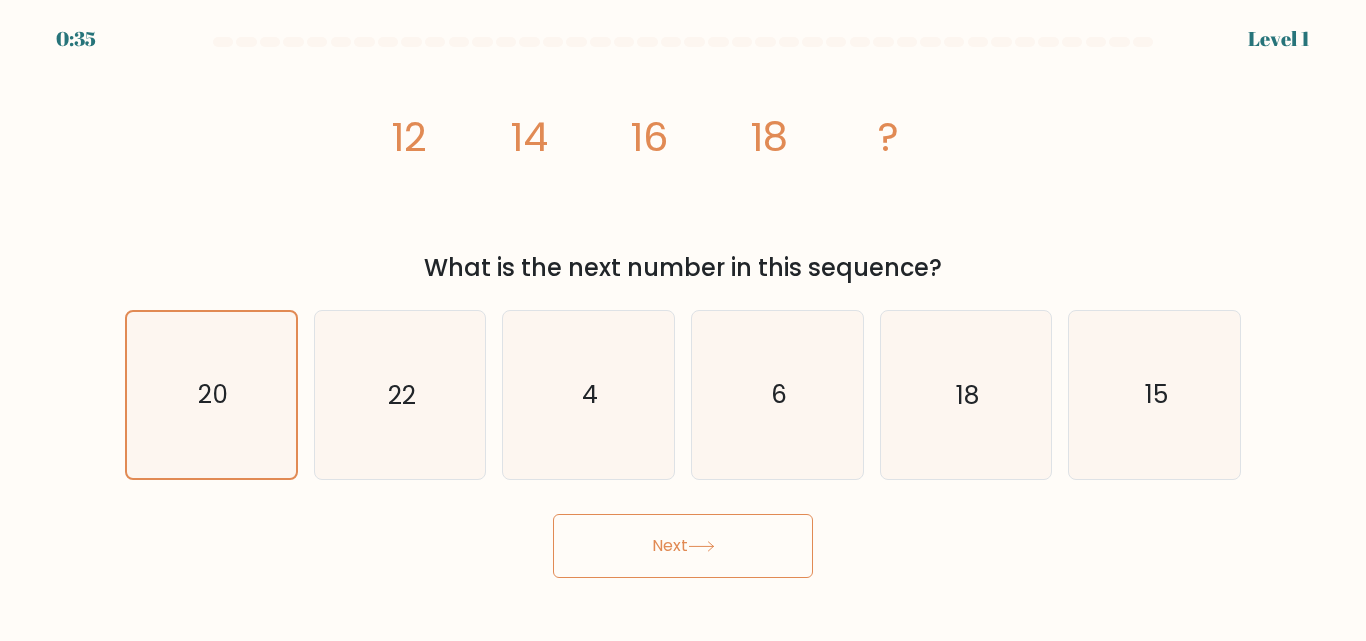 click on "Next" at bounding box center (683, 546) 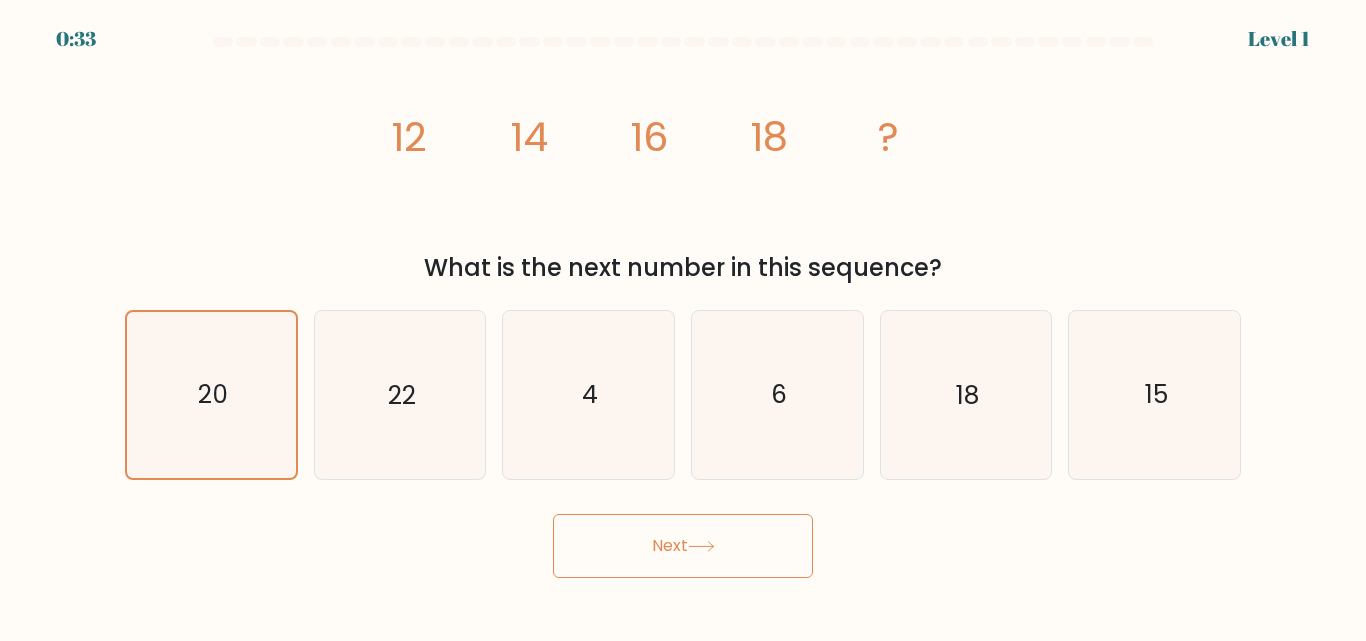 click on "Next" at bounding box center [683, 546] 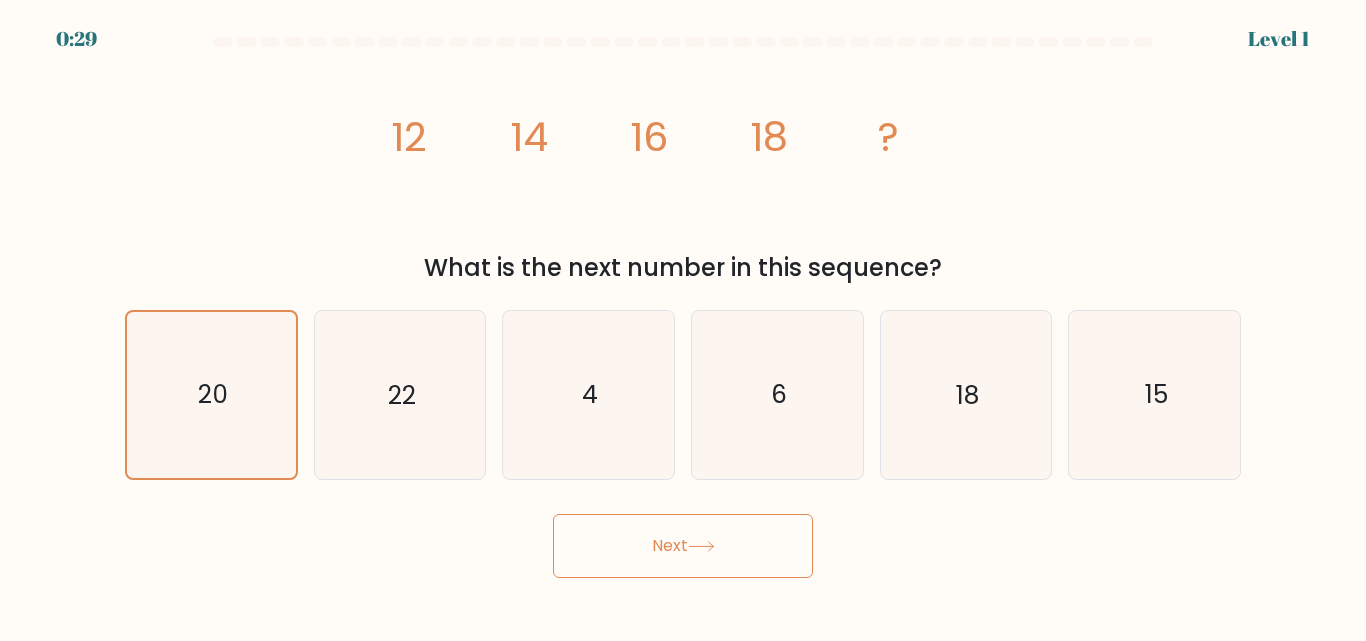 click on "Next" at bounding box center [683, 546] 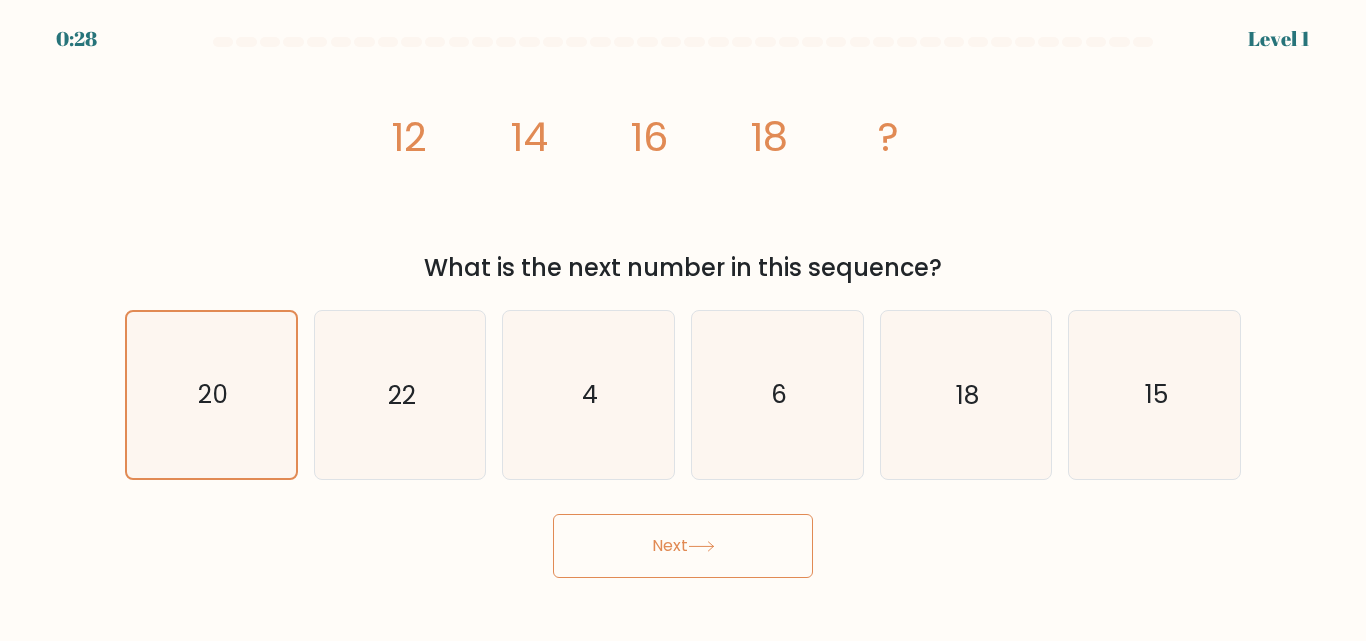 click on "Next" at bounding box center (683, 546) 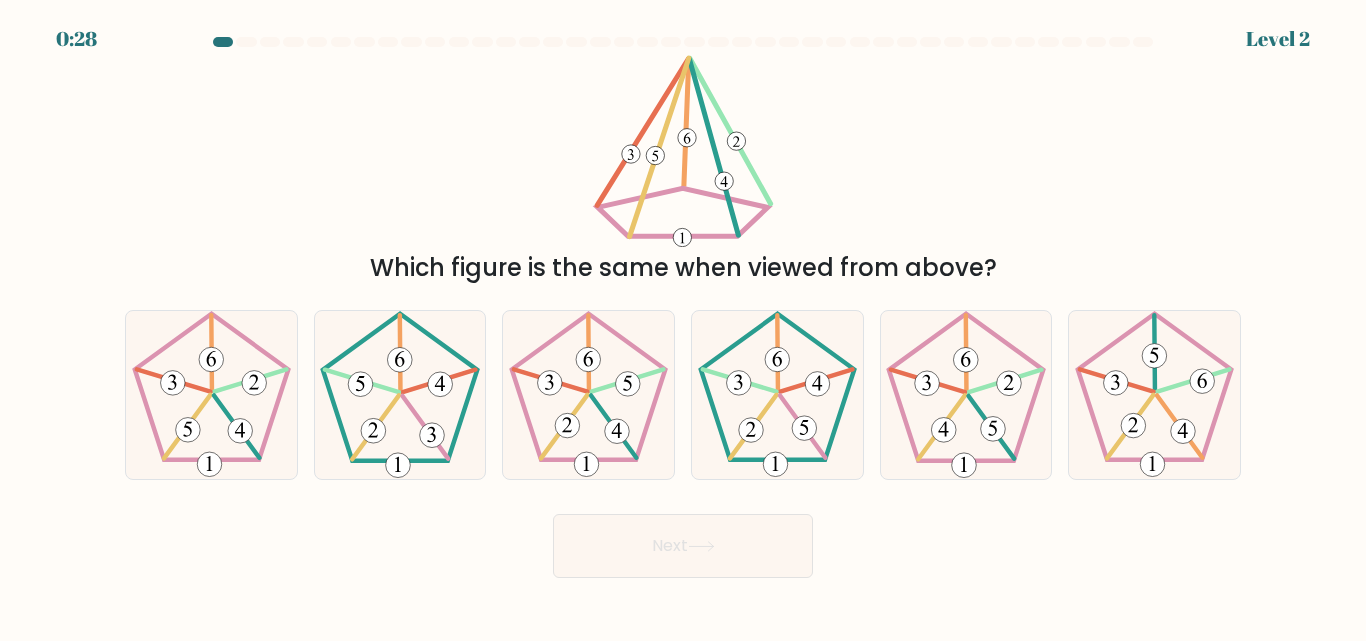 click on "Next" at bounding box center [683, 546] 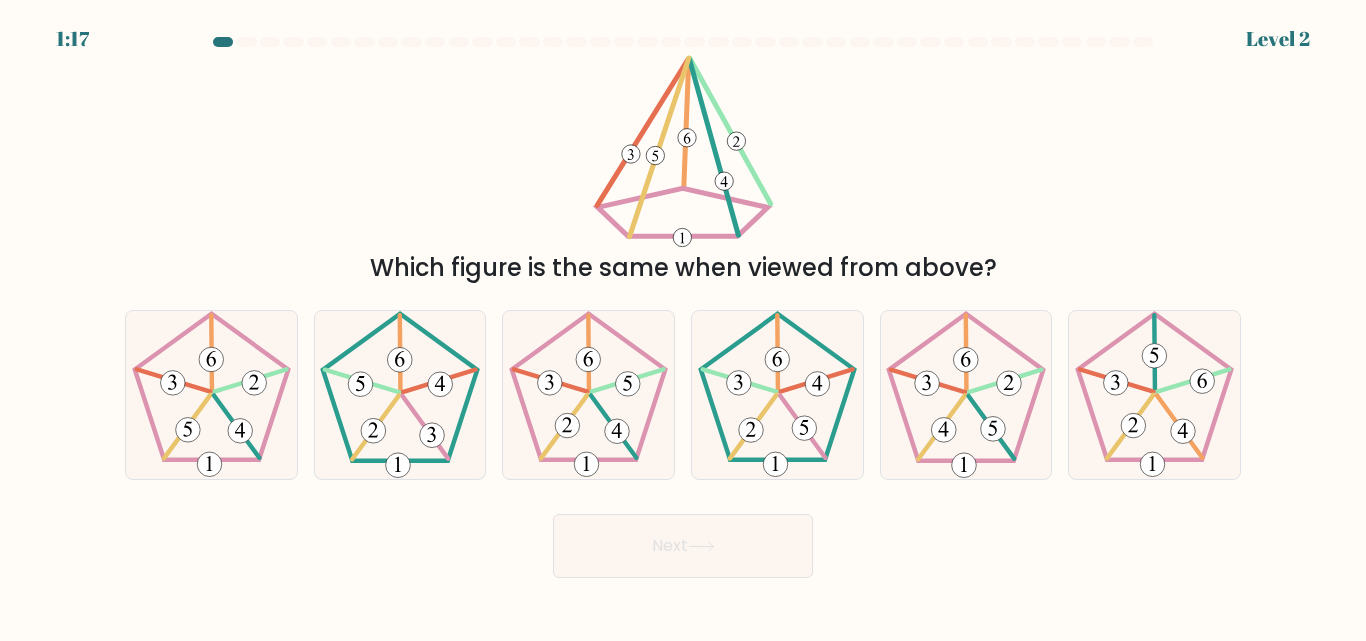 click on "Next" at bounding box center [683, 546] 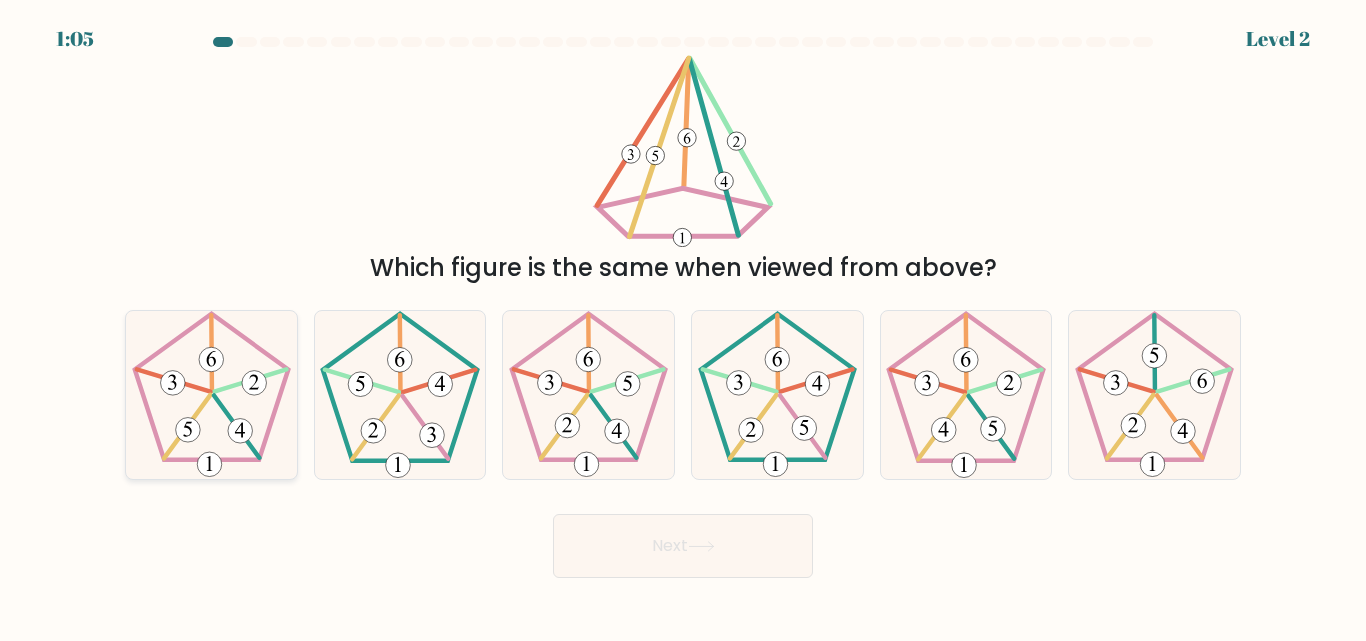 click 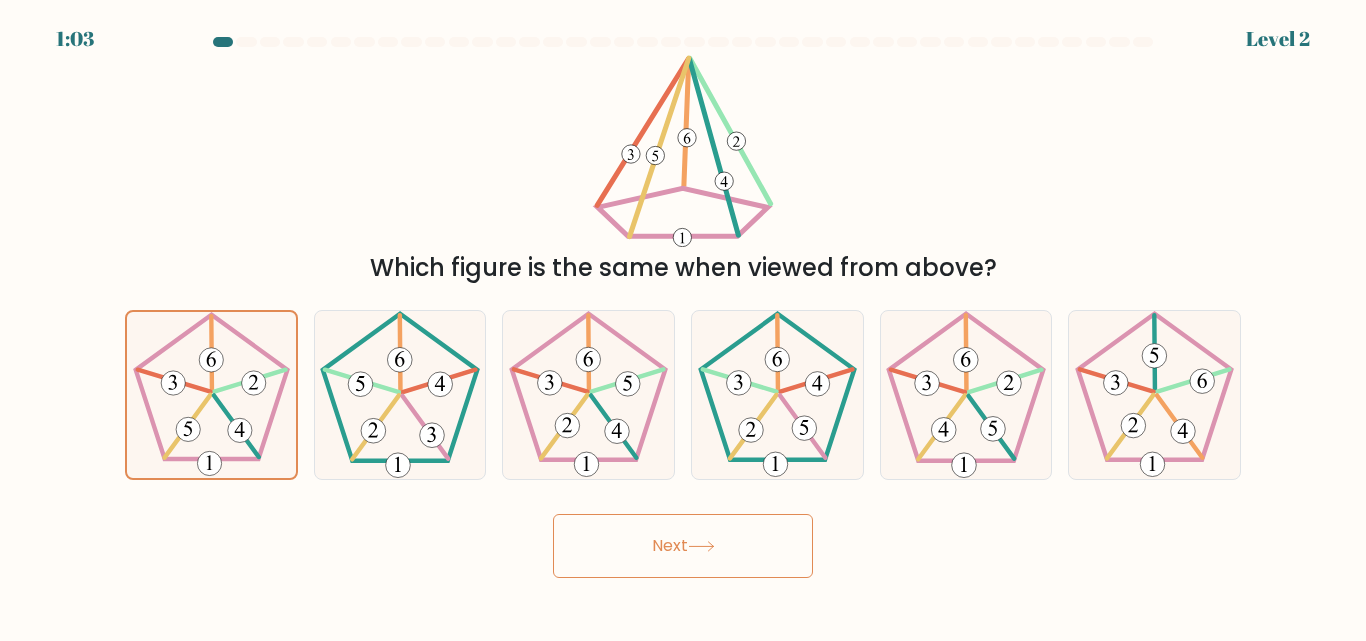click on "Next" at bounding box center [683, 546] 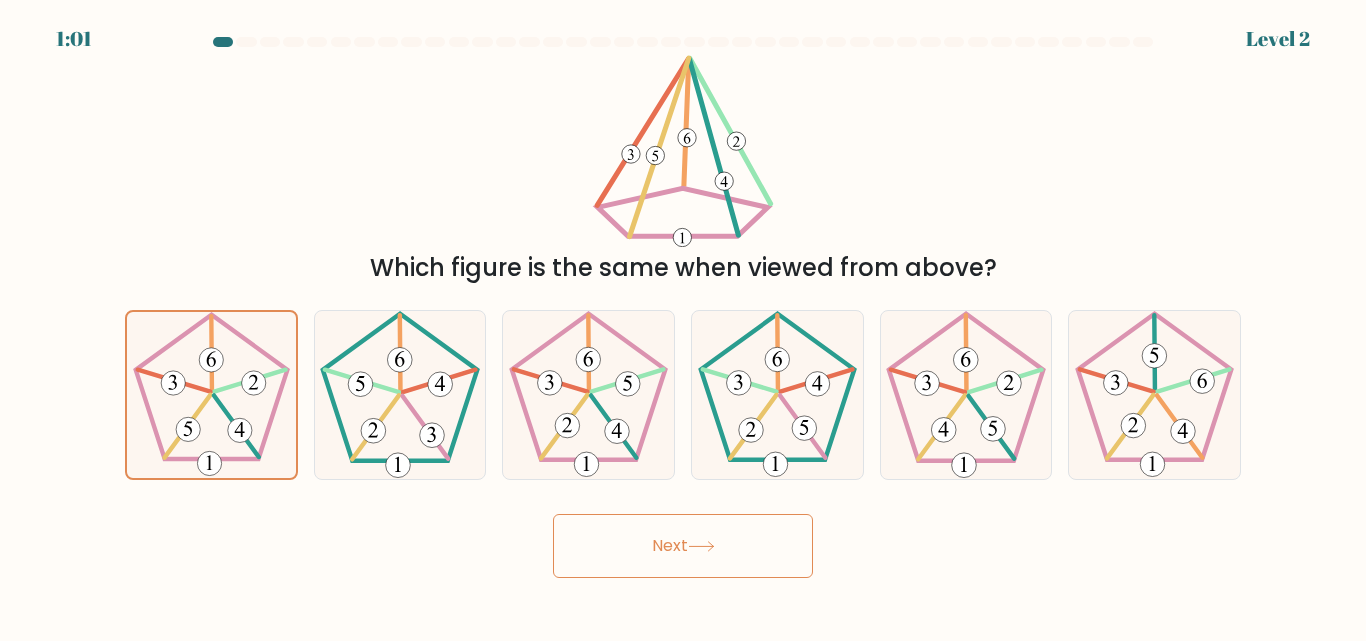 click on "Next" at bounding box center (683, 546) 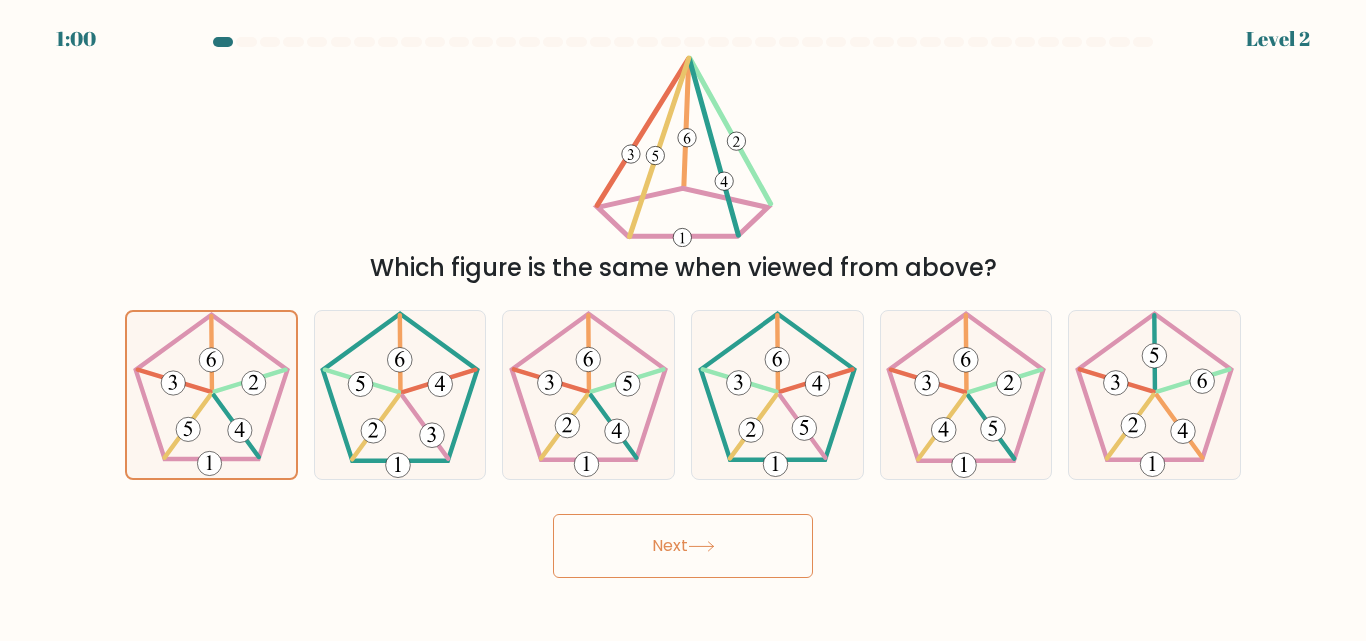 click on "Next" at bounding box center (683, 546) 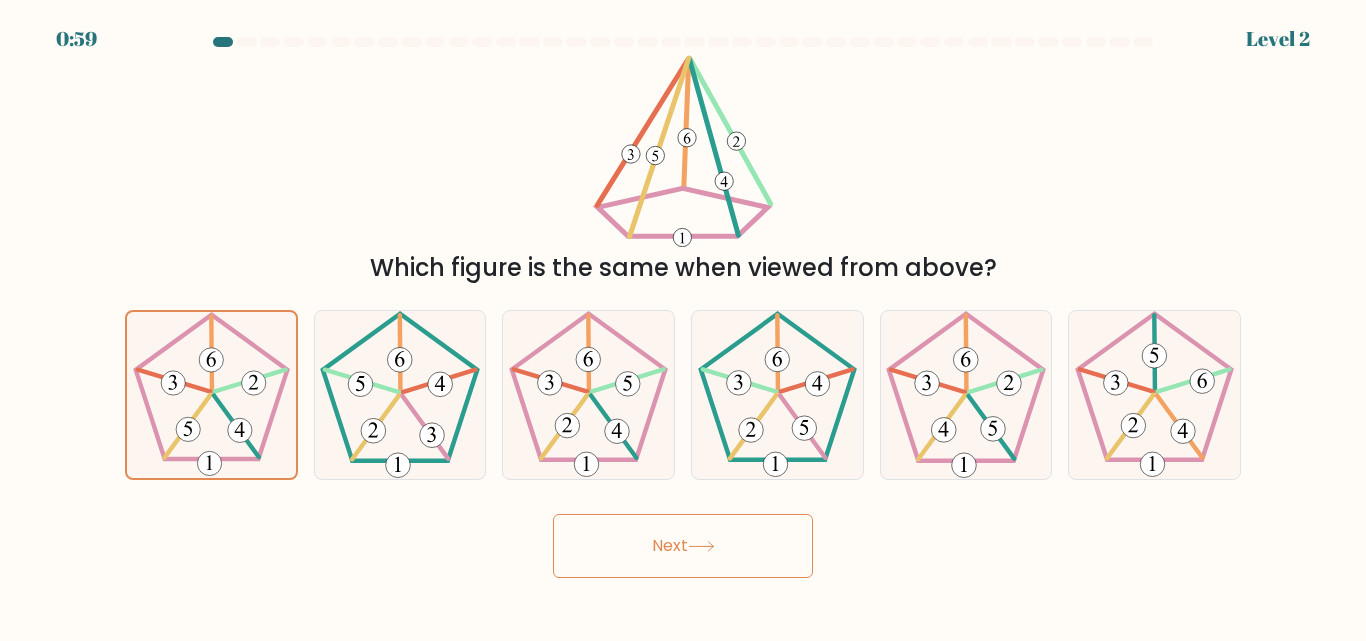 click on "Next" at bounding box center [683, 546] 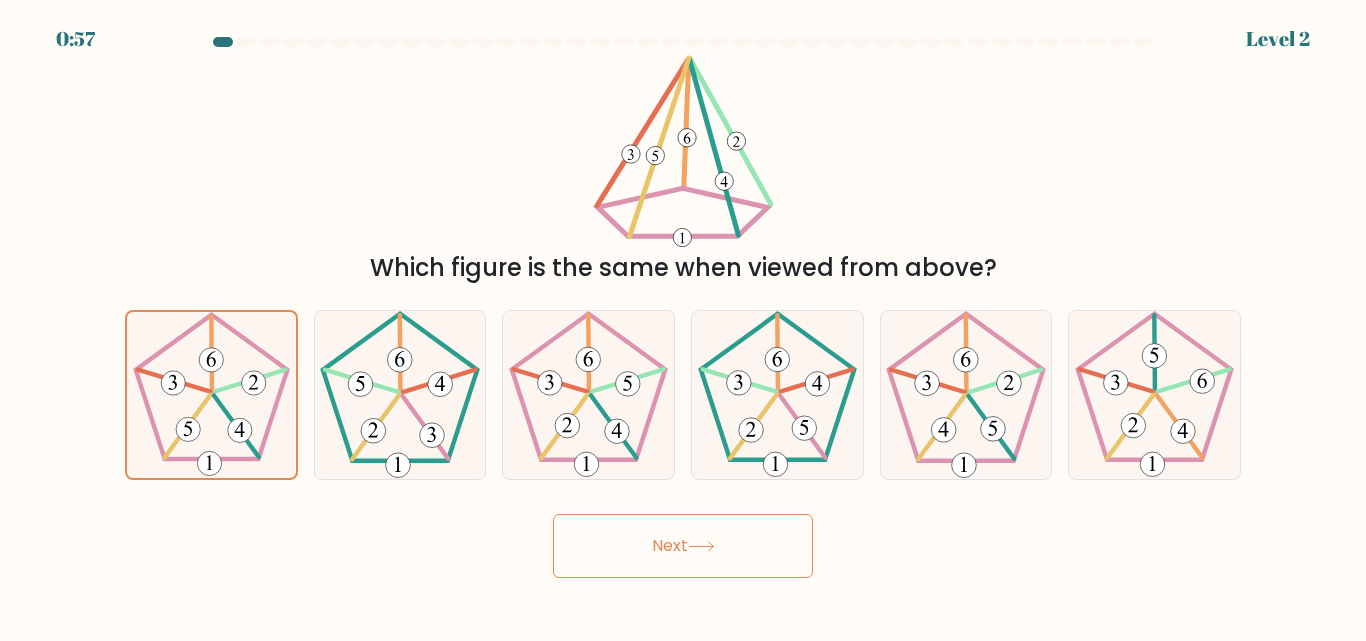click on "Next" at bounding box center (683, 546) 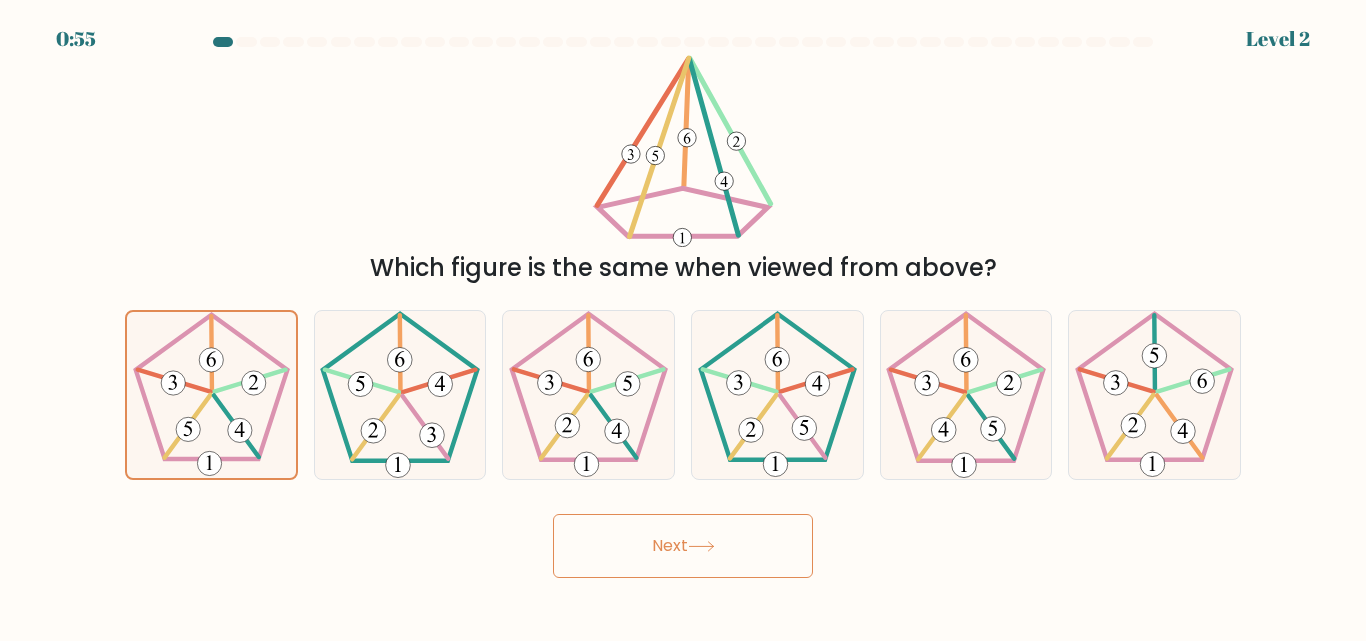 click on "Next" at bounding box center [683, 546] 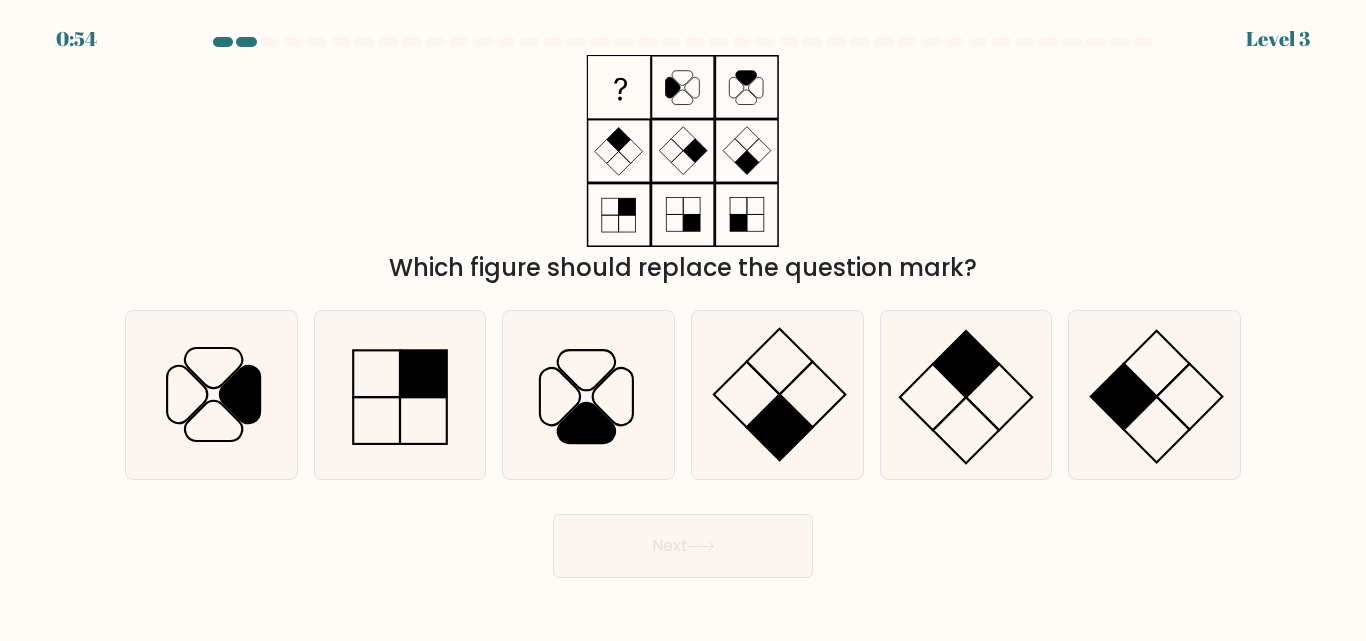 click on "Next" at bounding box center [683, 546] 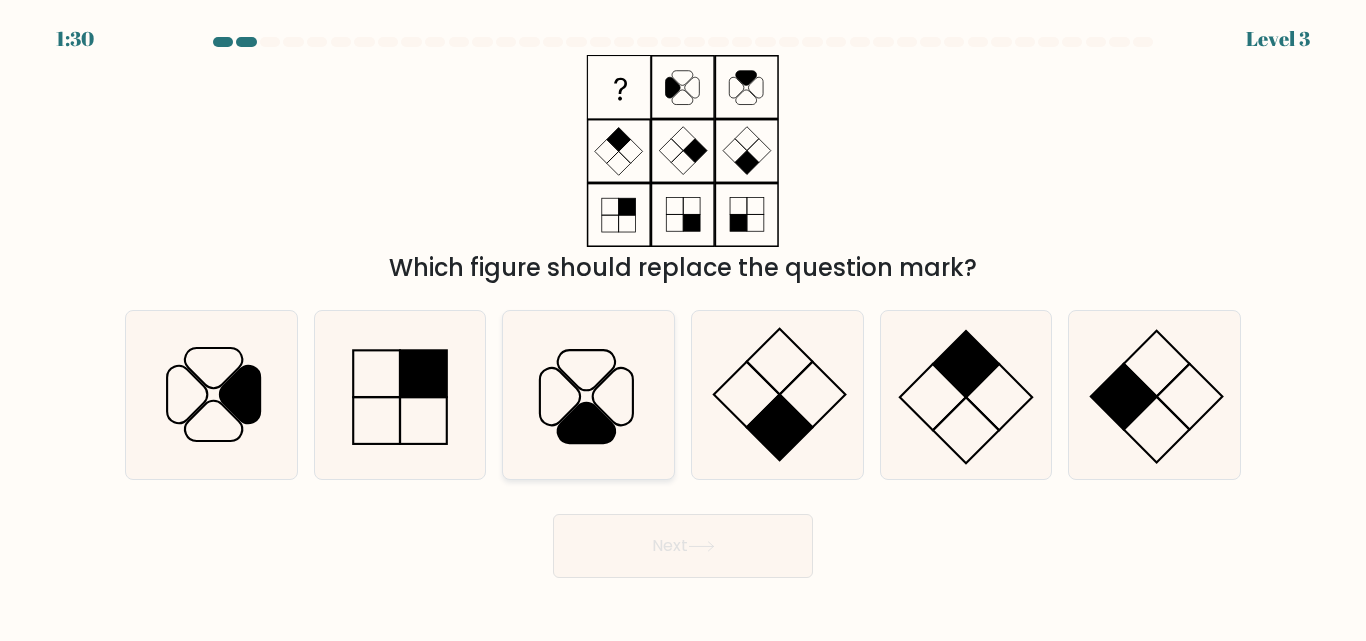 click 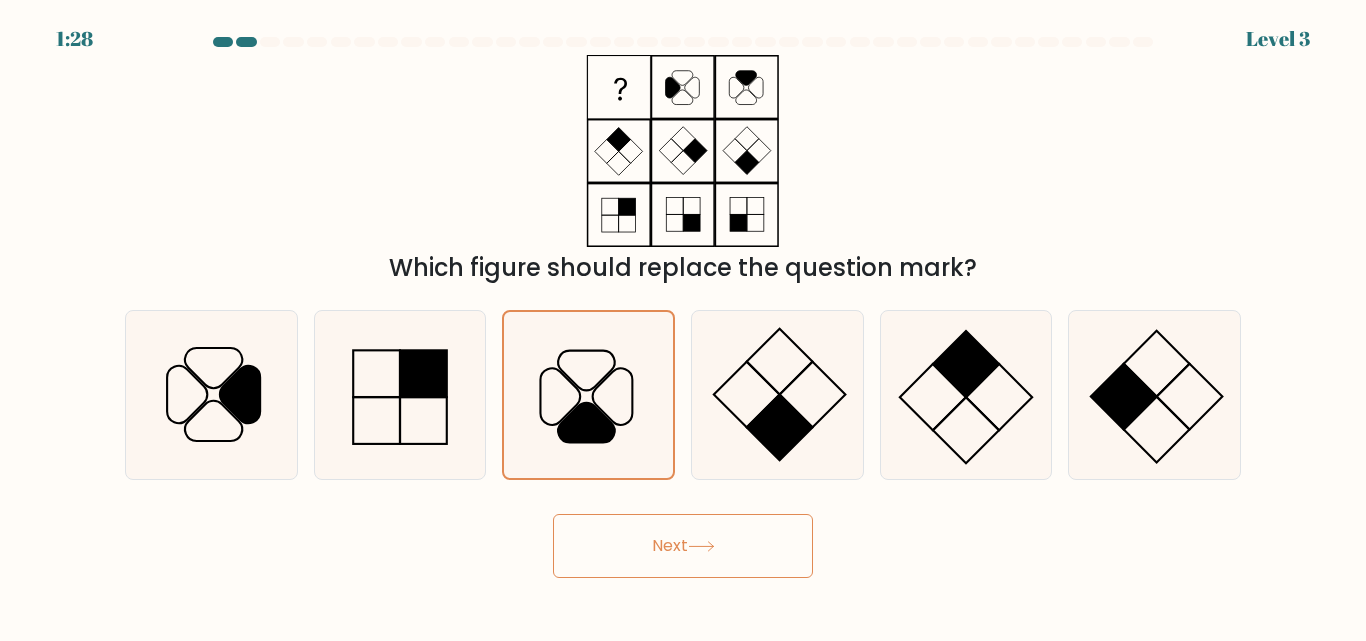 click on "Next" at bounding box center (683, 546) 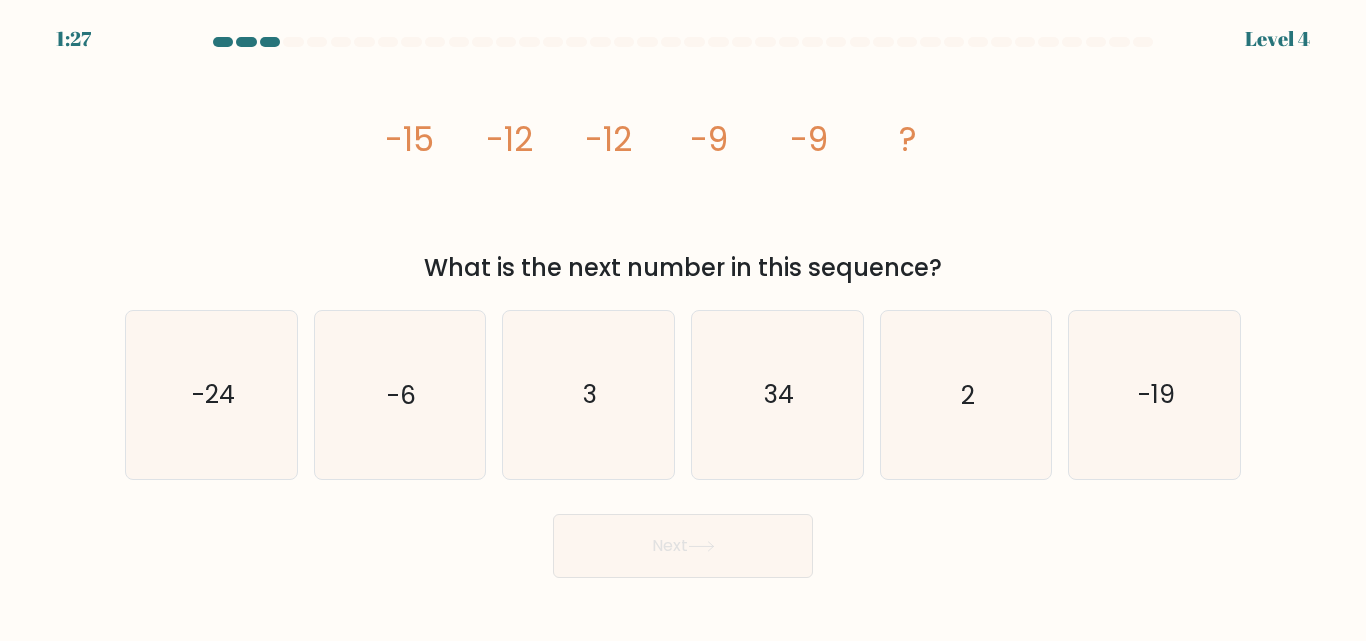 click 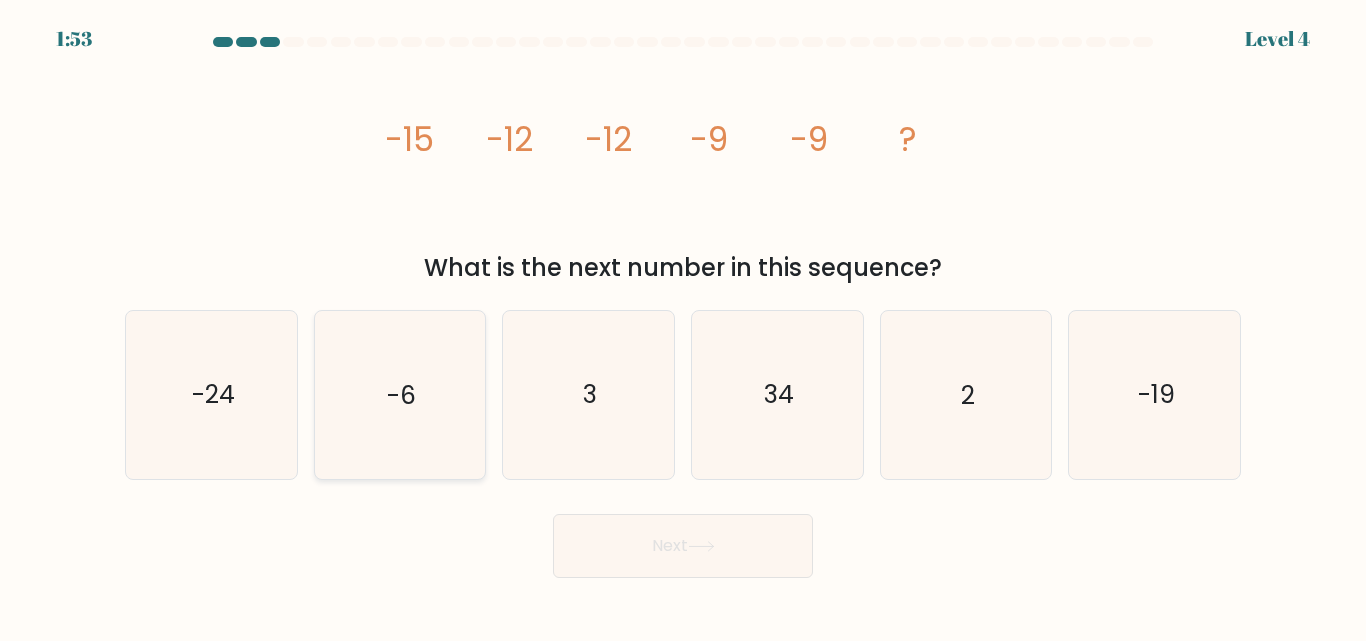click on "-6" 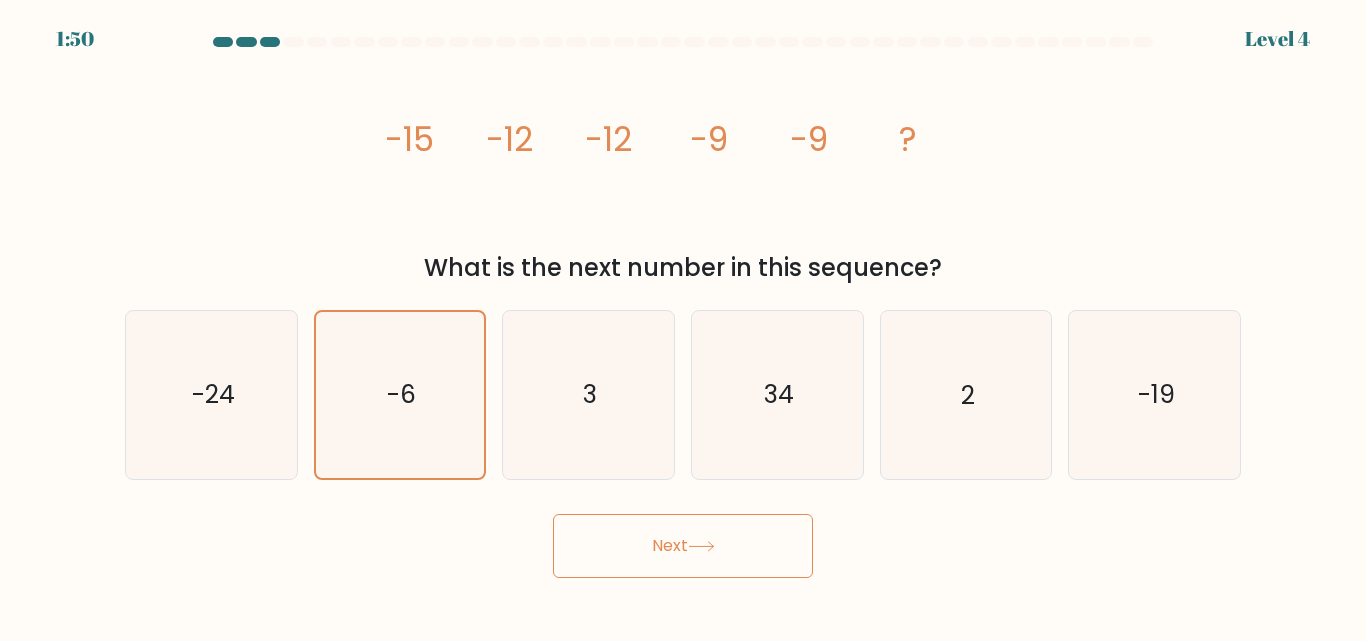 click on "Next" at bounding box center [683, 546] 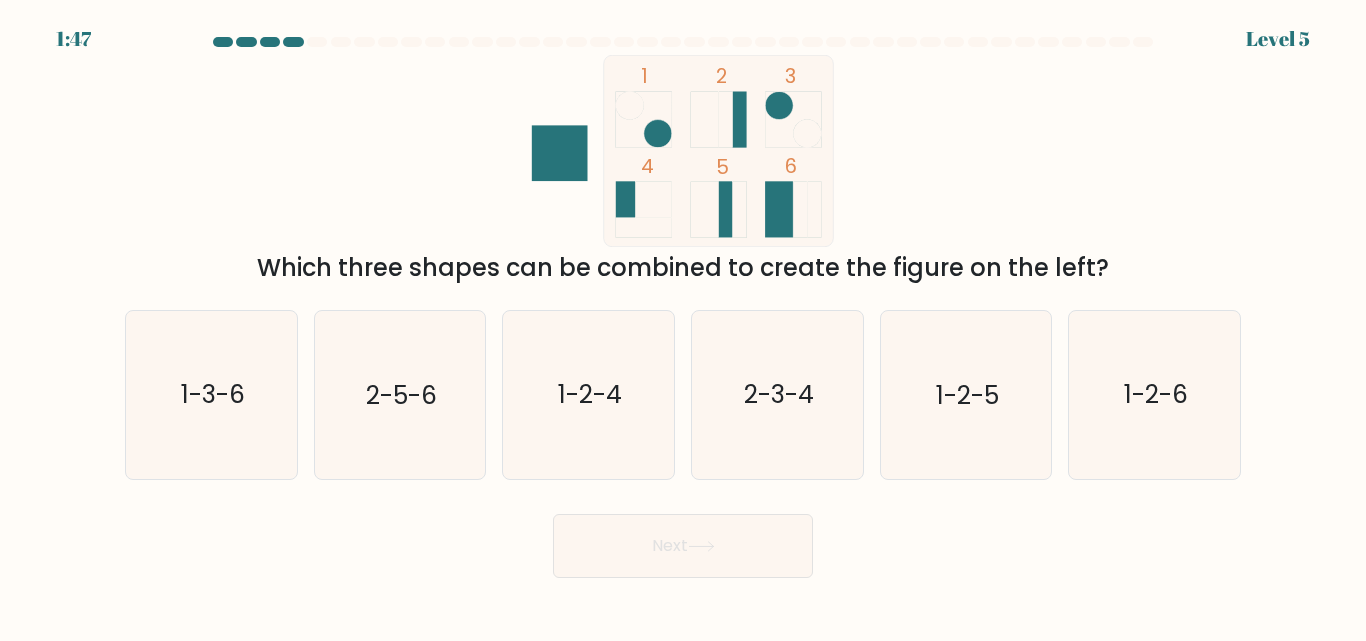 click 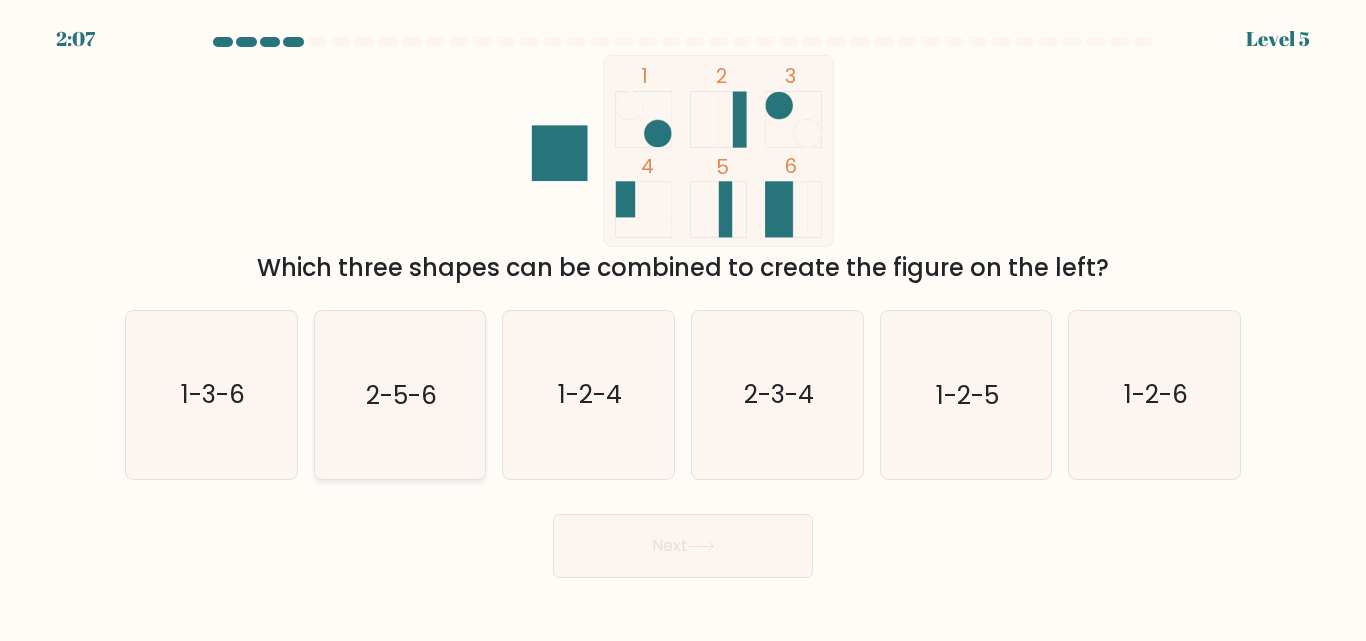click on "2-5-6" 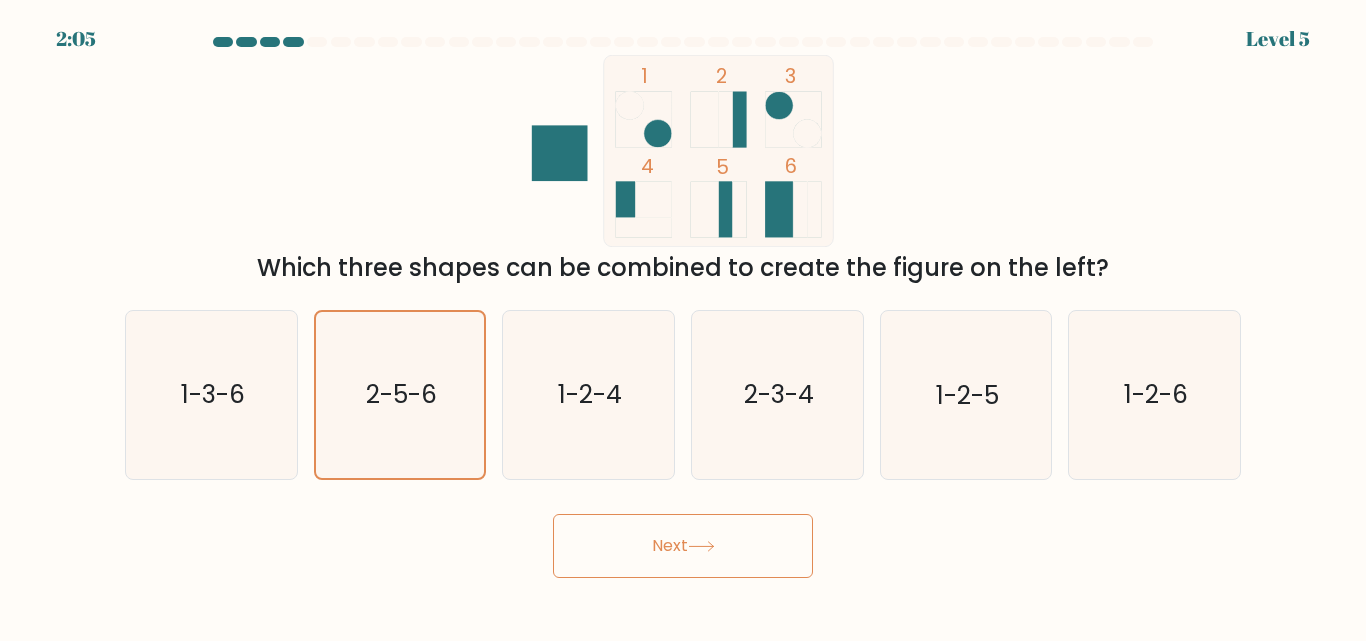 click on "Next" at bounding box center [683, 546] 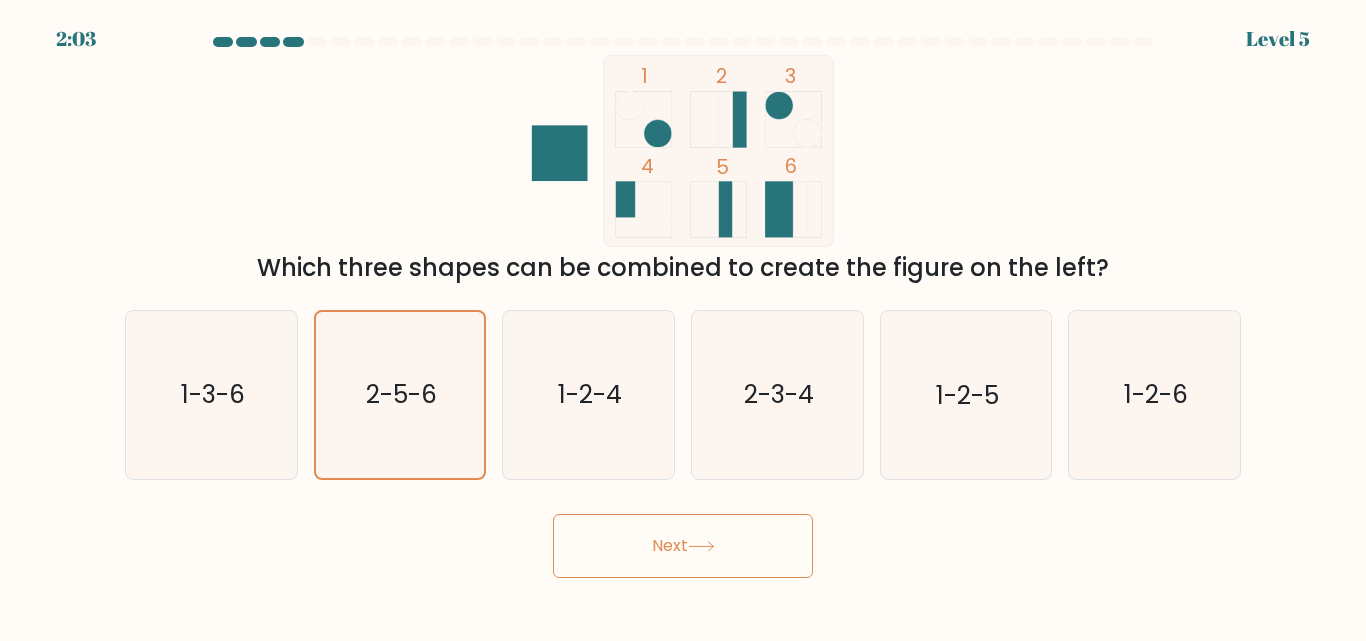 click on "Next" at bounding box center (683, 546) 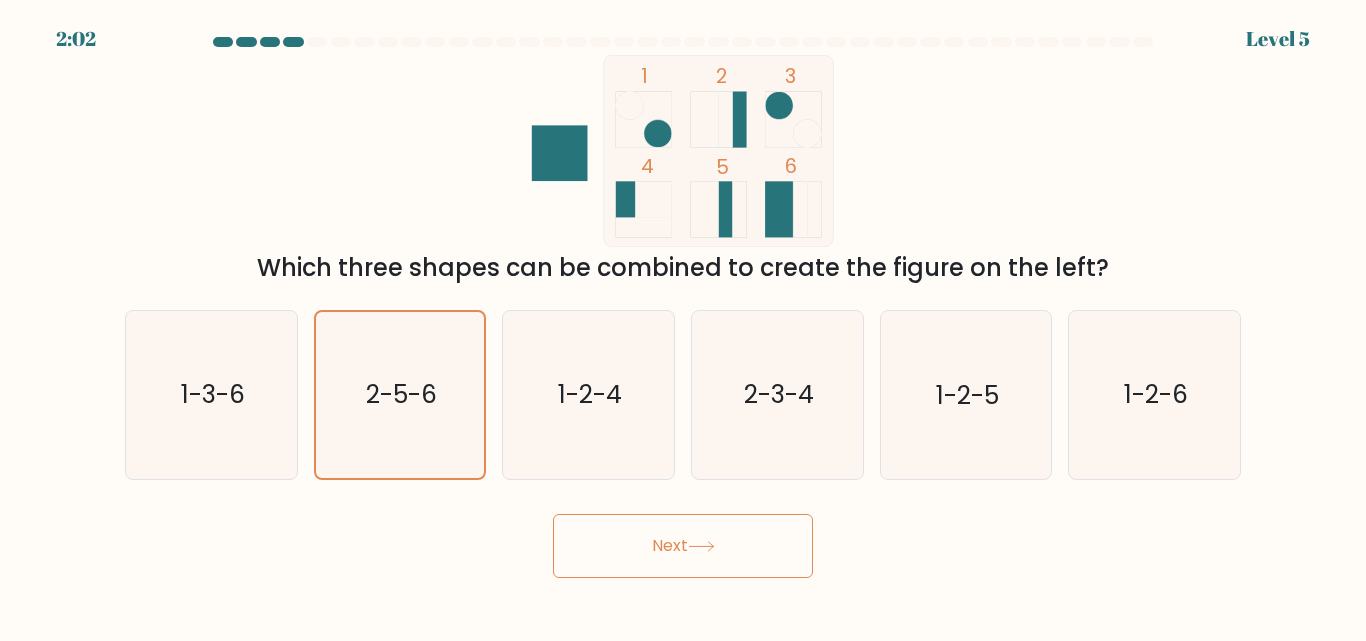 click on "Next" at bounding box center (683, 546) 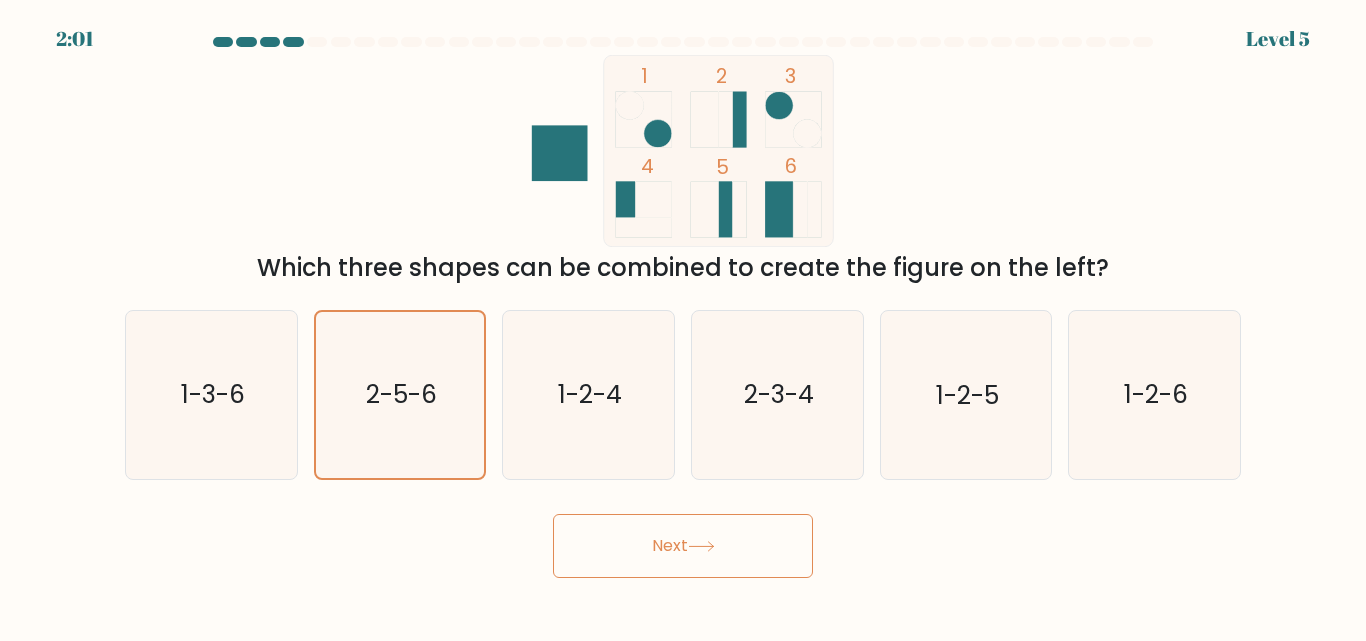 click on "Next" at bounding box center (683, 546) 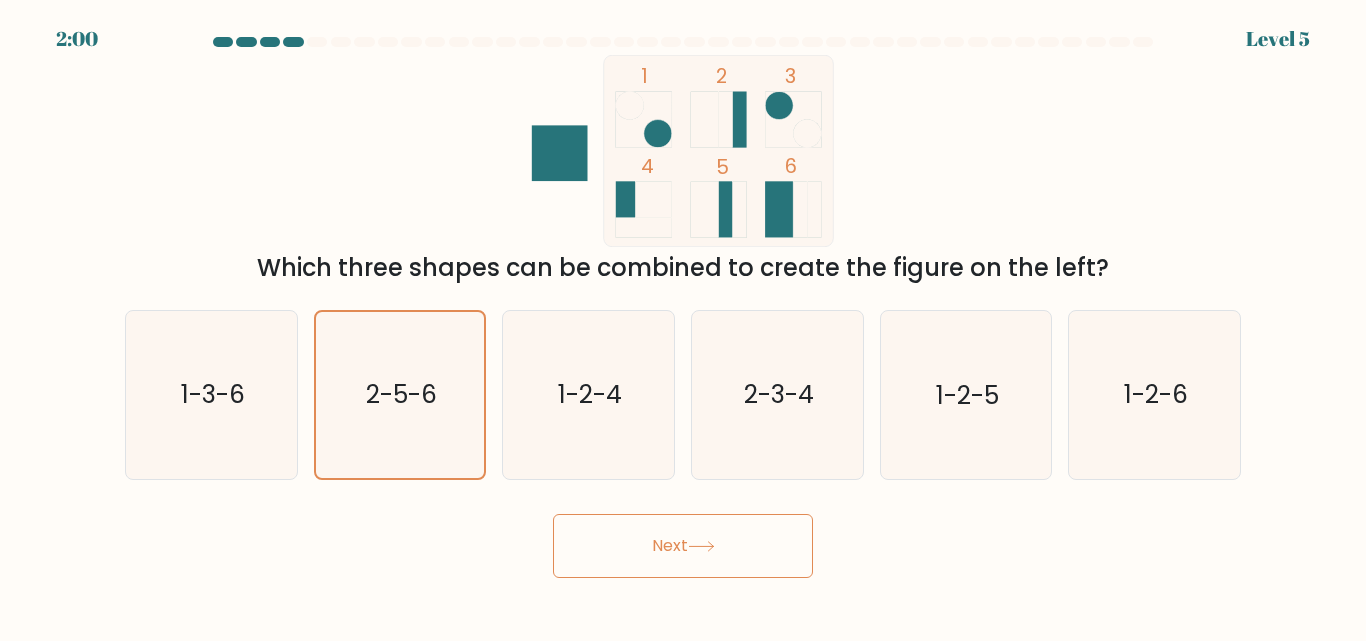 click on "Next" at bounding box center [683, 546] 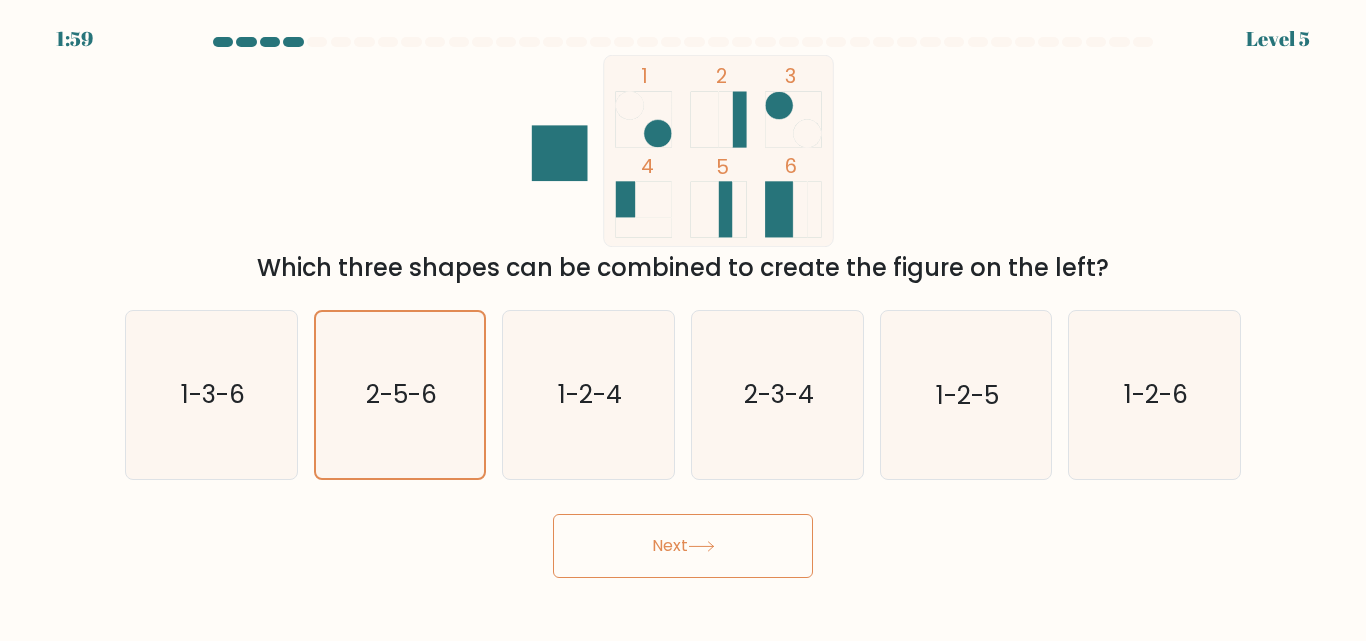 click on "Next" at bounding box center [683, 546] 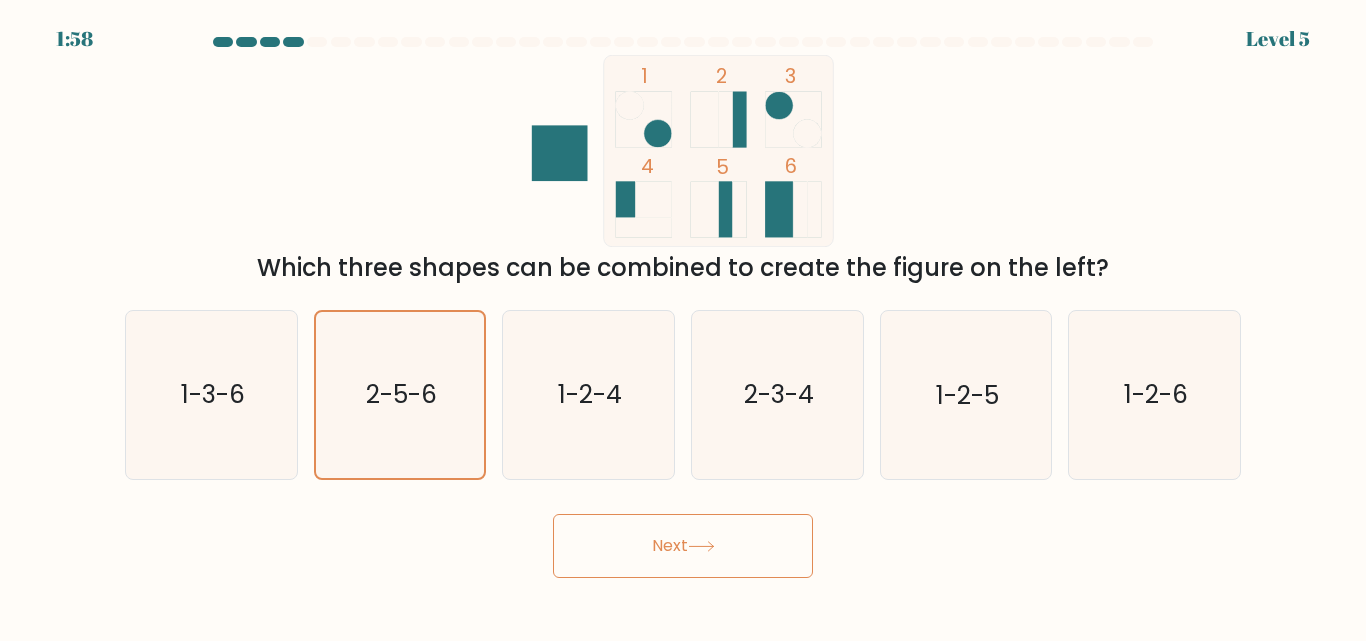click on "Next" at bounding box center (683, 546) 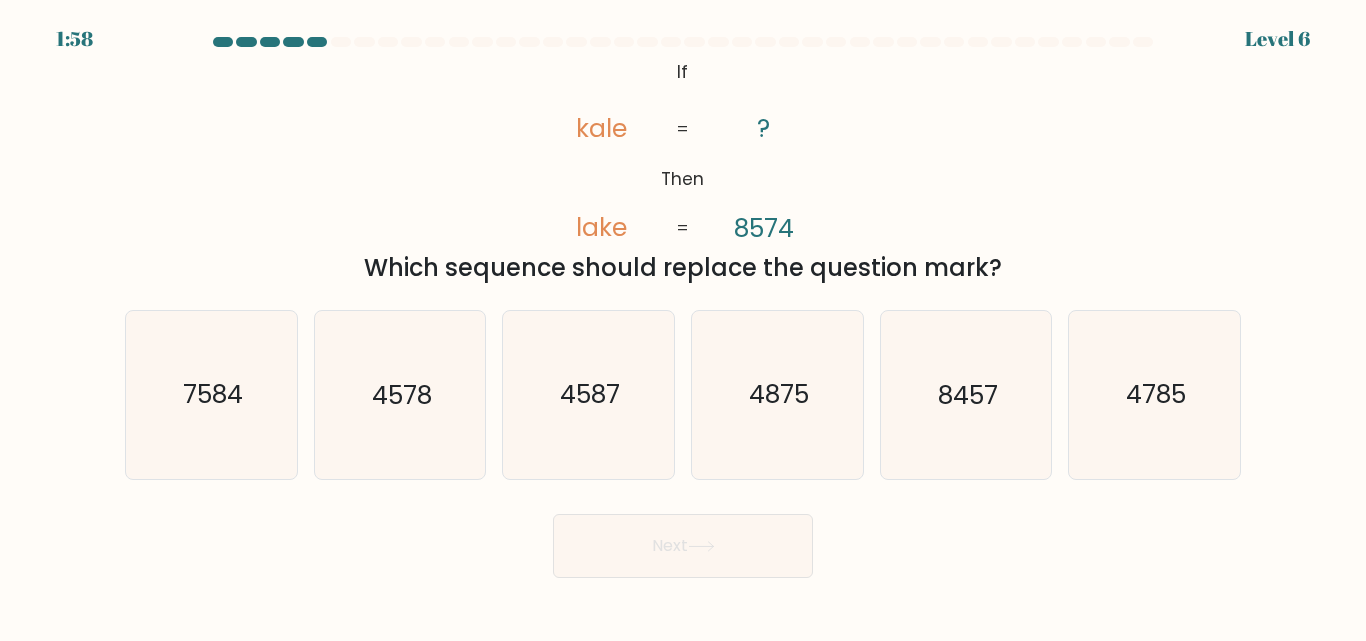 click on "Next" at bounding box center (683, 546) 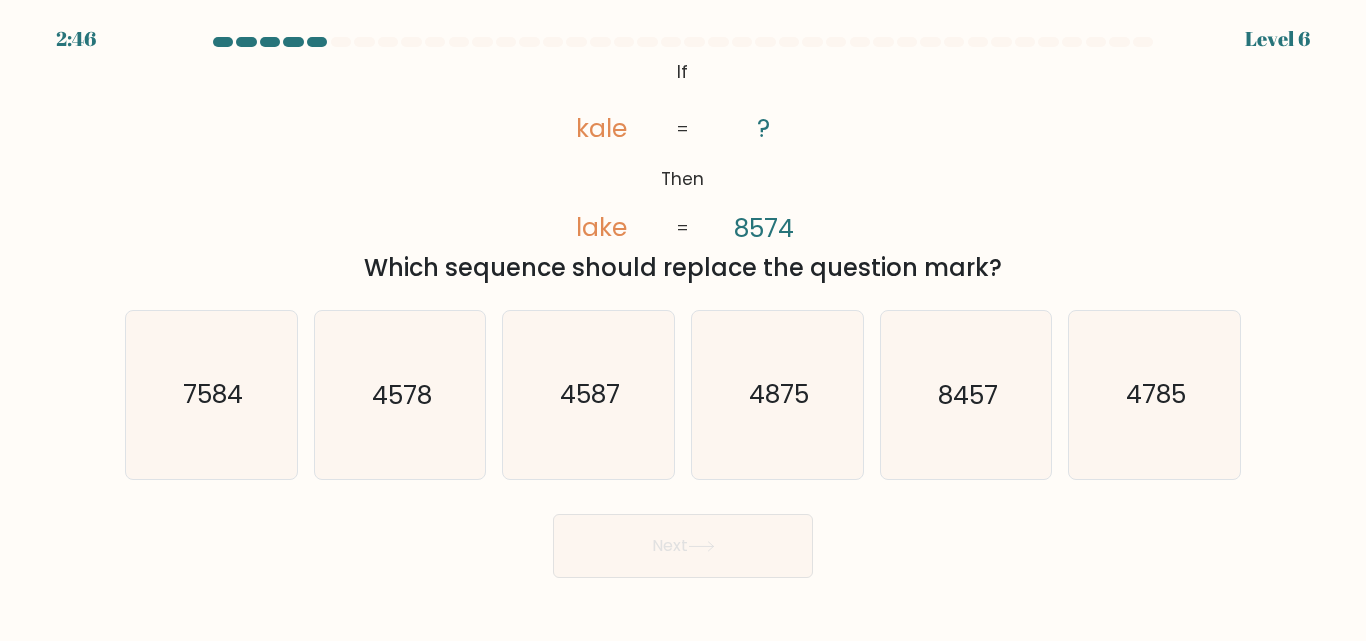 click on "Next" at bounding box center (683, 546) 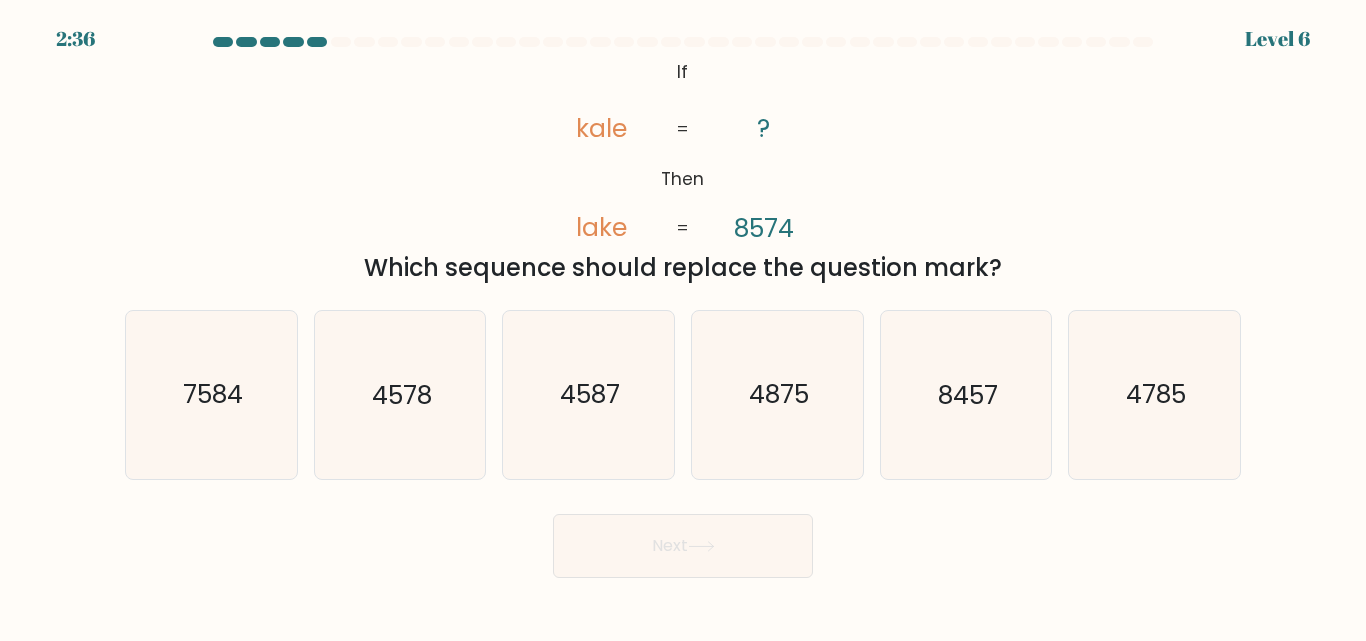 click on "Next" at bounding box center (683, 541) 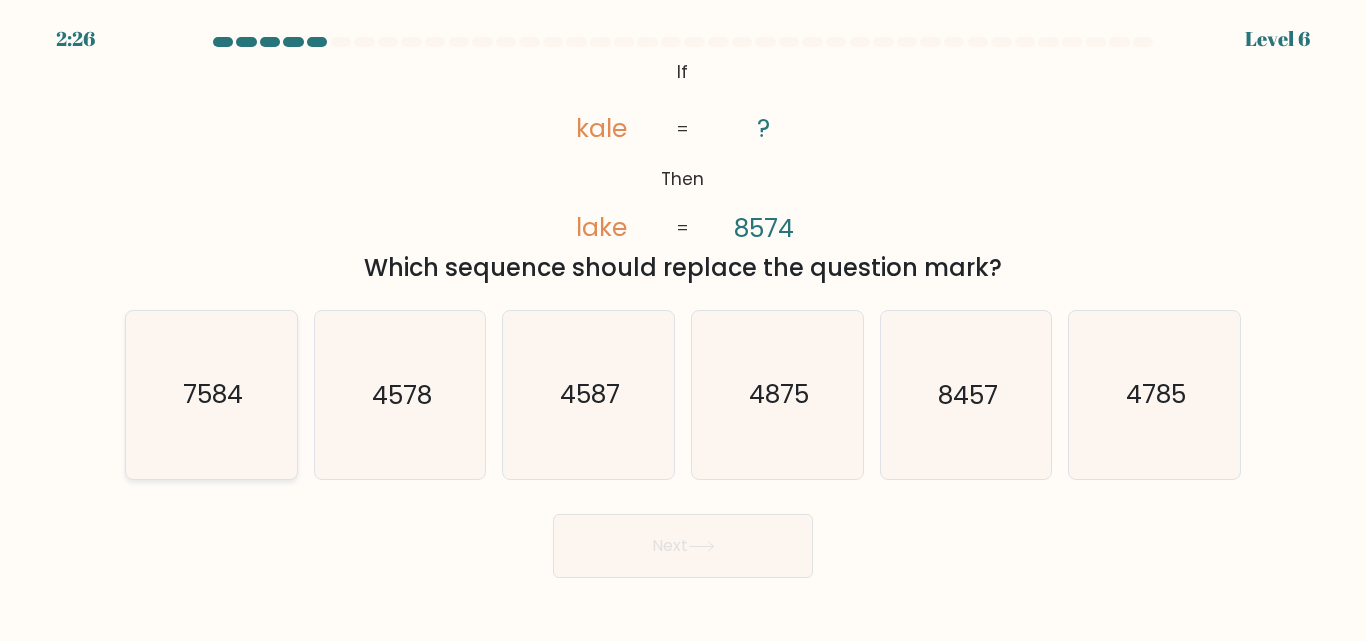 click on "7584" 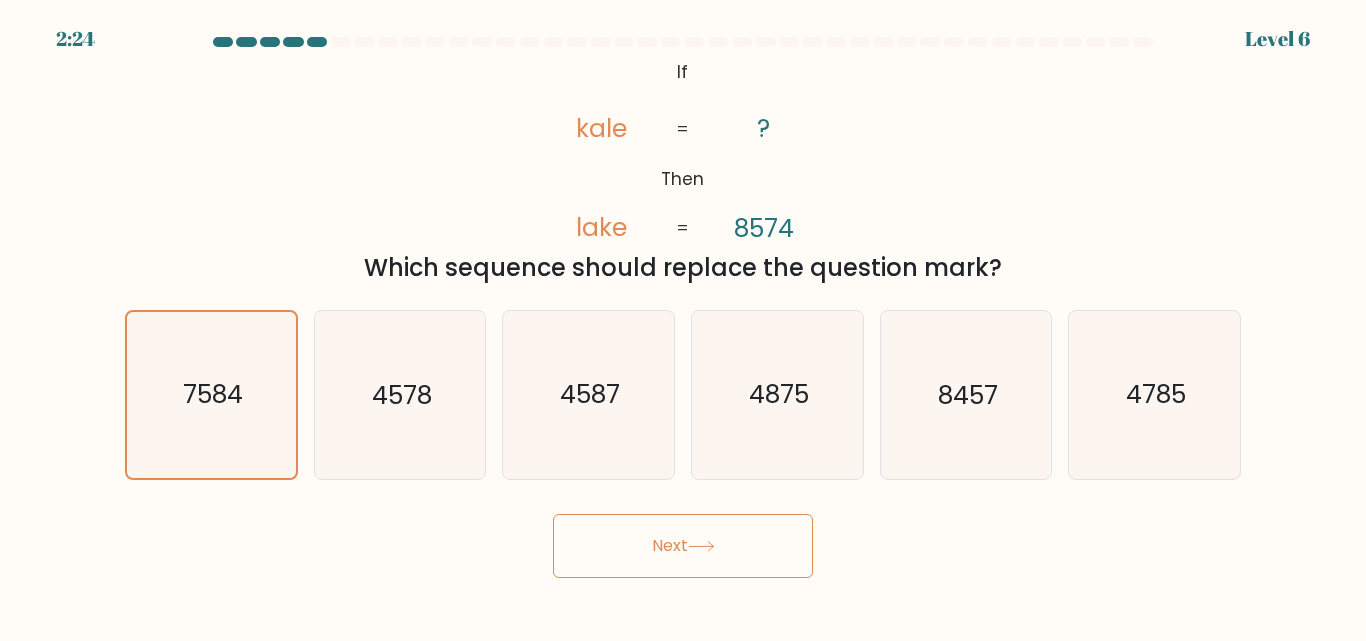 click on "Next" at bounding box center (683, 546) 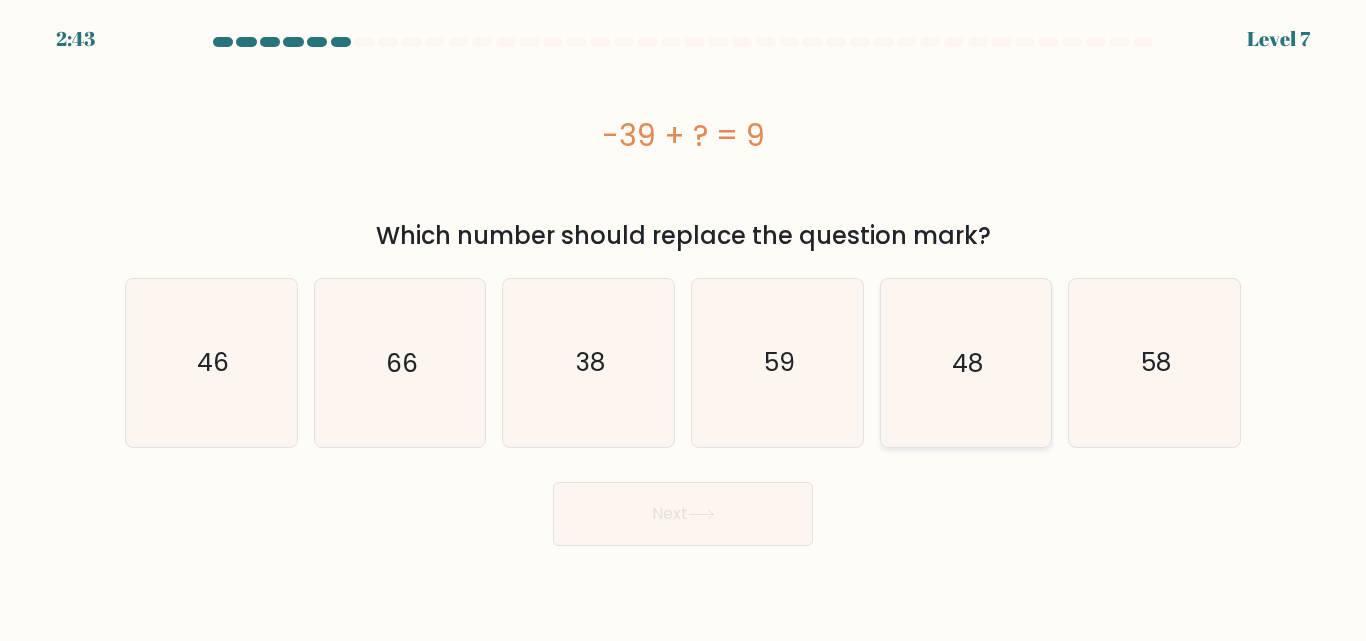 click on "48" 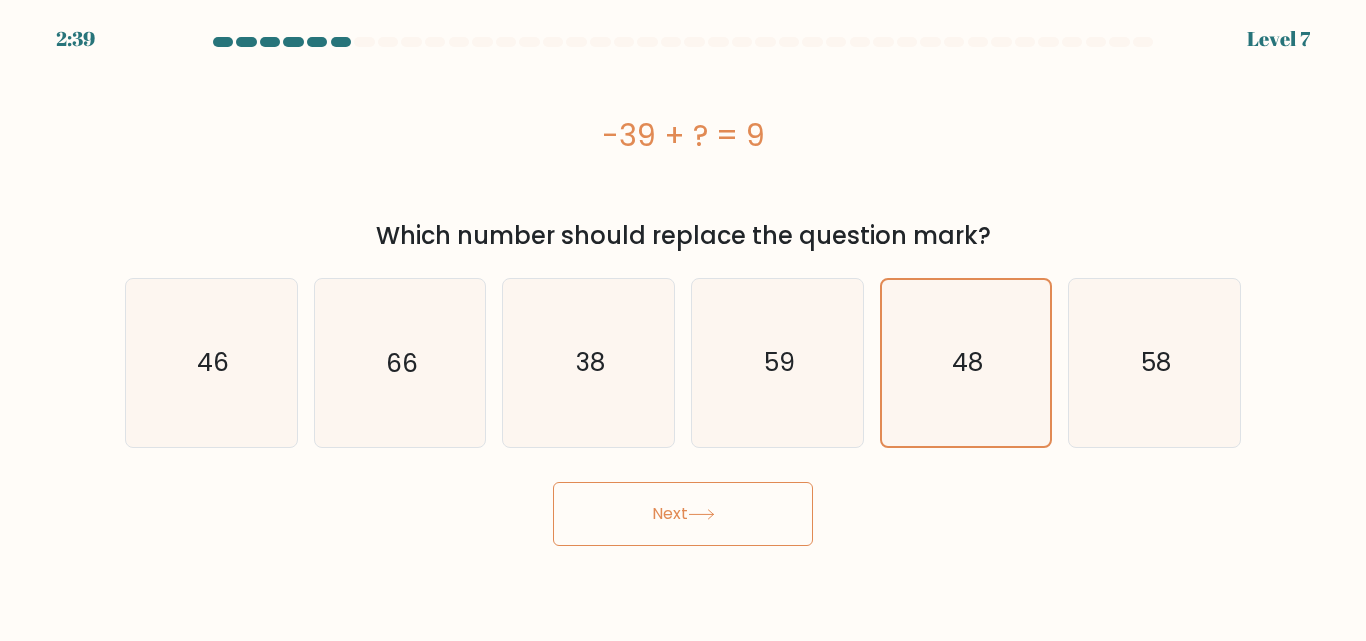 click on "Next" at bounding box center (683, 514) 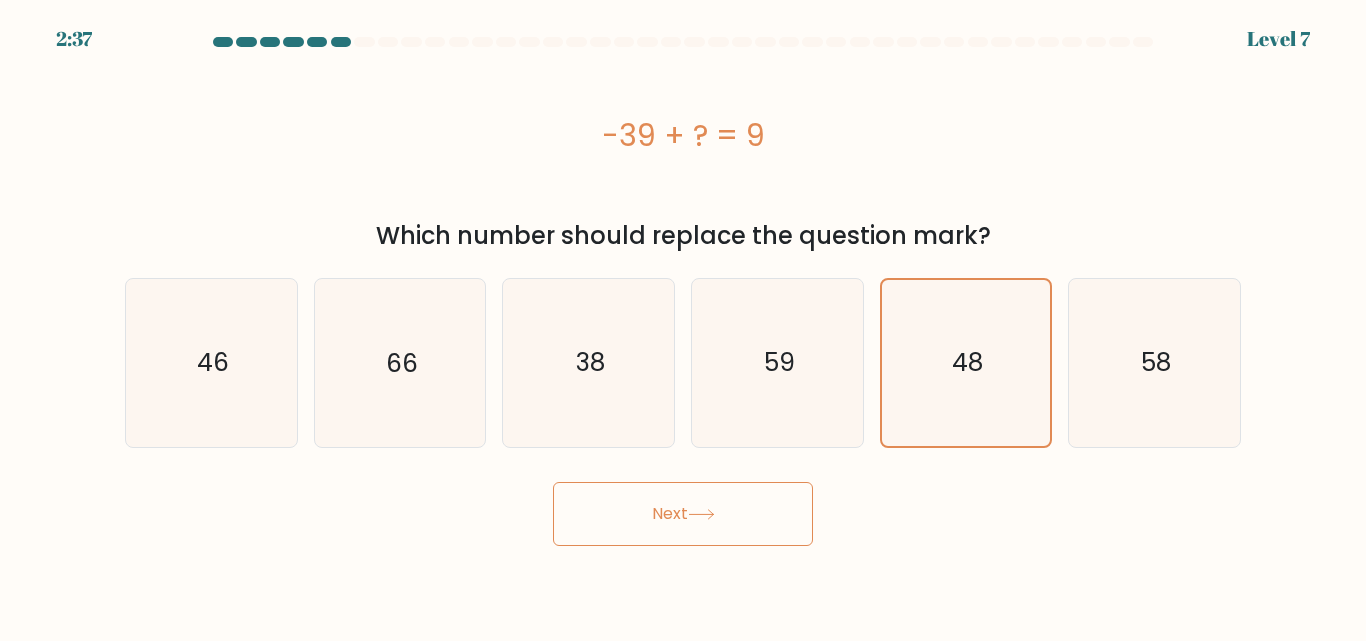 click on "Next" at bounding box center (683, 514) 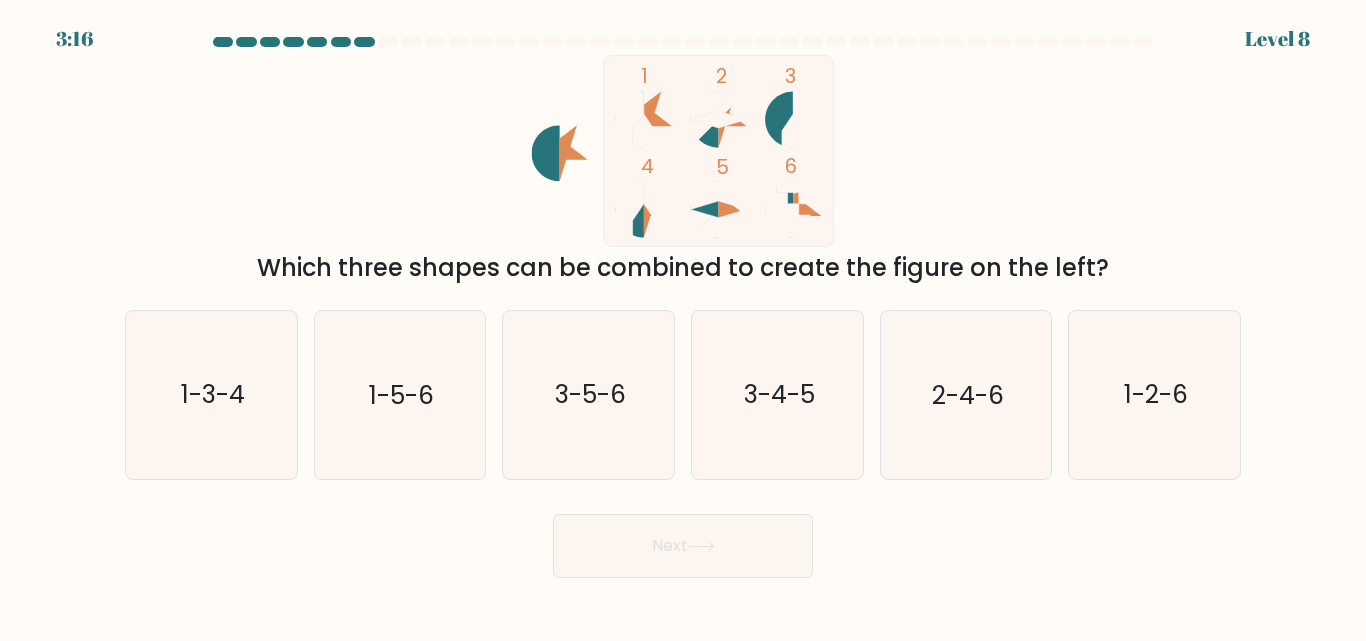 click 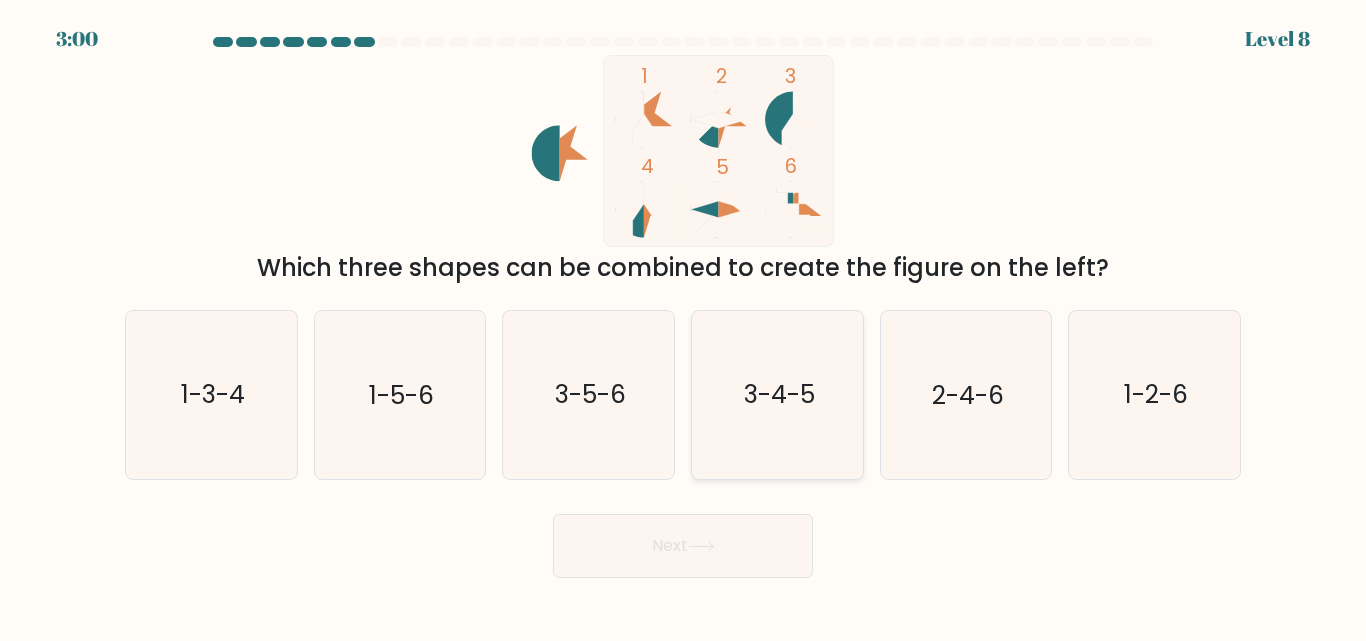 click on "3-4-5" 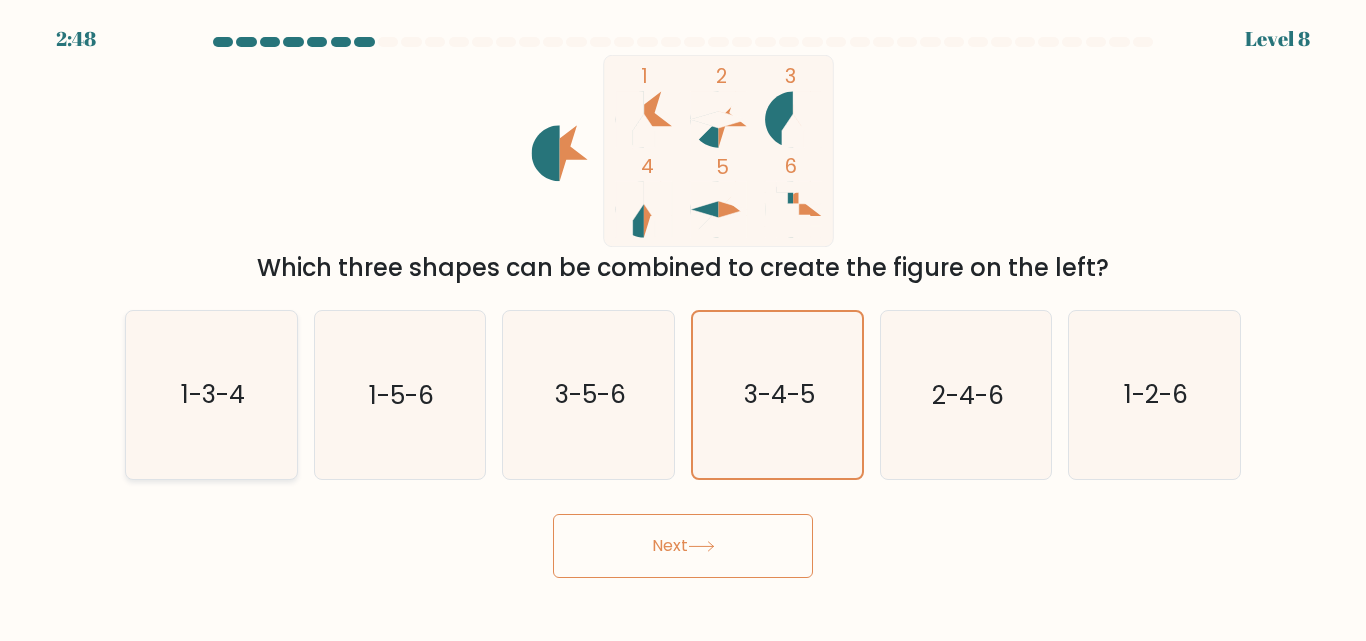 click on "1-3-4" 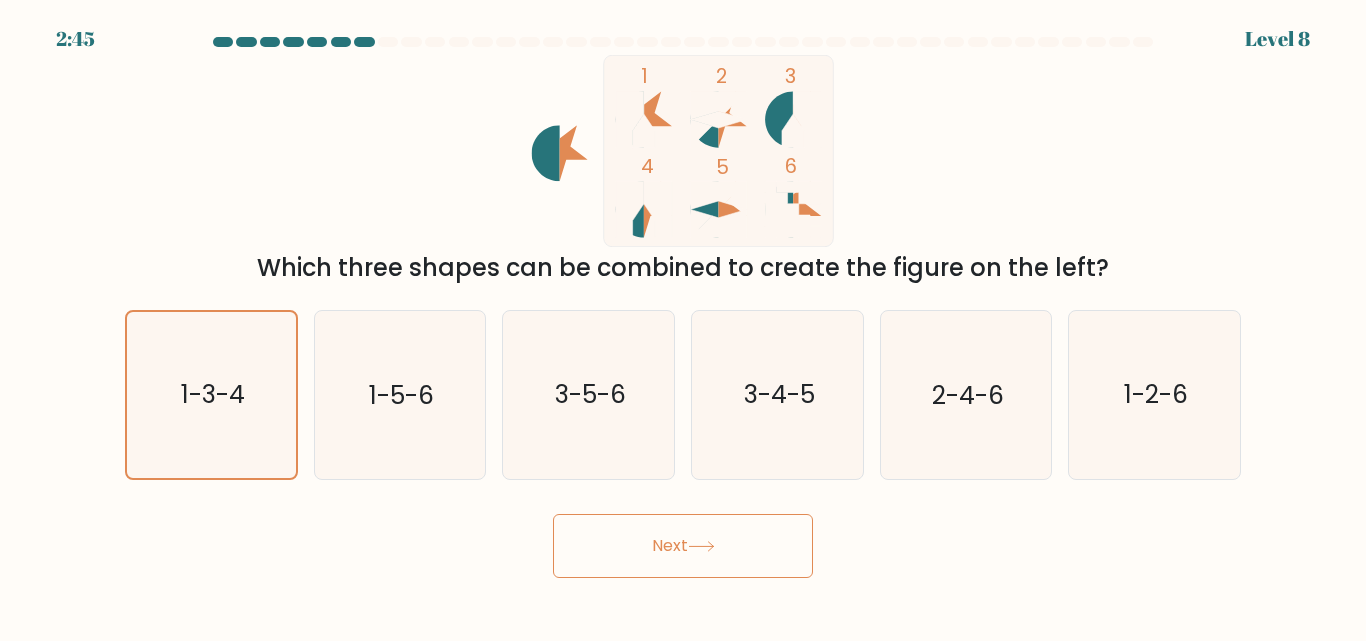 click on "Next" at bounding box center (683, 546) 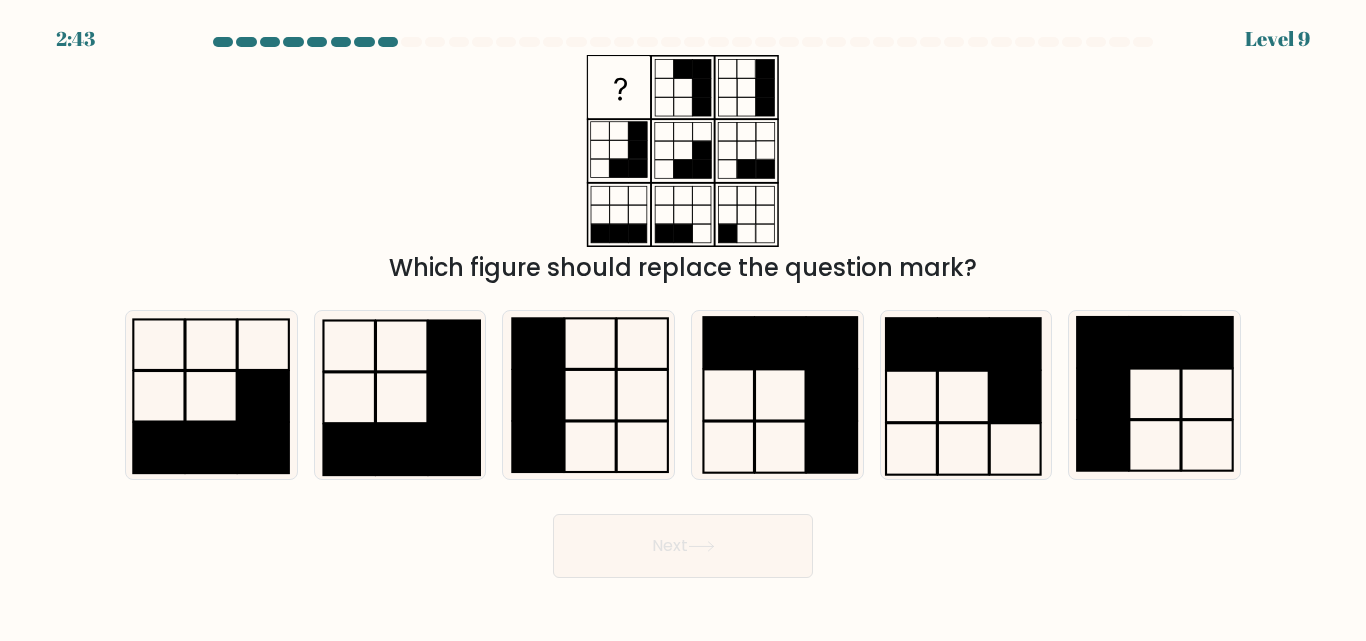 click on "Next" at bounding box center [683, 546] 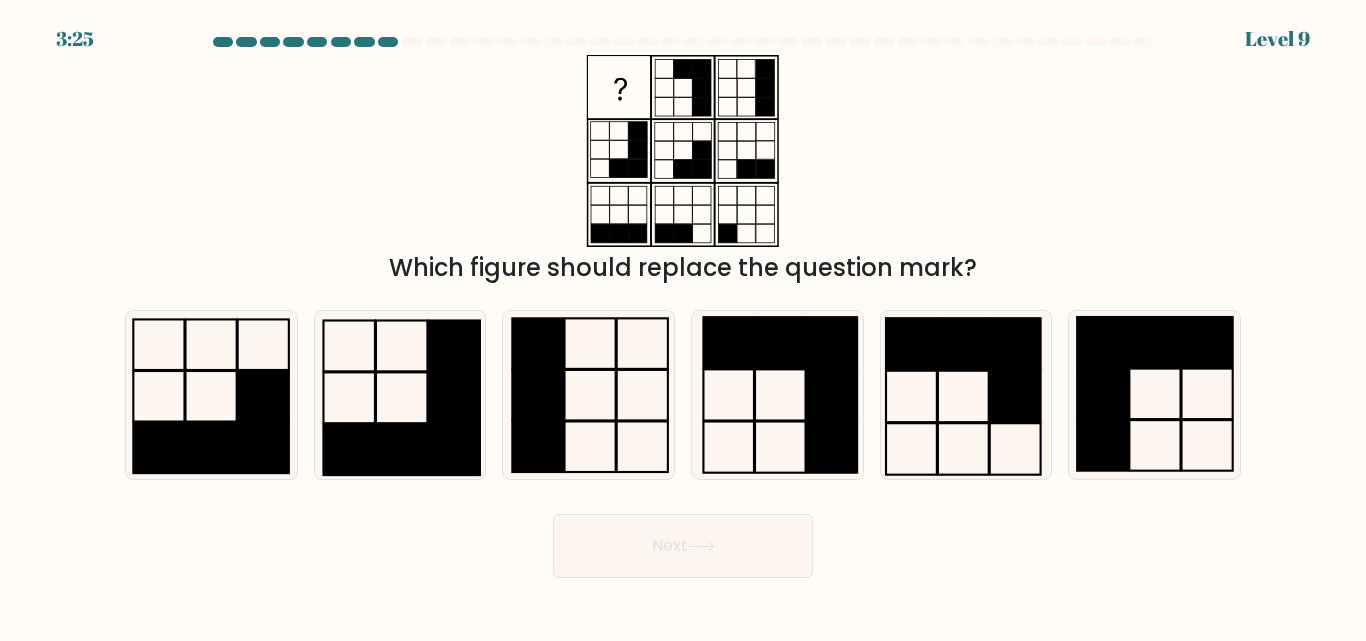 click on "Which figure should replace the question mark?" at bounding box center [683, 170] 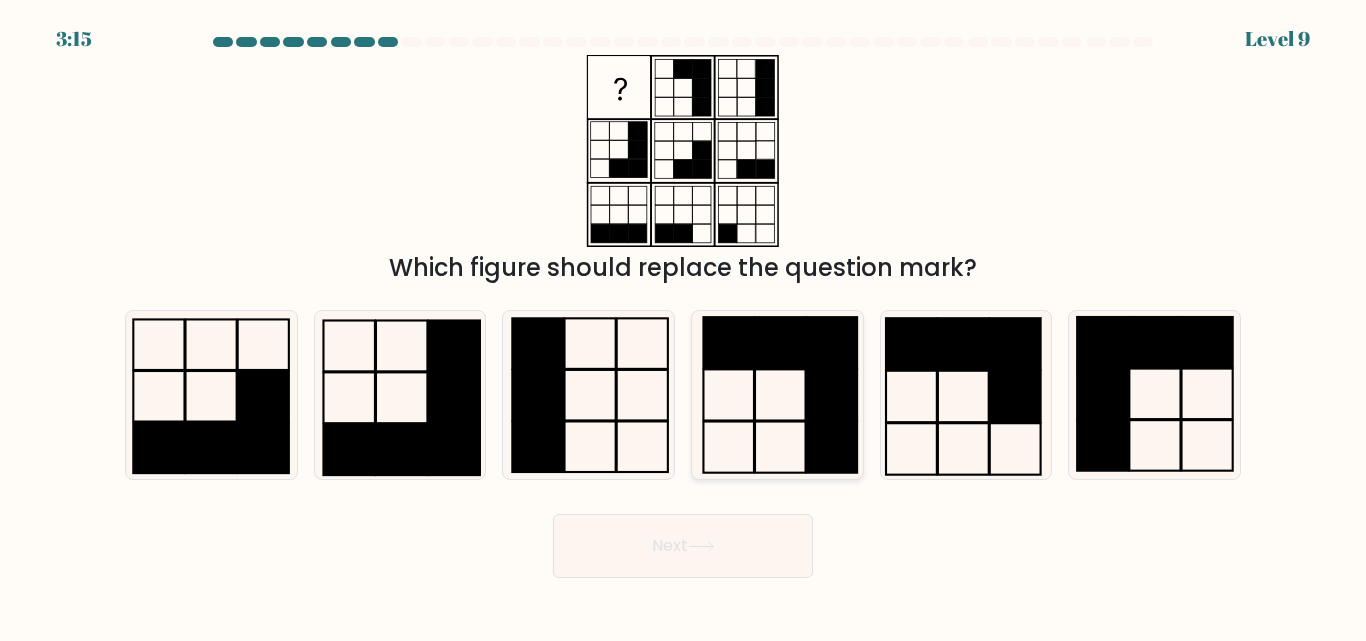 click 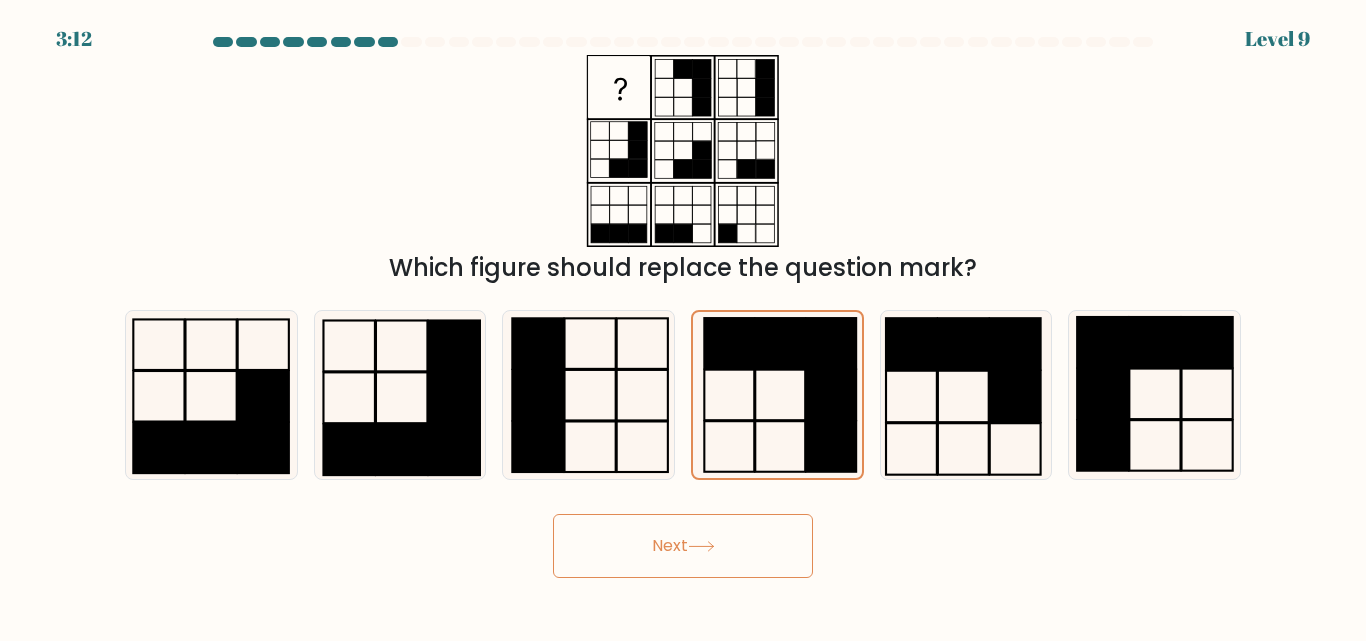 click on "Next" at bounding box center (683, 546) 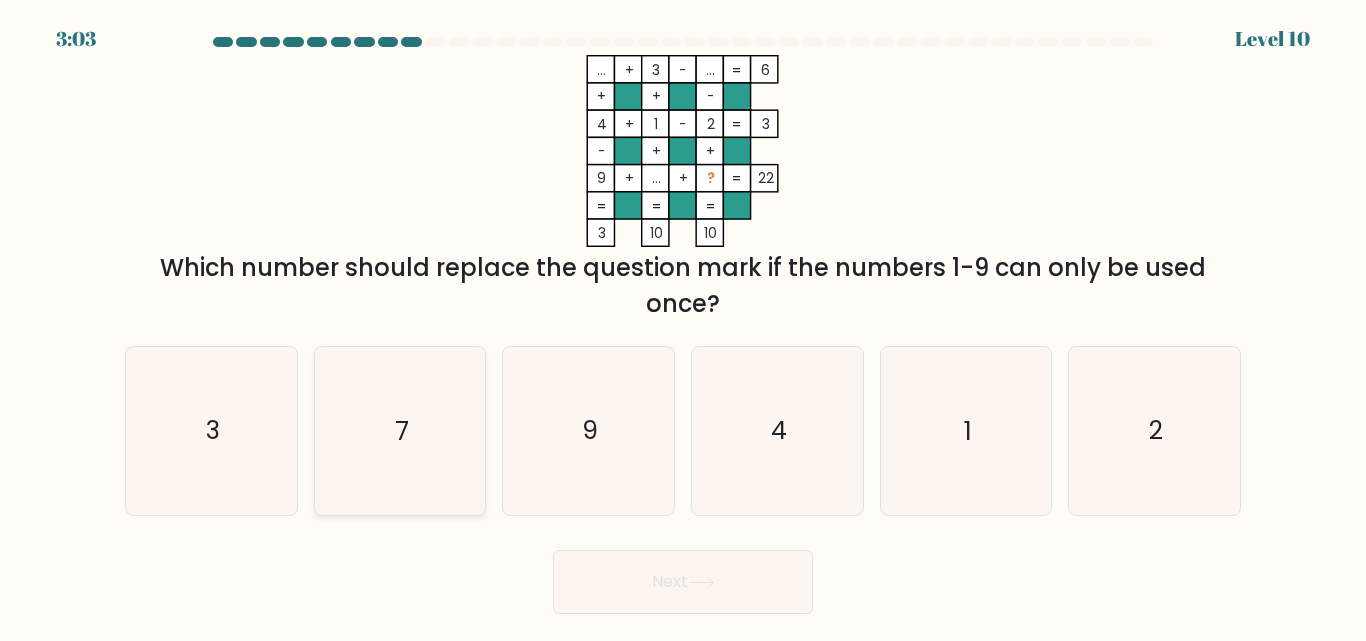 click on "7" 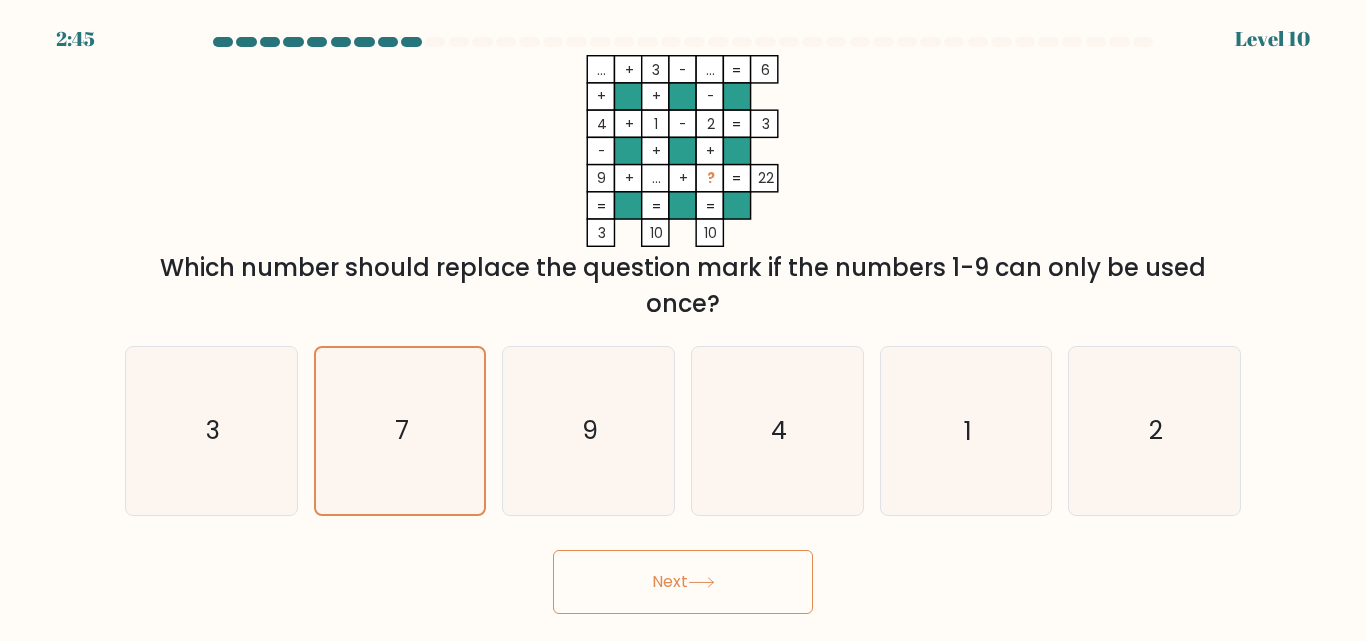click on "Next" at bounding box center [683, 582] 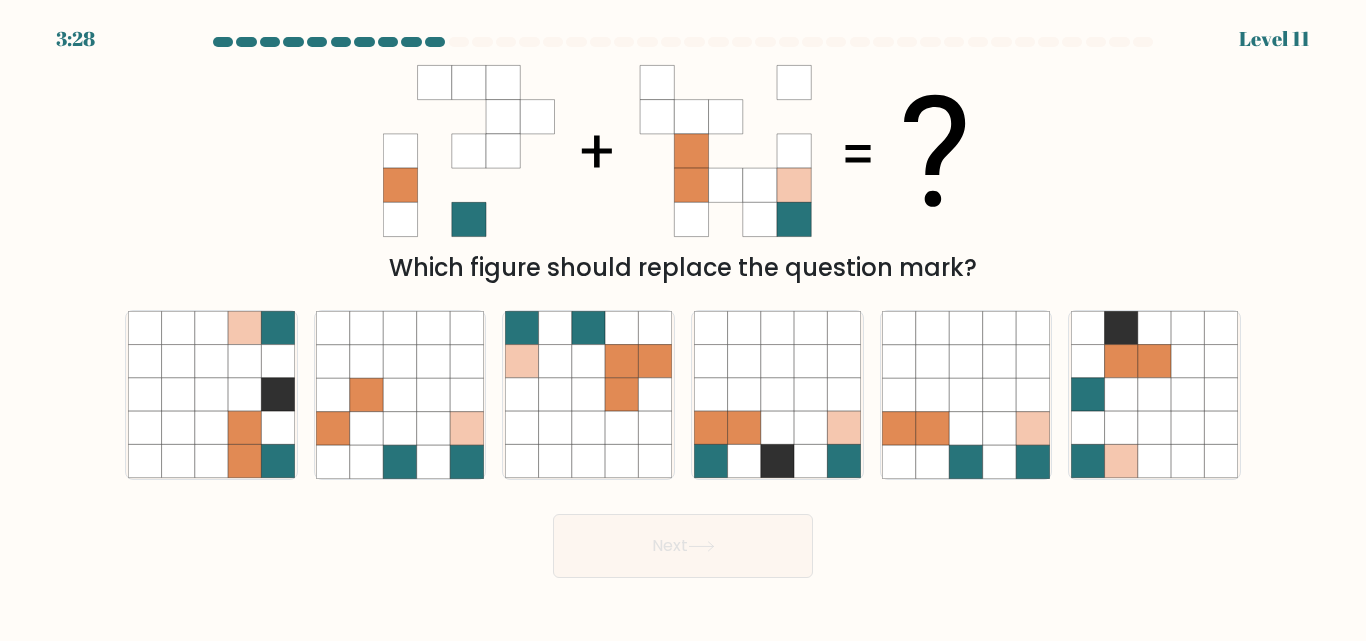 click at bounding box center (683, 46) 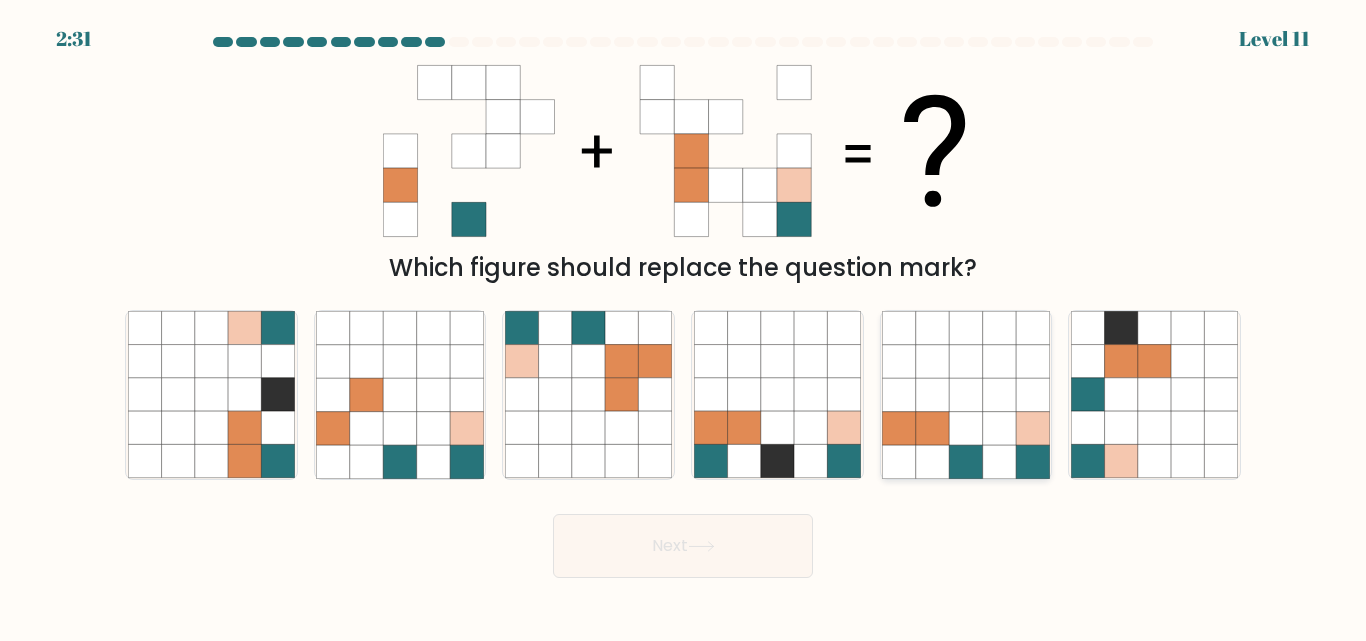 click 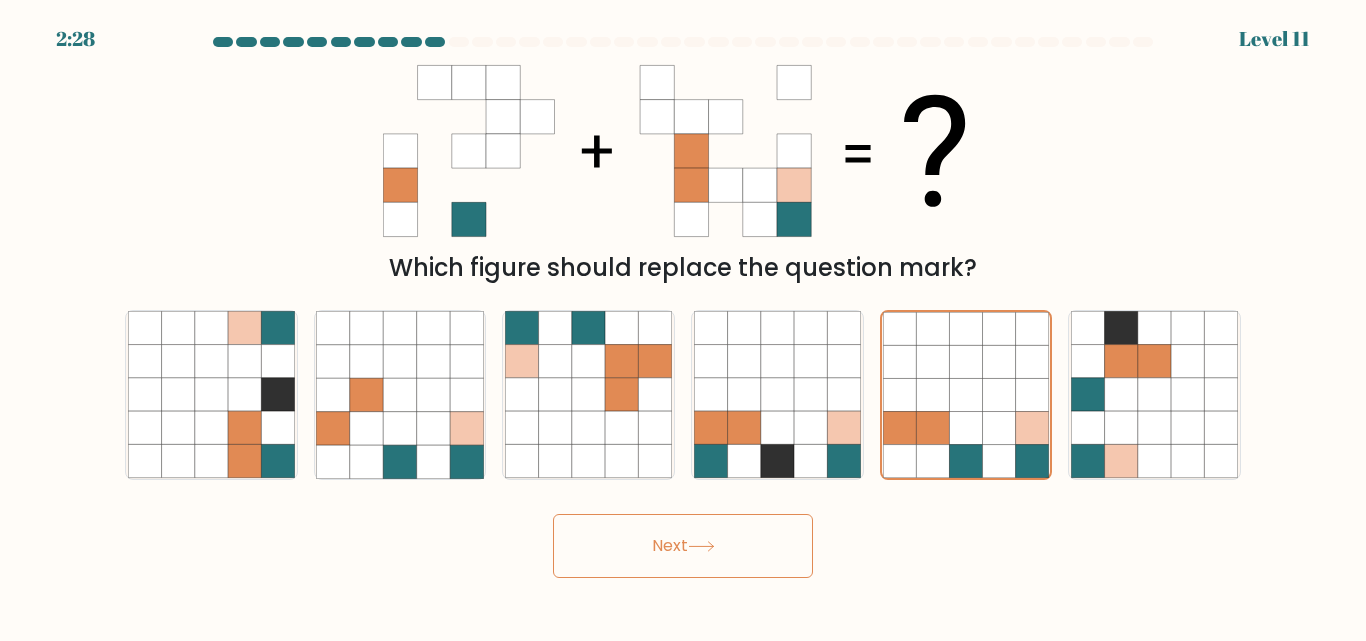 click 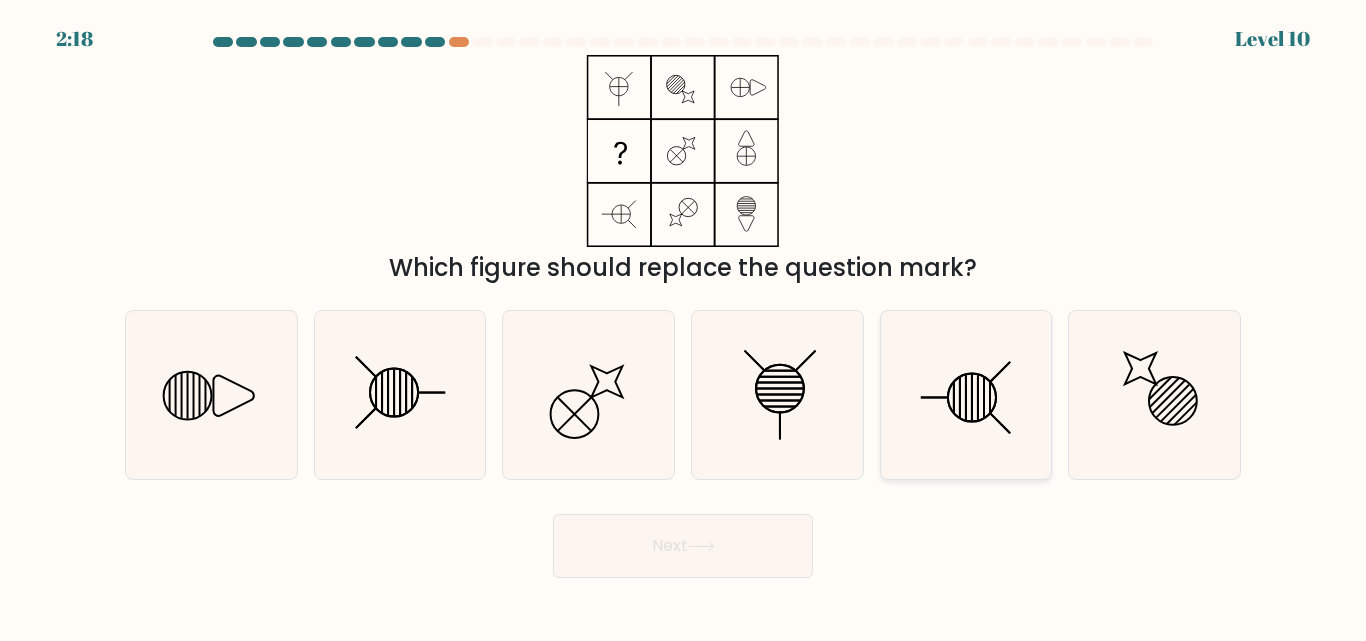 click 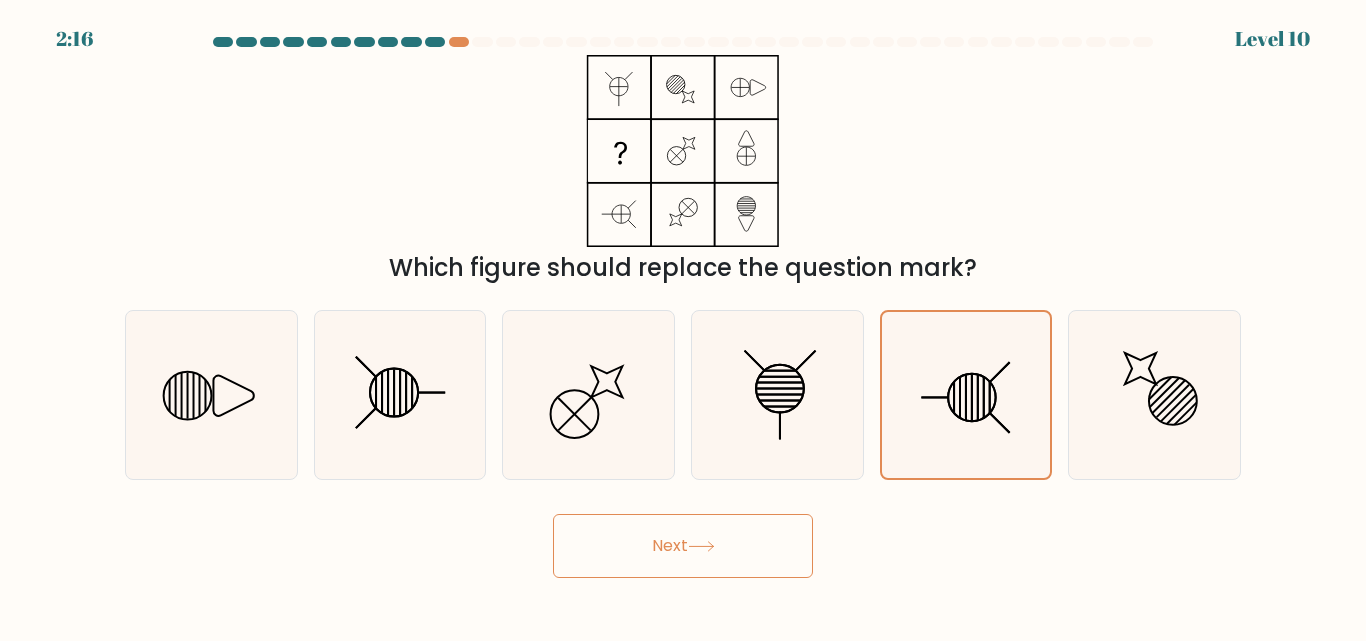 click on "Next" at bounding box center [683, 546] 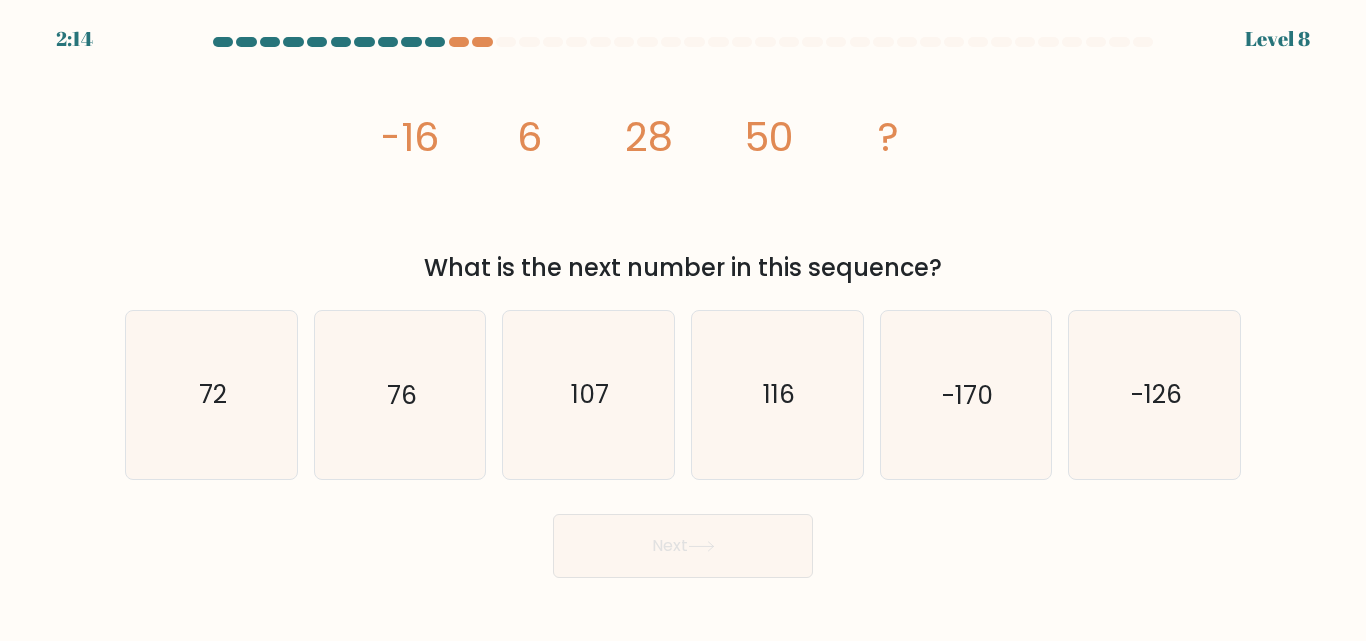 click on "Next" at bounding box center (683, 546) 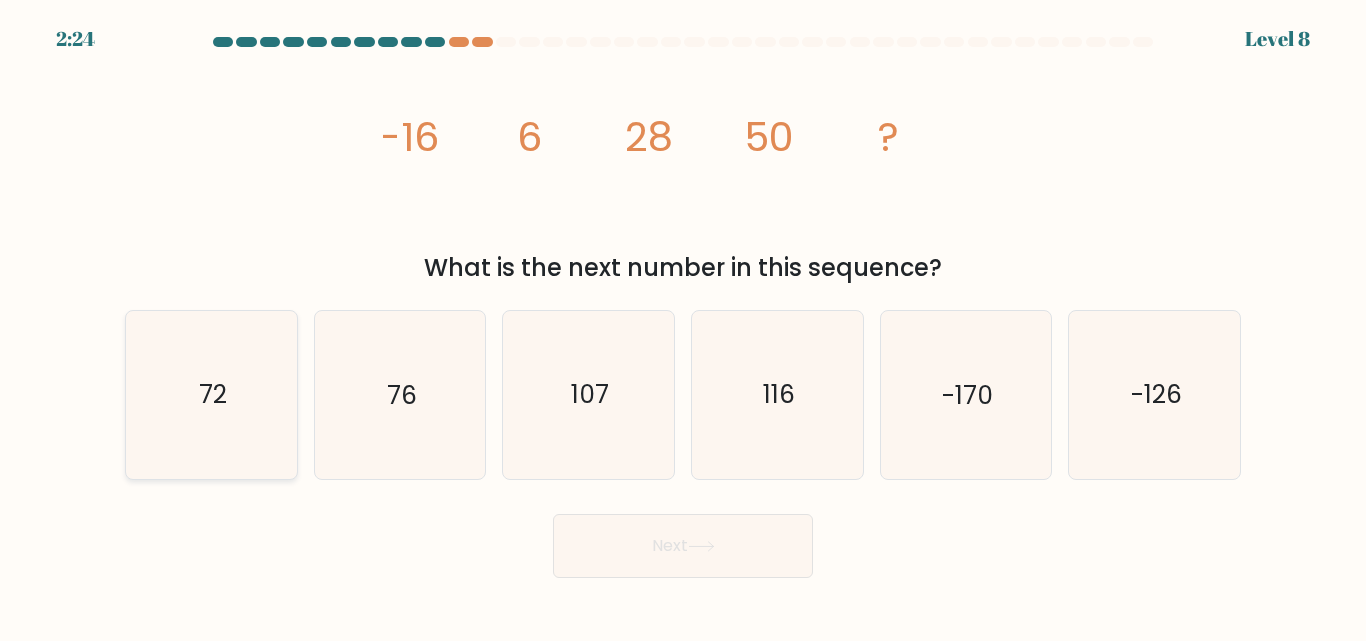 click on "72" 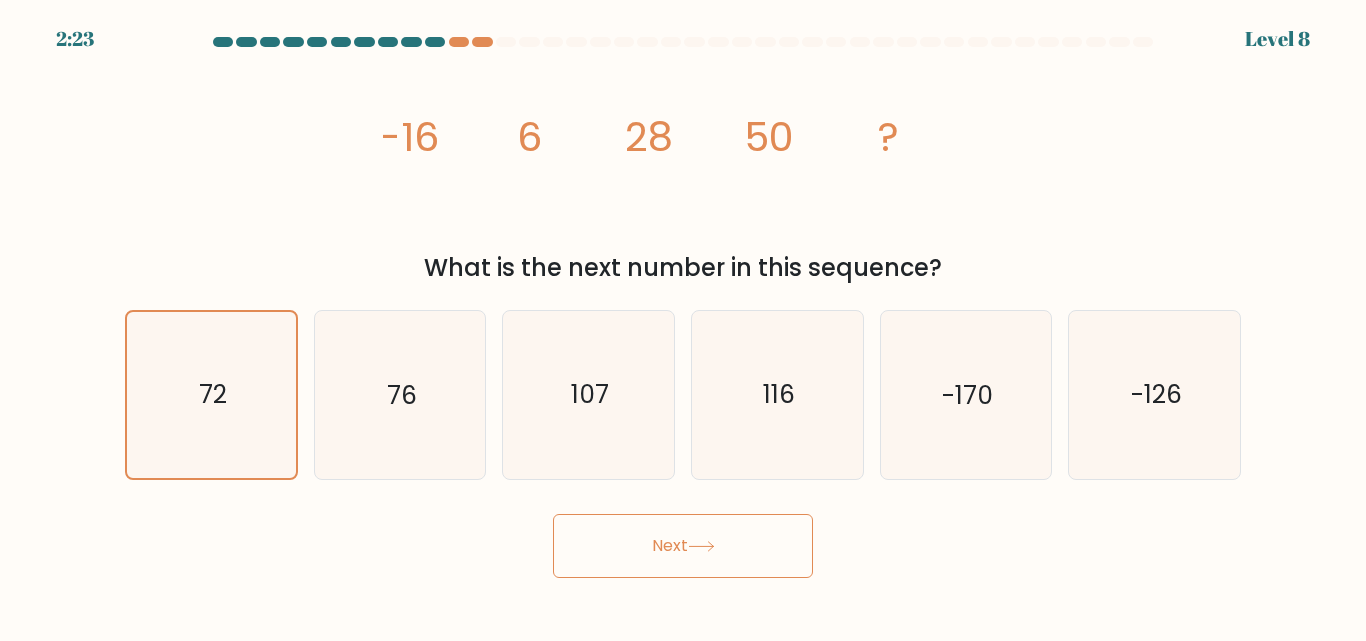 click 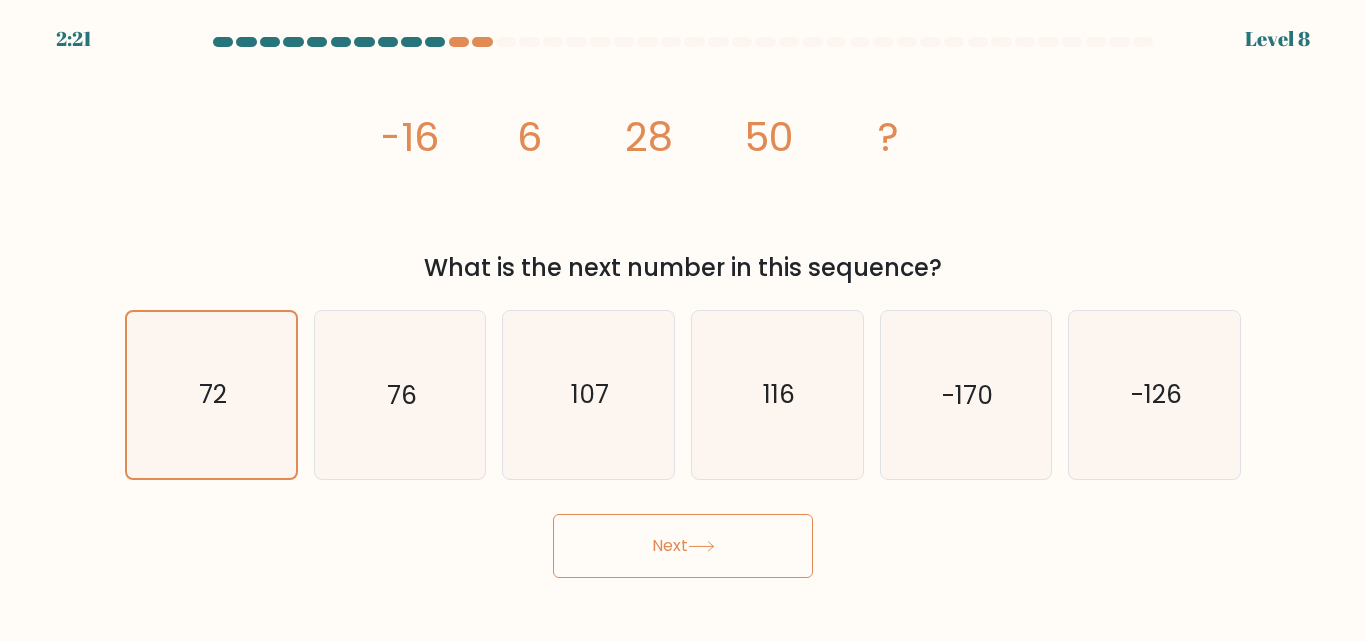 click 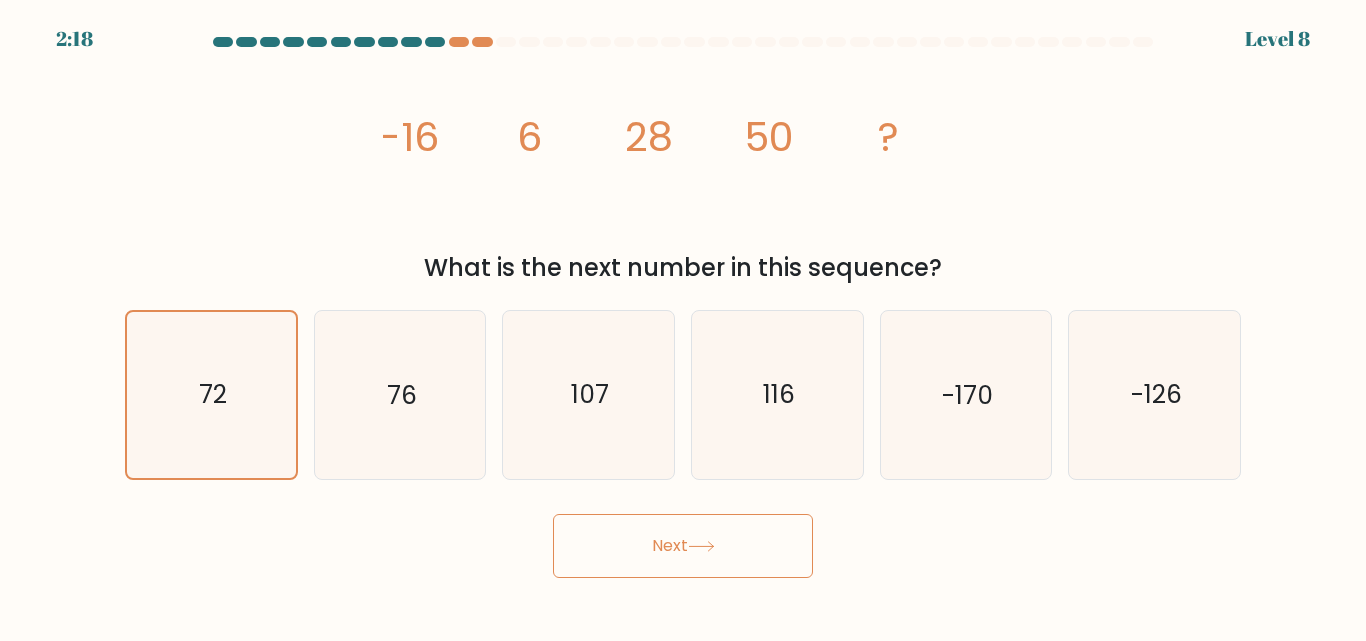 click on "Next" at bounding box center [683, 546] 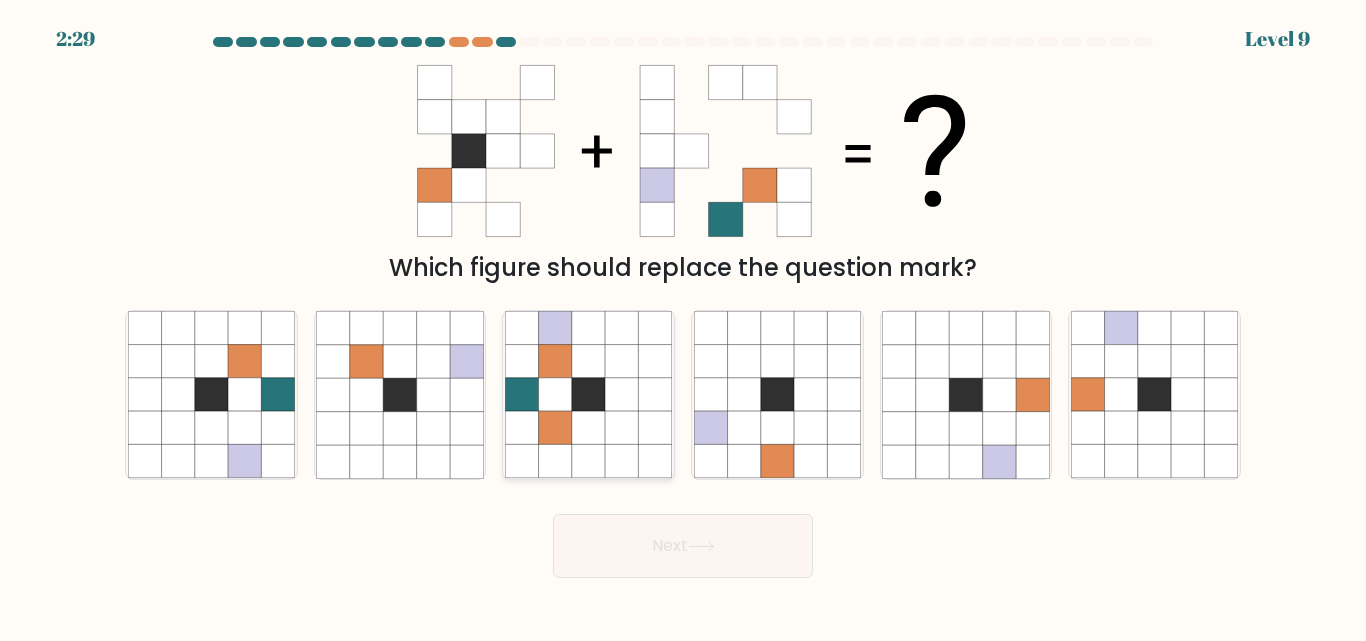 click 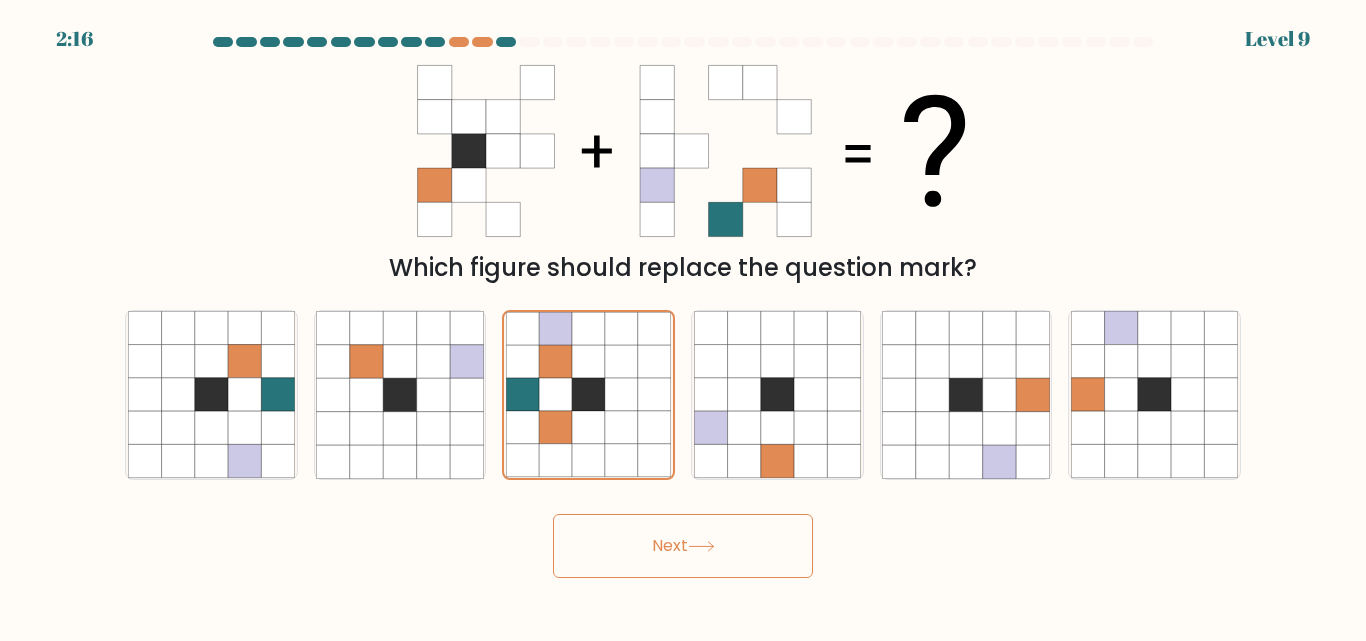 click on "Next" at bounding box center [683, 546] 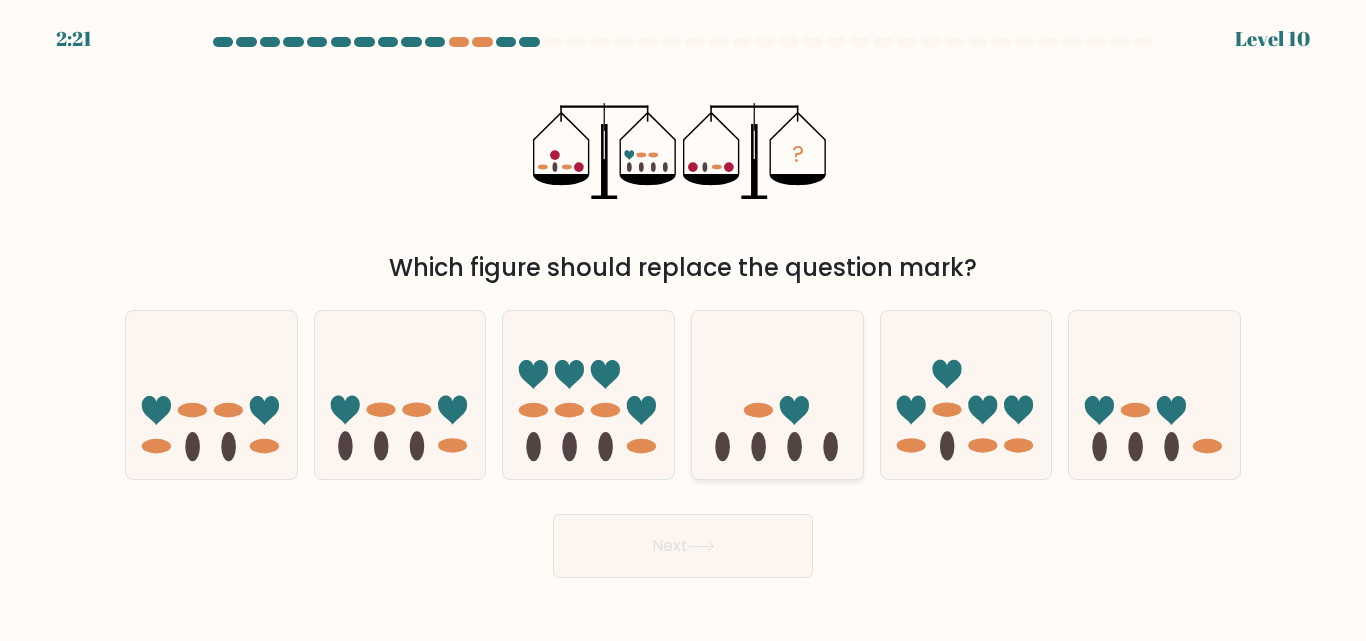 click 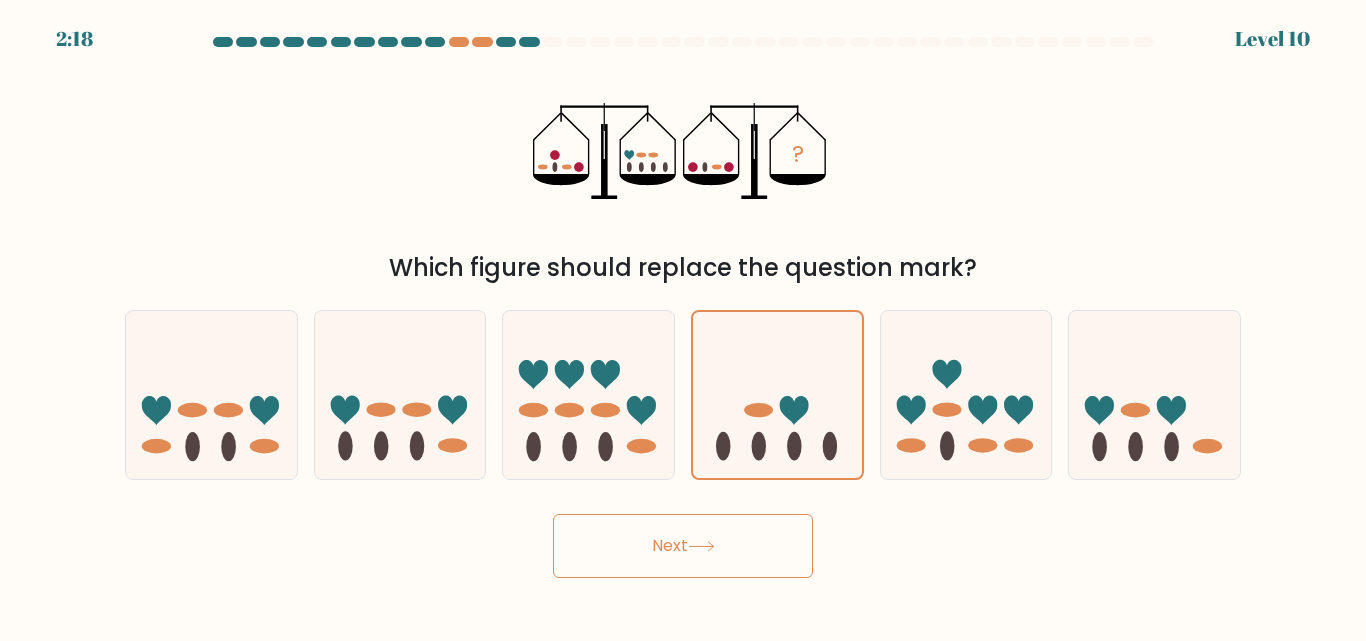 click 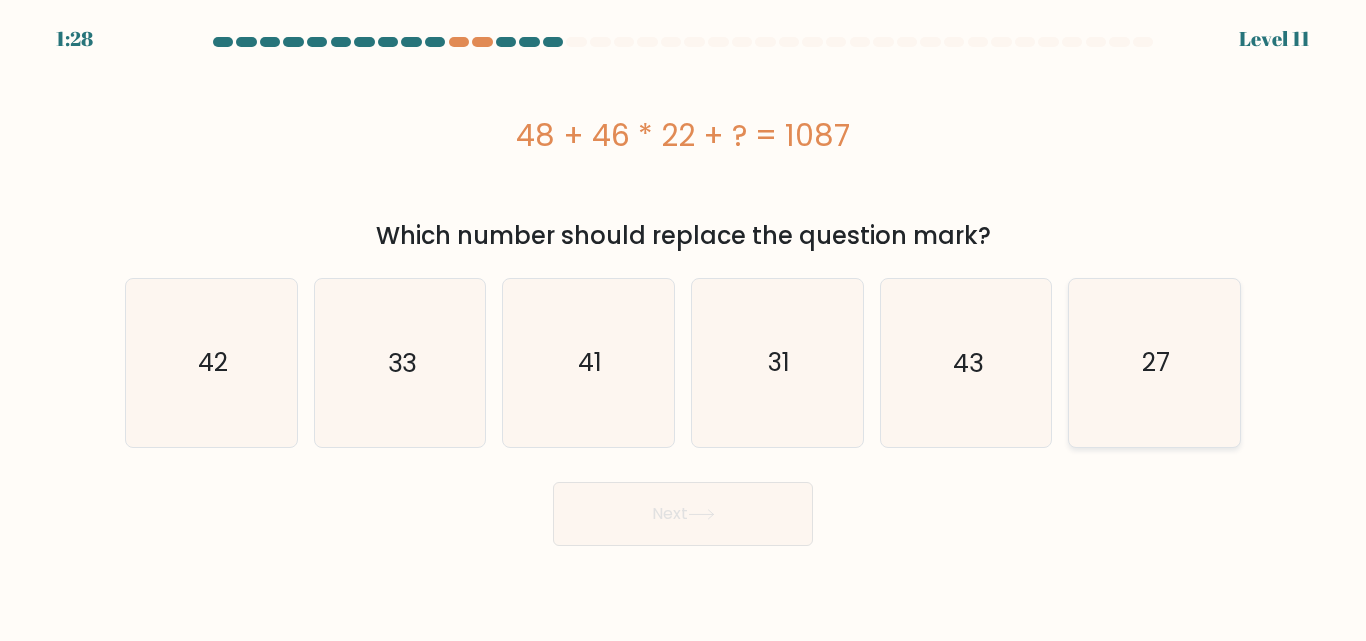 click on "27" 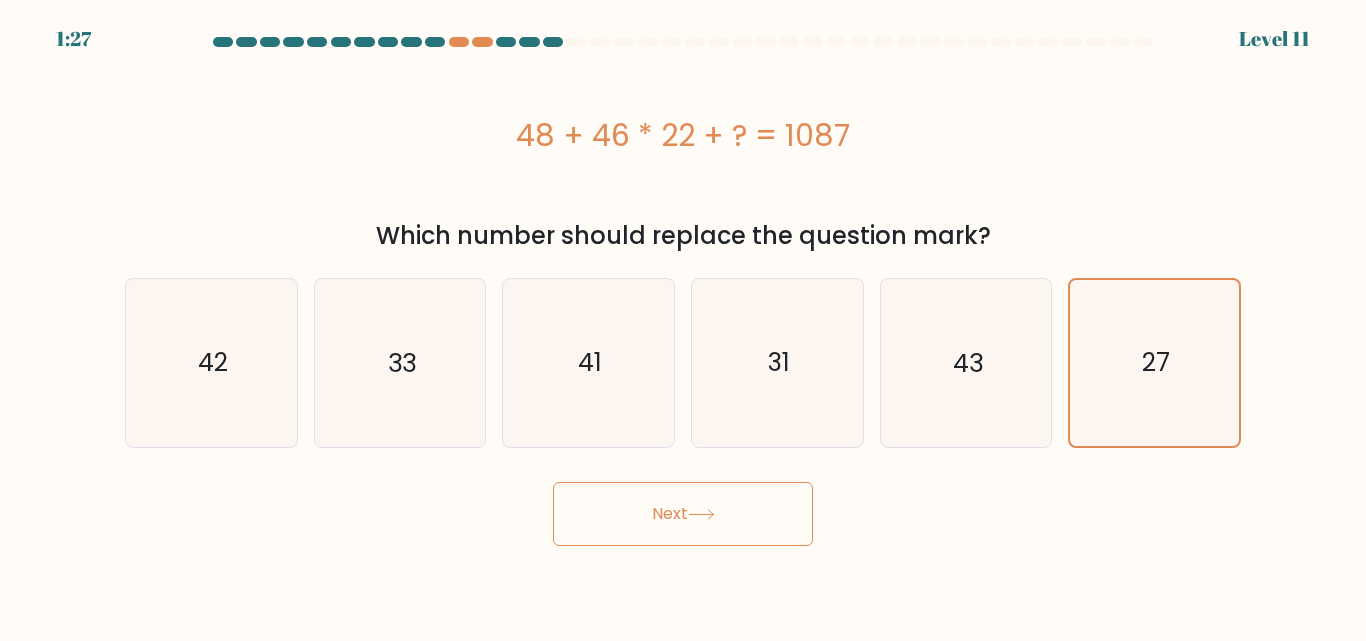 click on "Next" at bounding box center [683, 514] 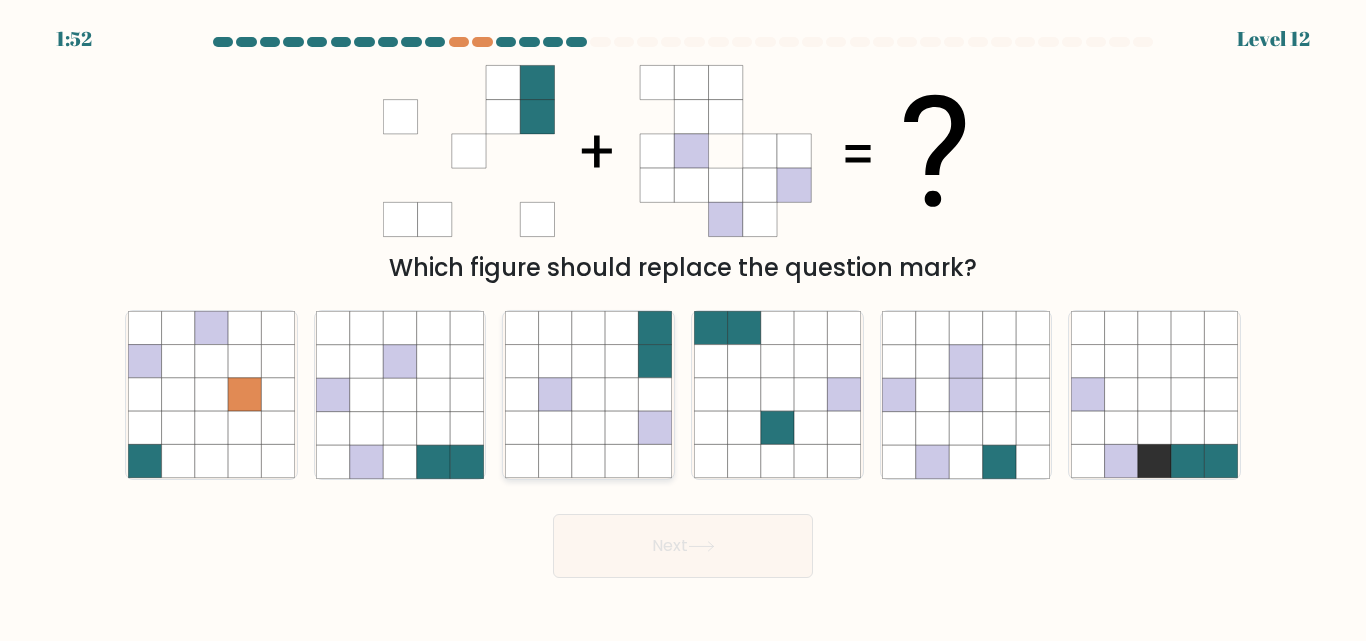 click 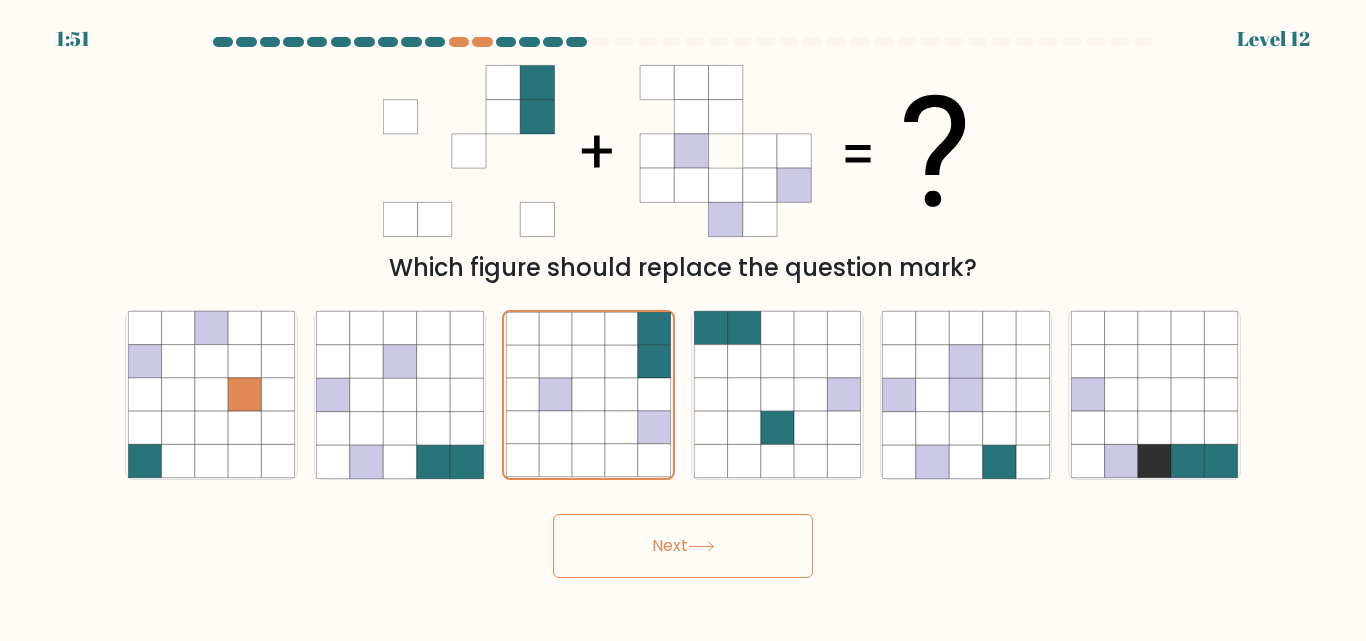 click on "Next" at bounding box center [683, 546] 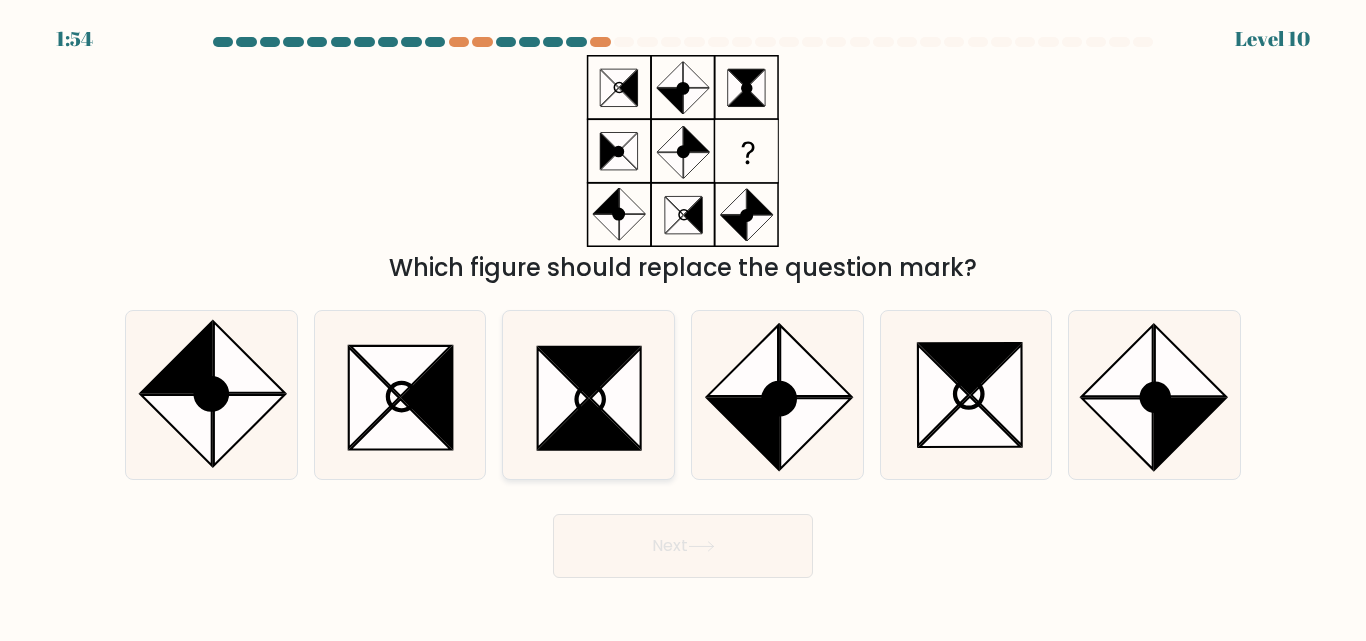 click 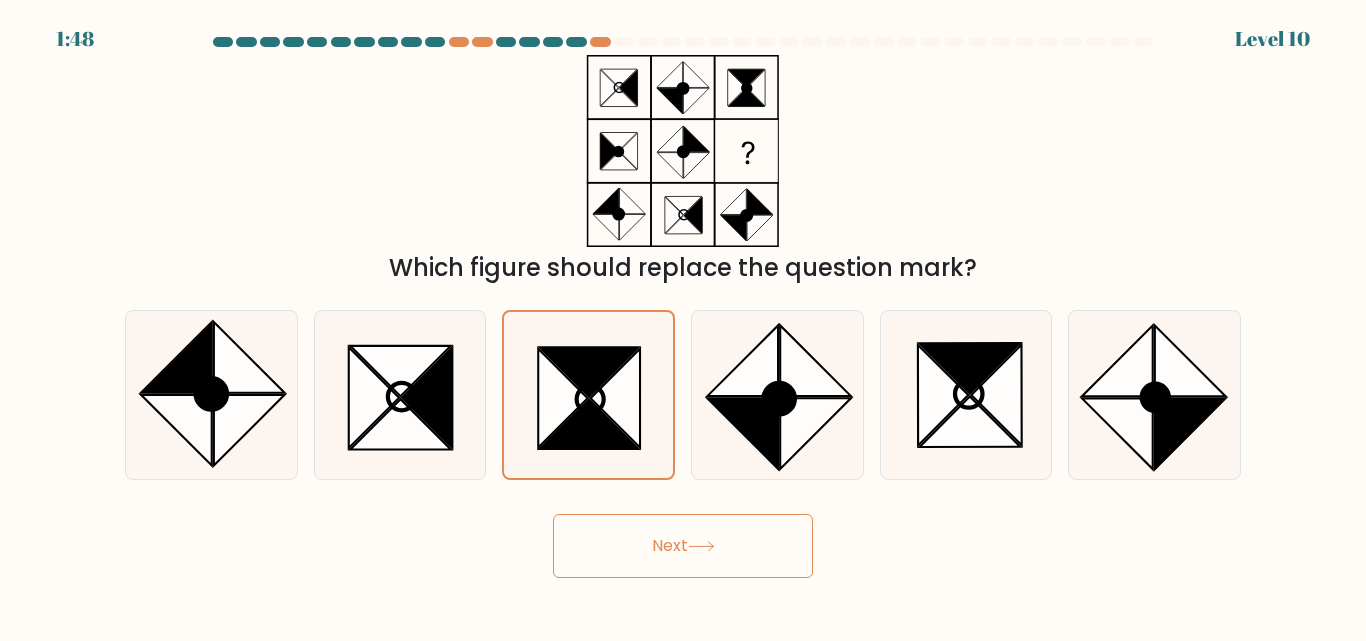 click 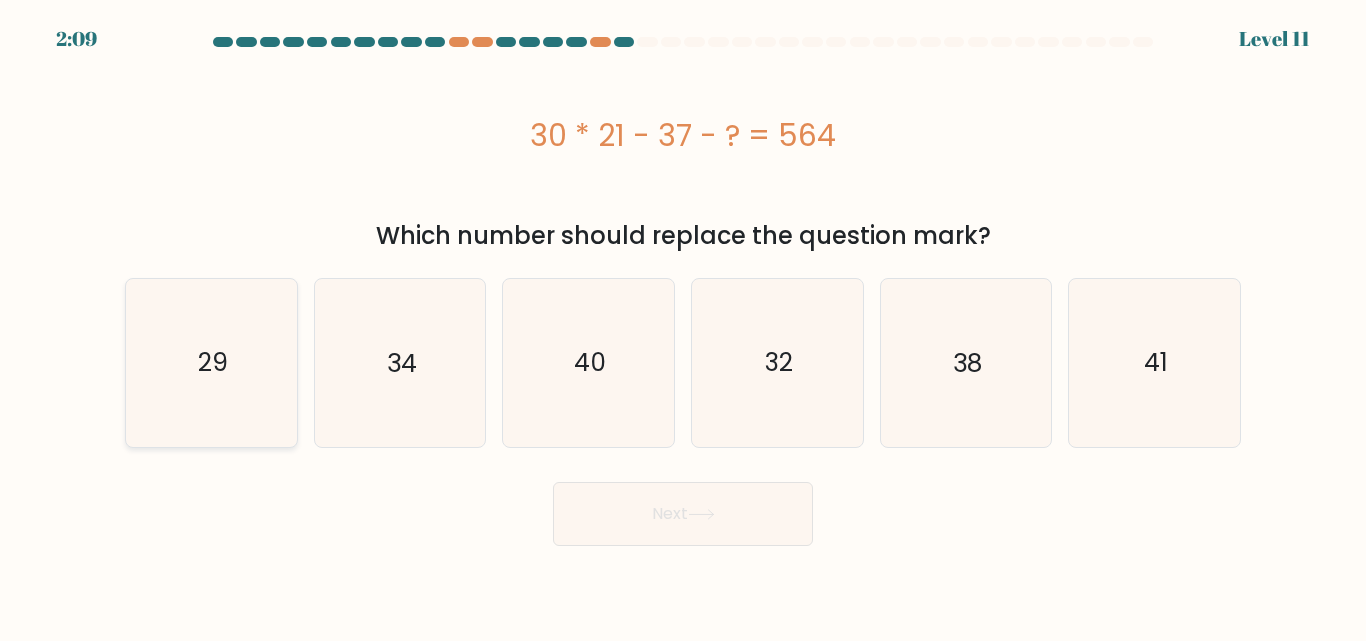 click on "29" 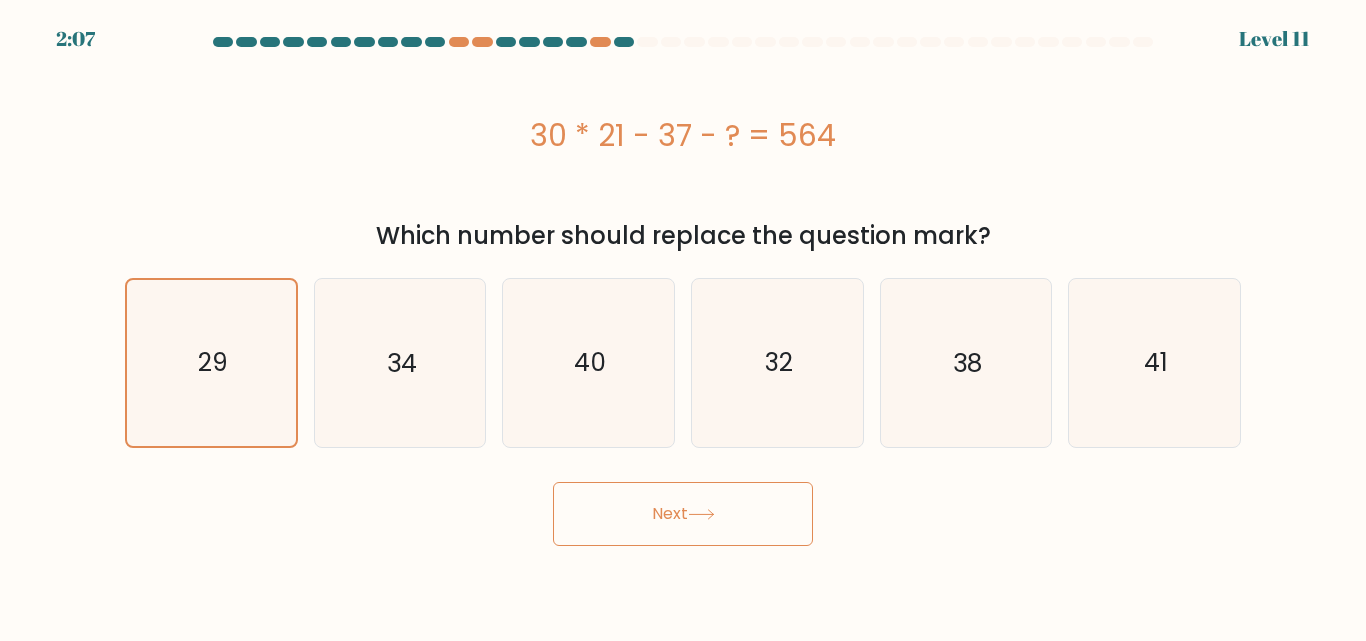click on "Next" at bounding box center [683, 514] 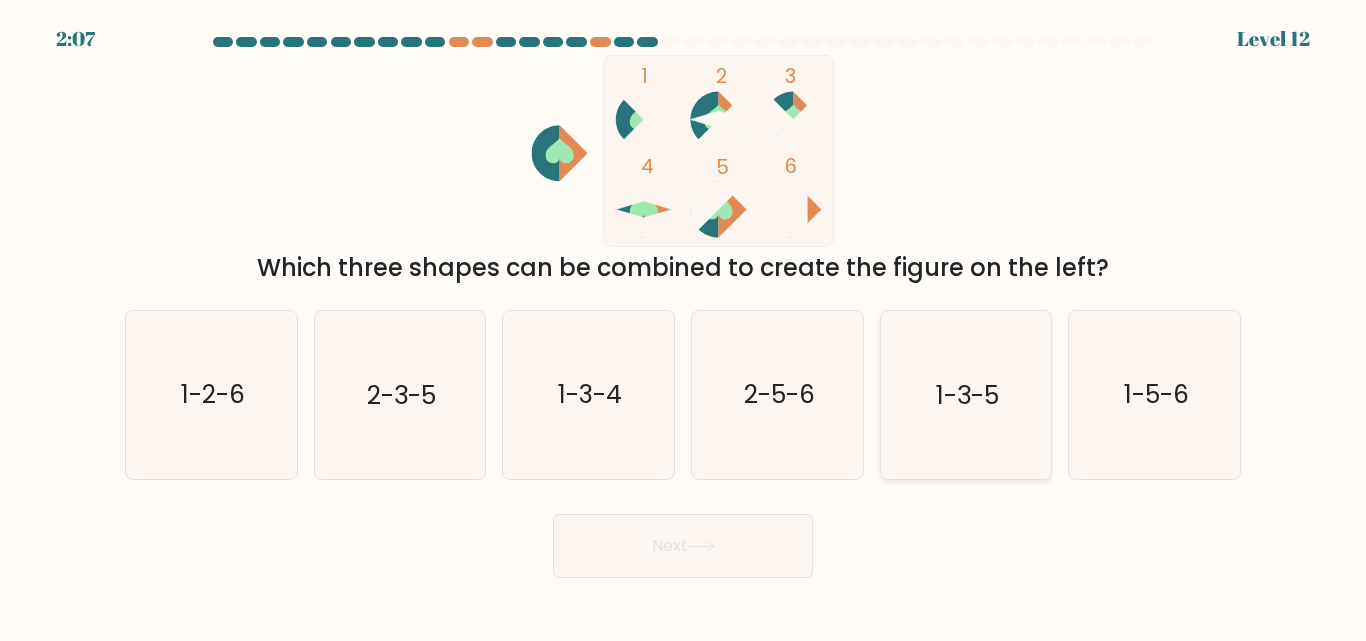 click on "1-3-5" 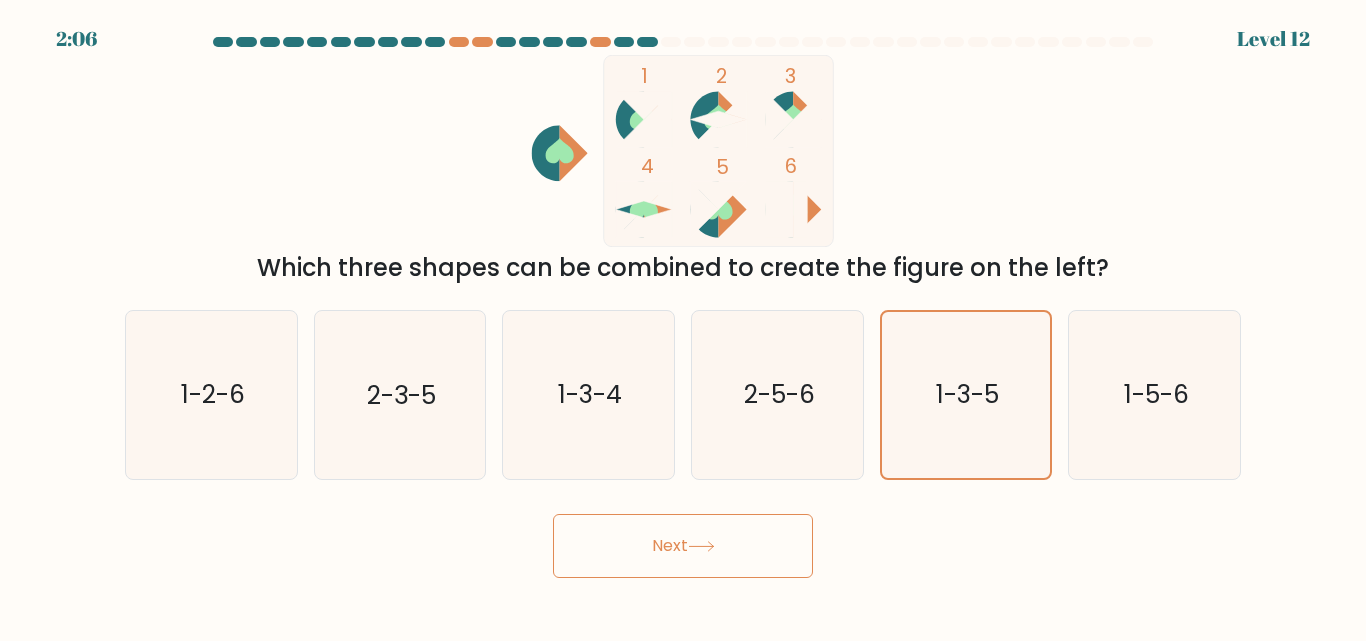 click on "Next" at bounding box center (683, 546) 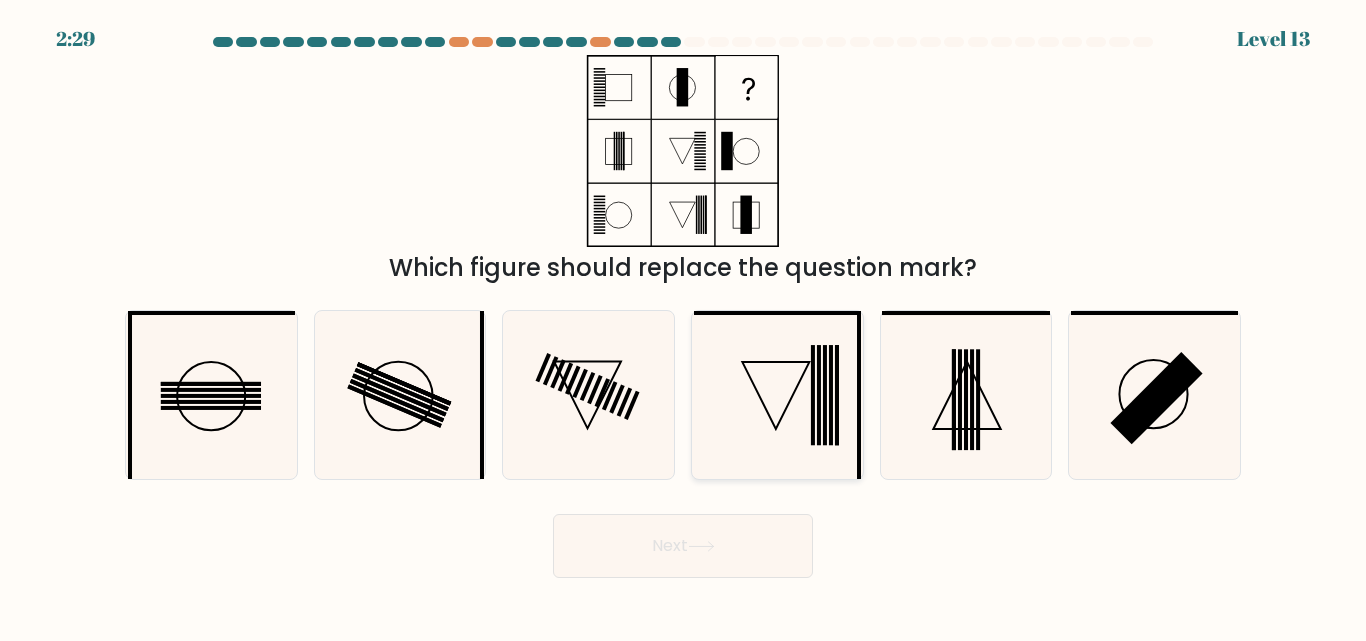 click 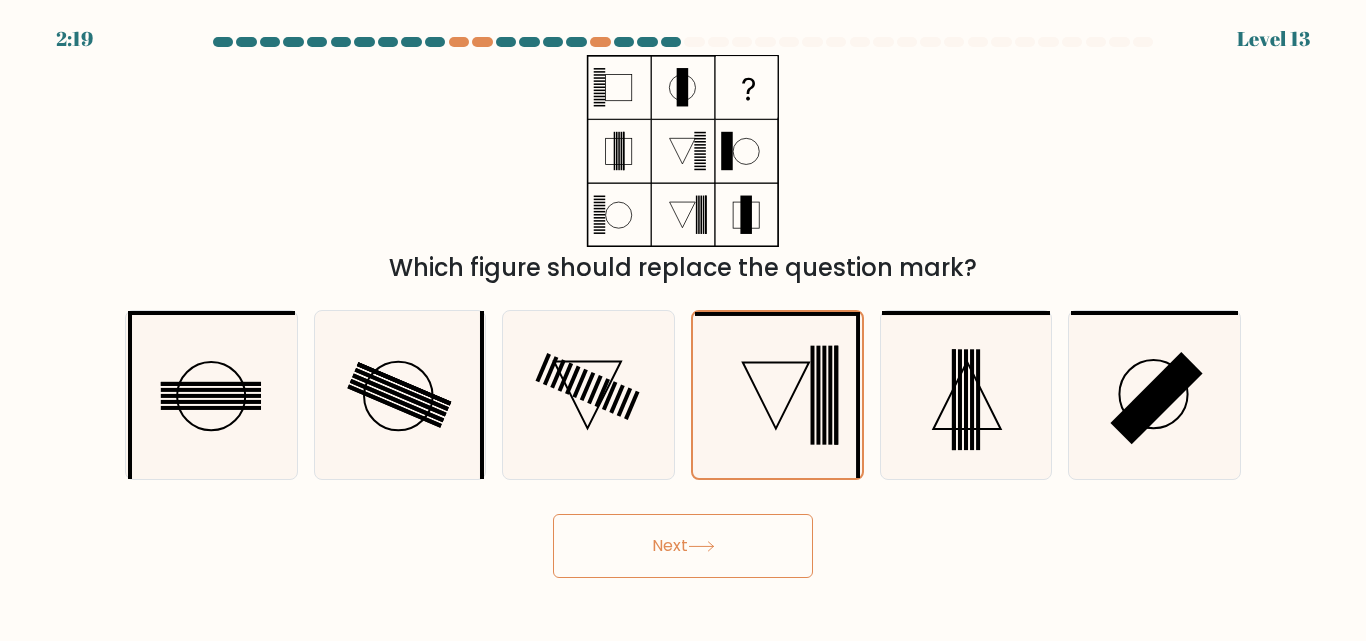 click on "Next" at bounding box center [683, 546] 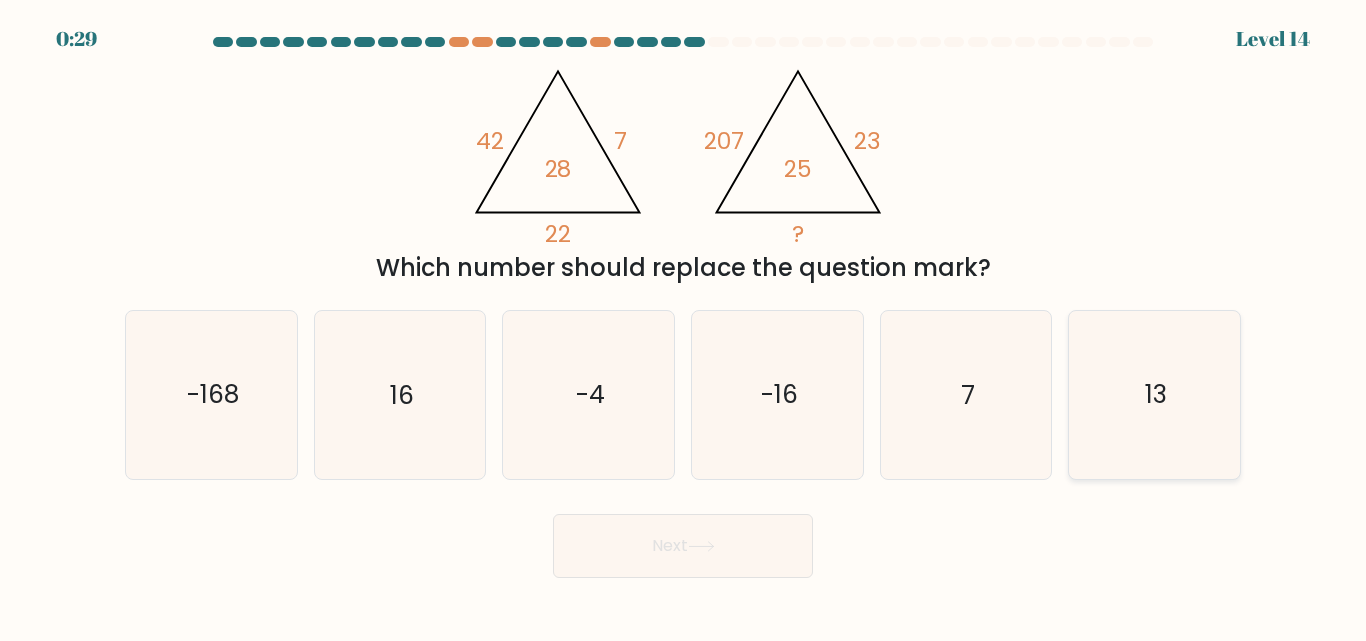 click on "13" 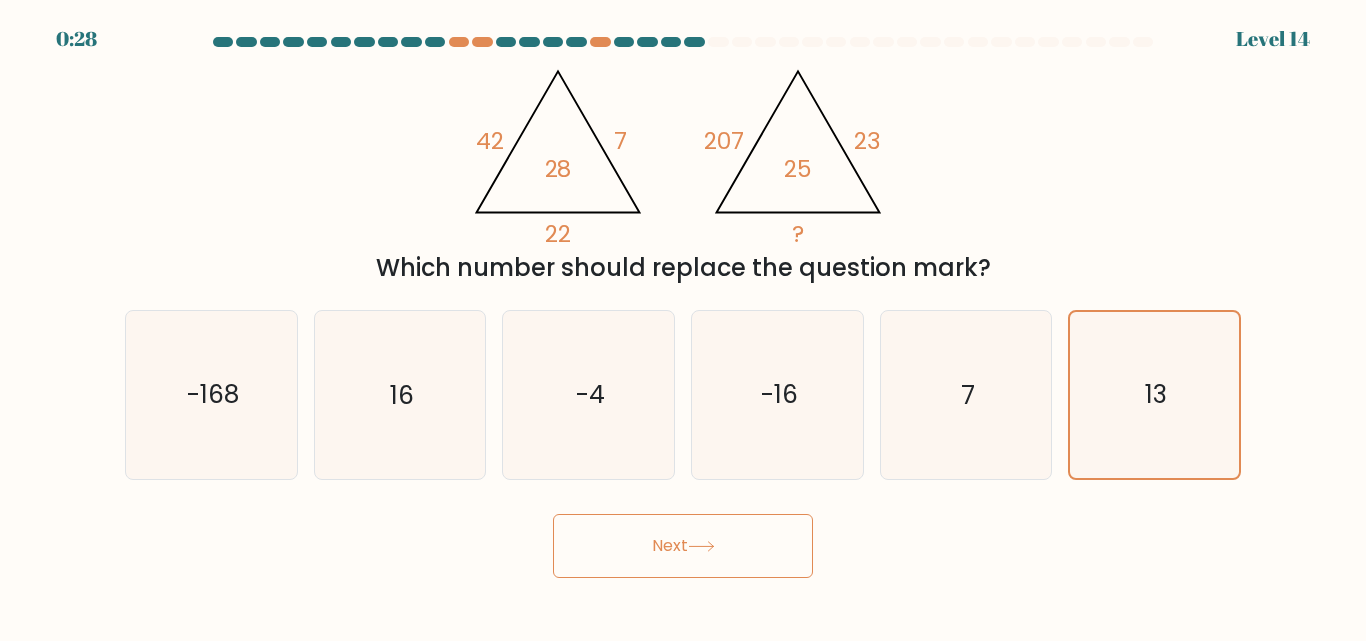 click on "Next" at bounding box center [683, 546] 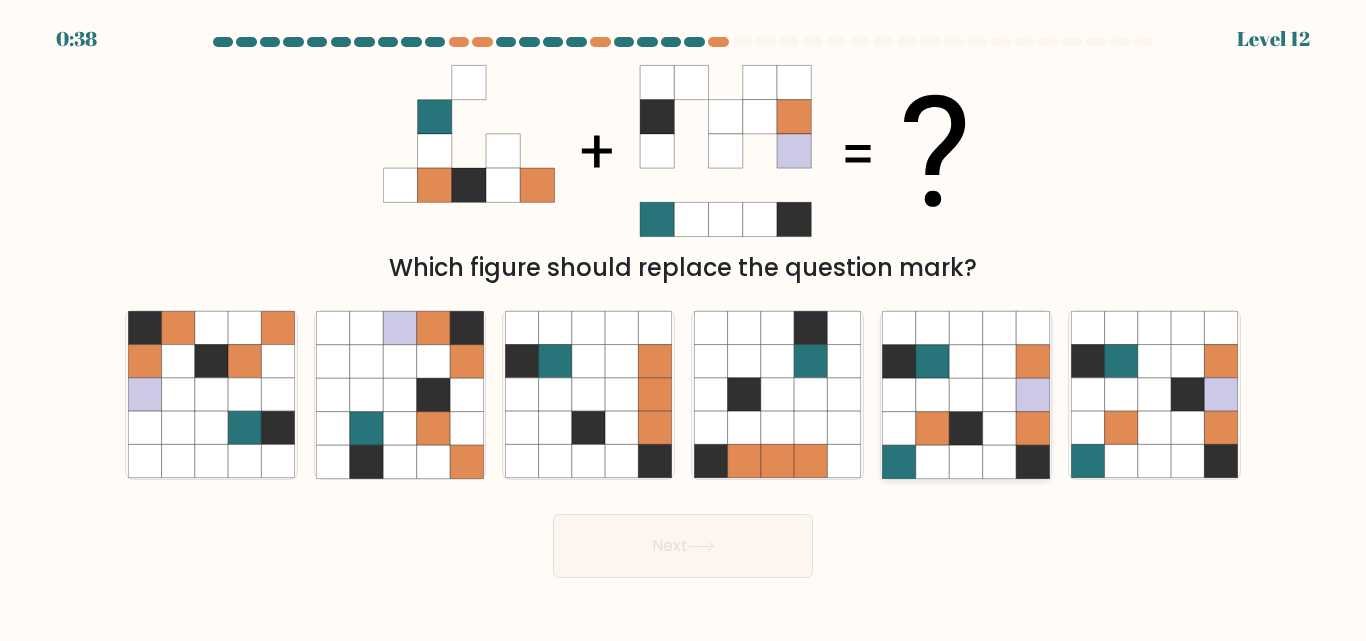 click 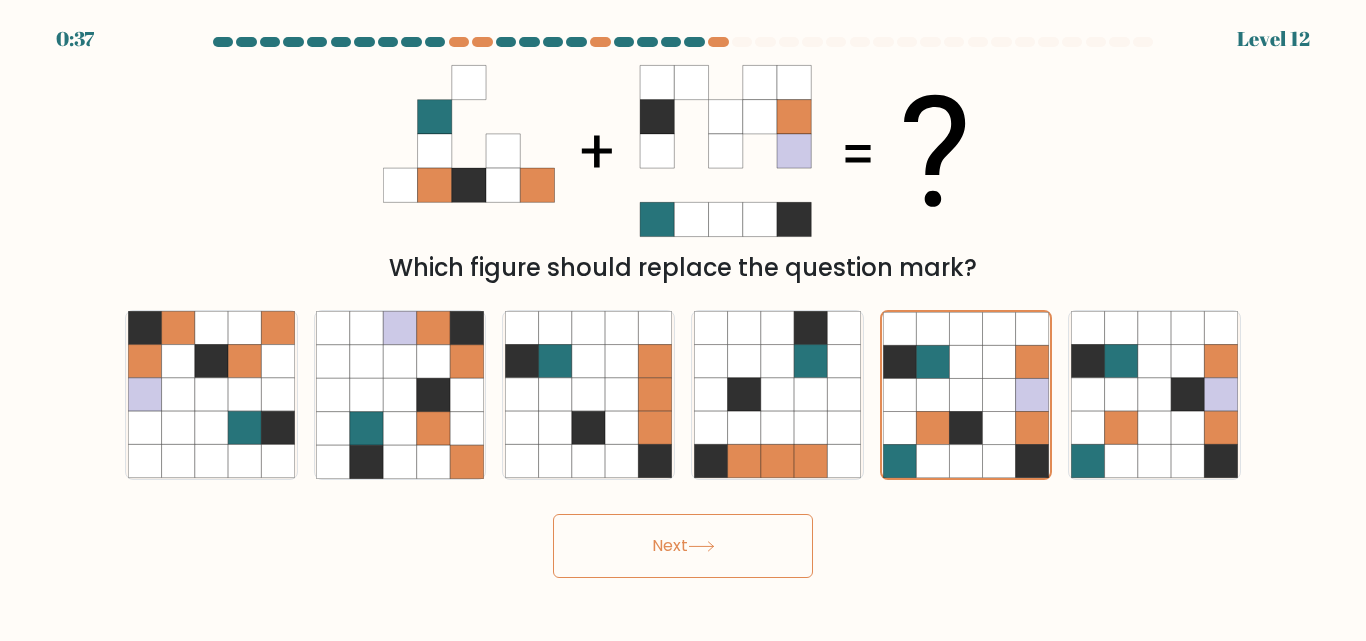 click on "Next" at bounding box center [683, 546] 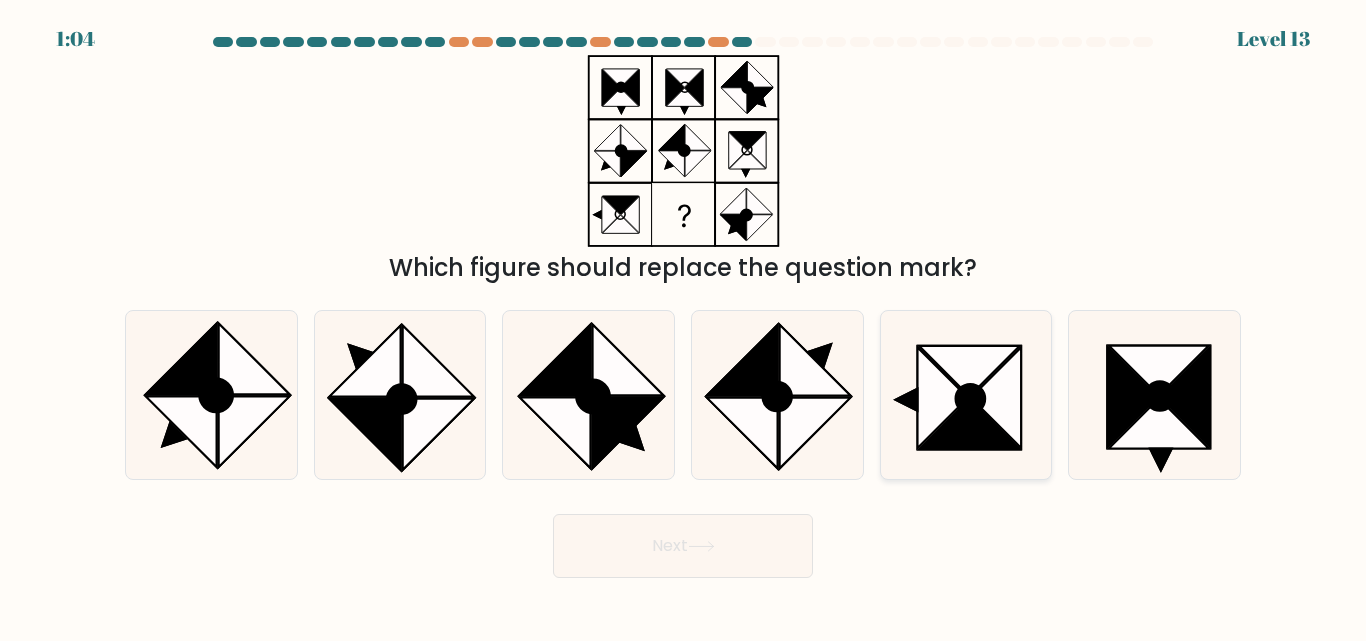 click 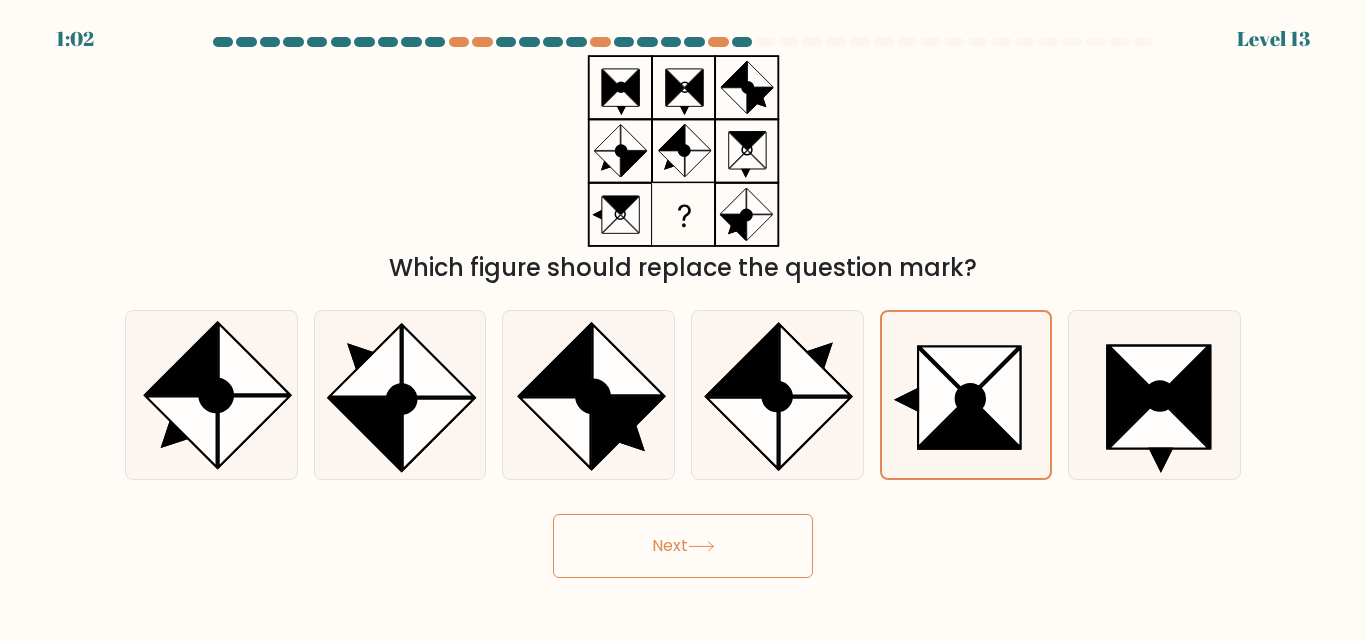 click on "Next" at bounding box center [683, 546] 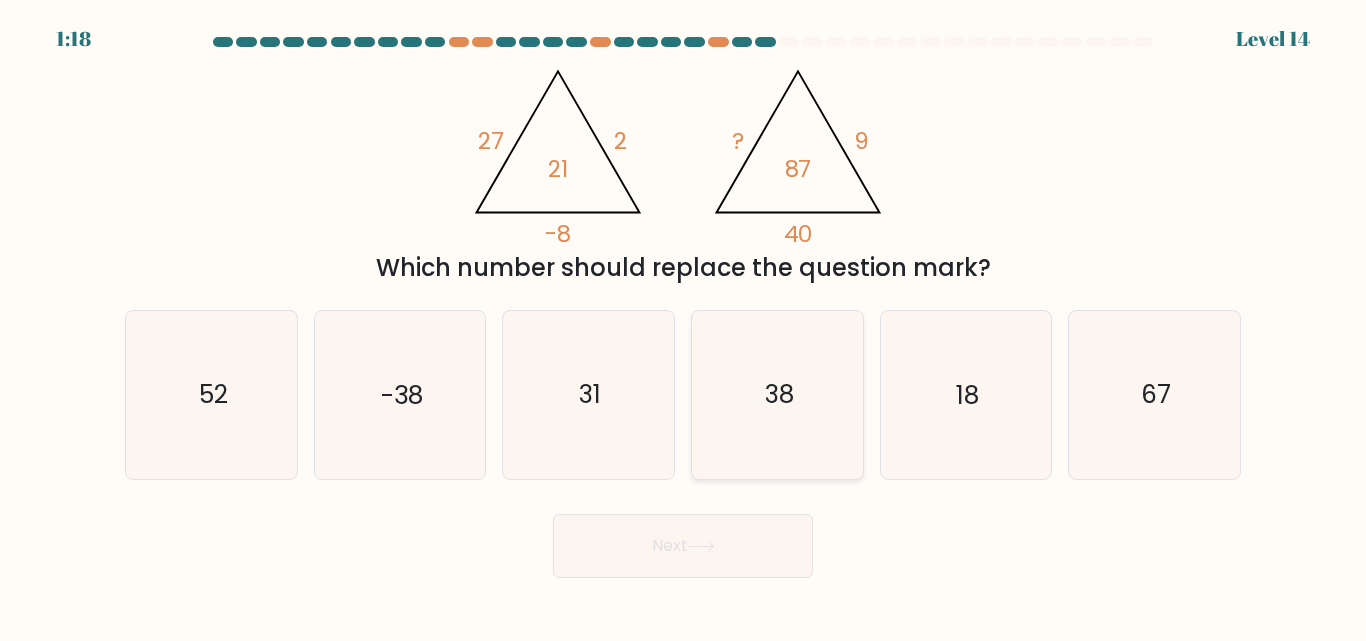 click on "38" 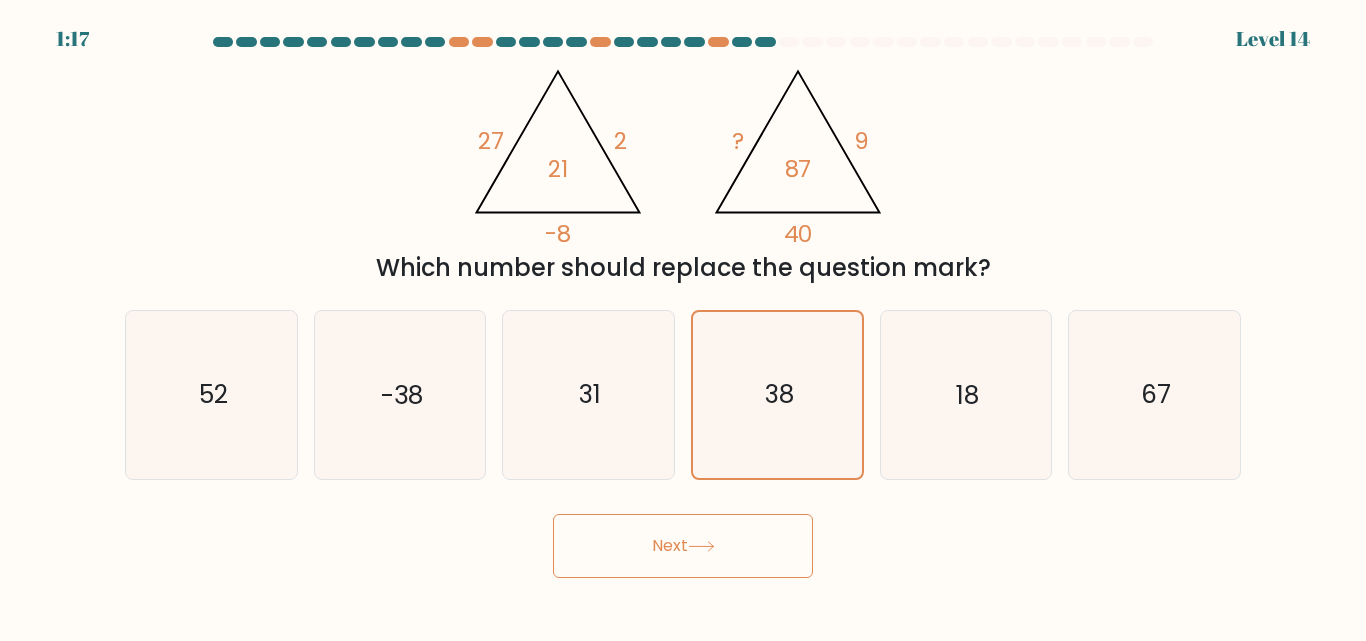 click on "Next" at bounding box center (683, 546) 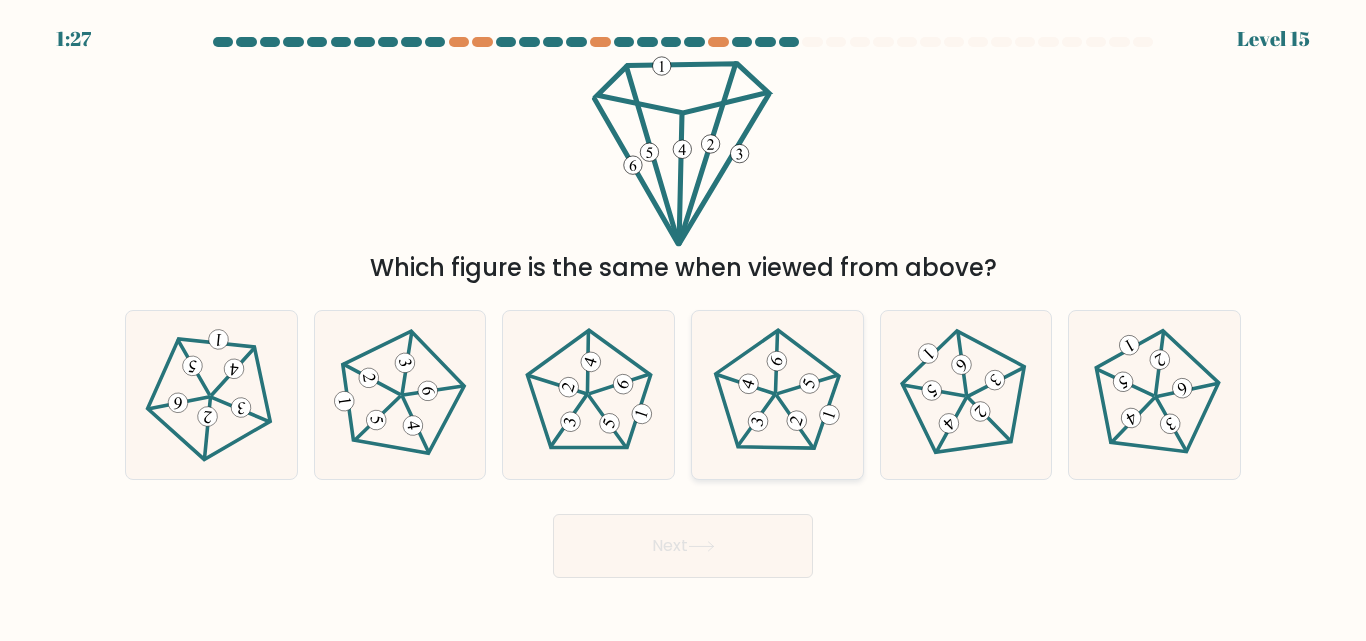 click 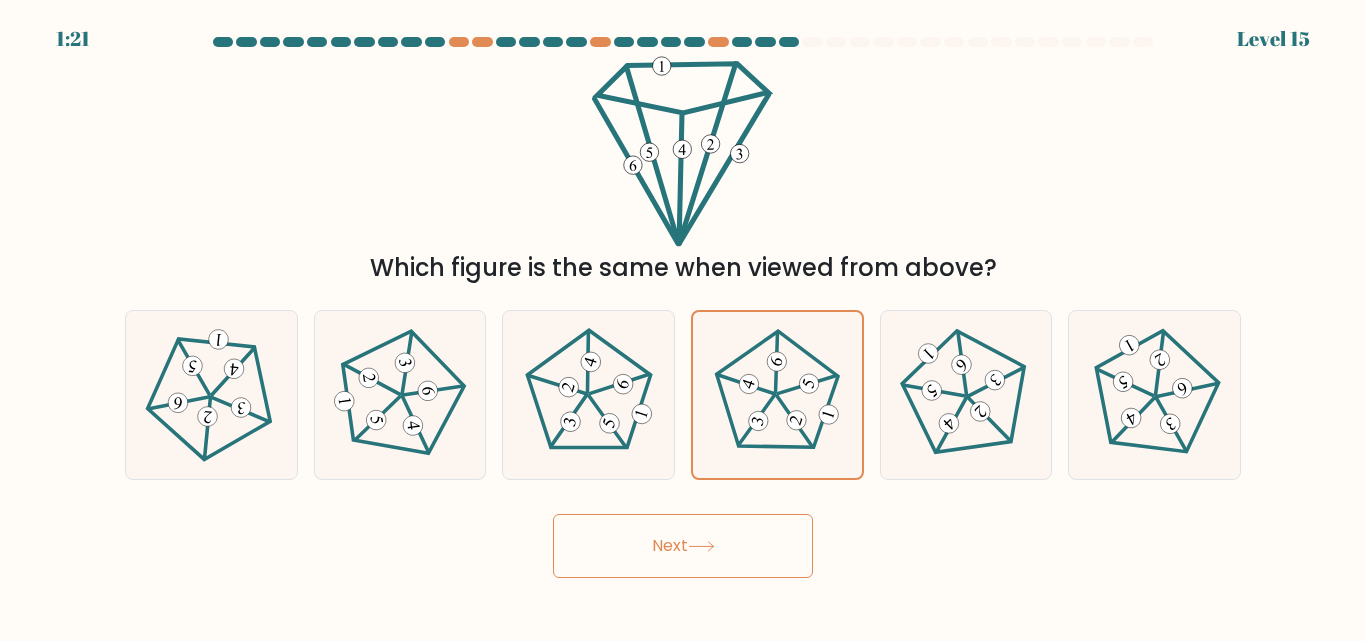 click on "Next" at bounding box center (683, 546) 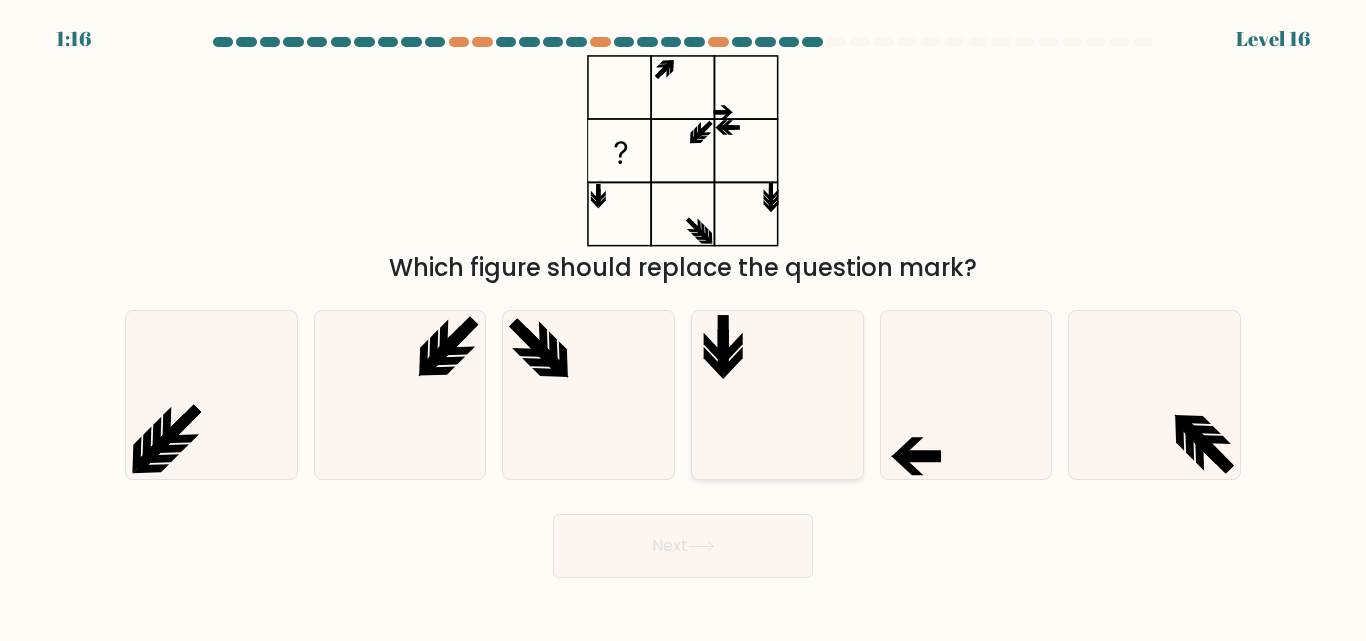 click 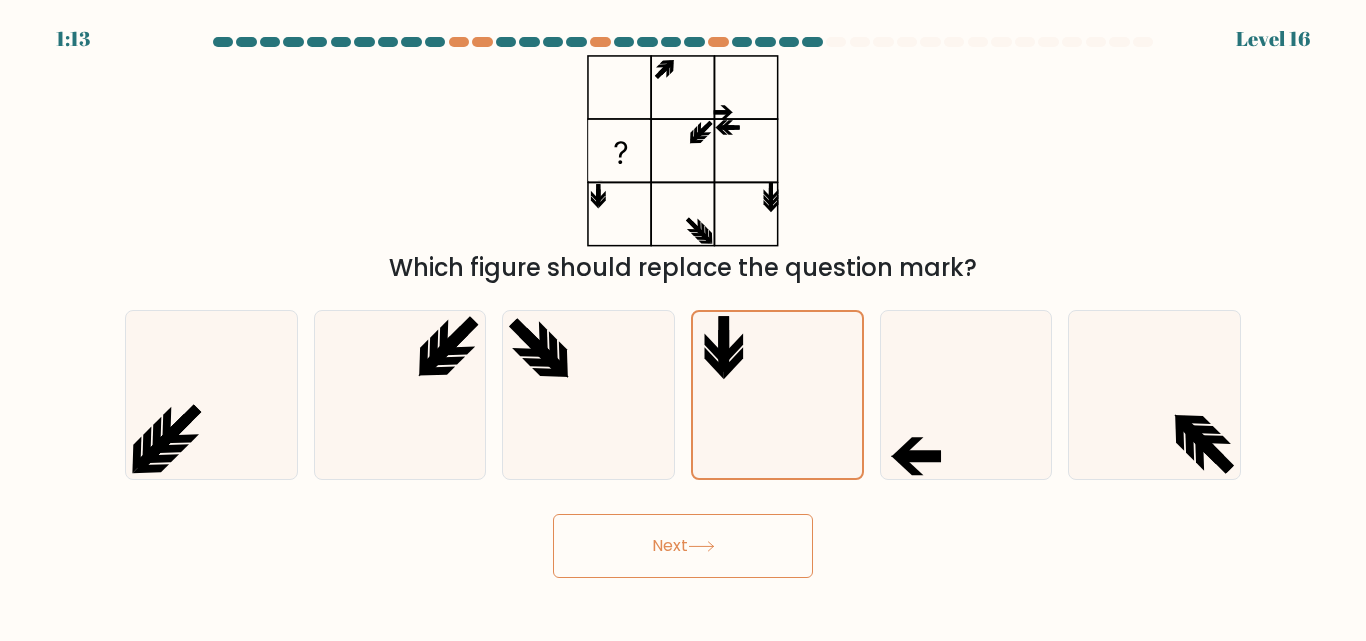 click on "Next" at bounding box center (683, 546) 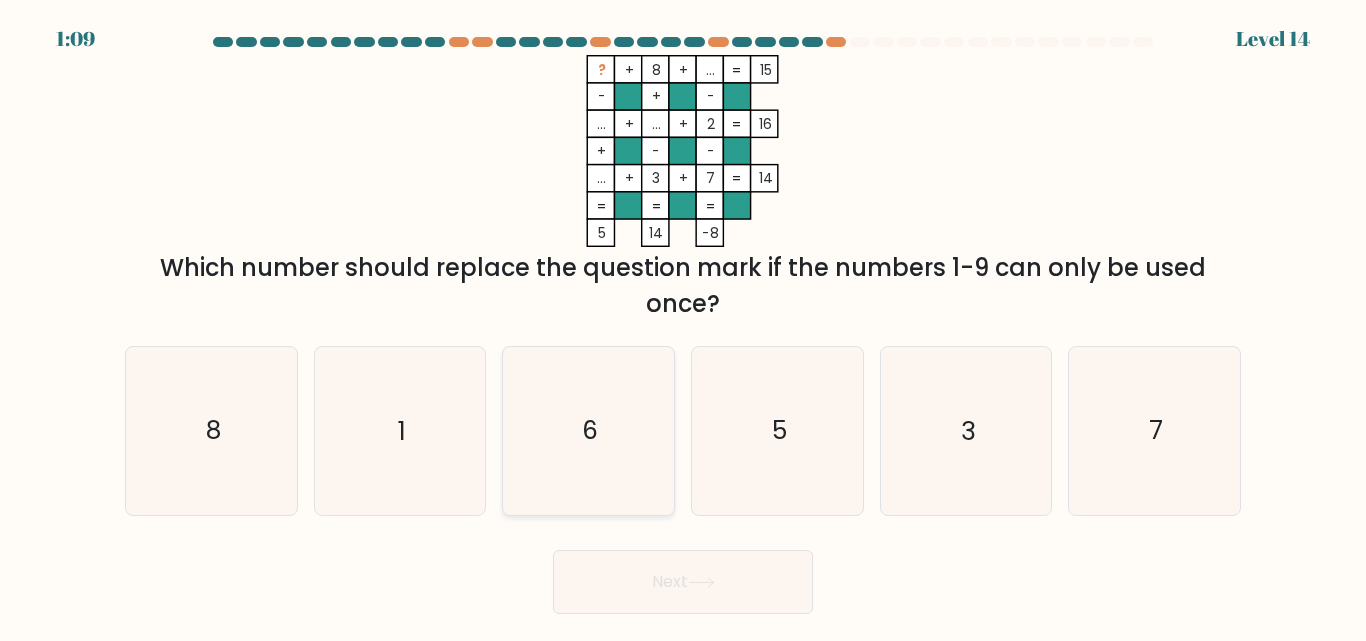 click on "6" 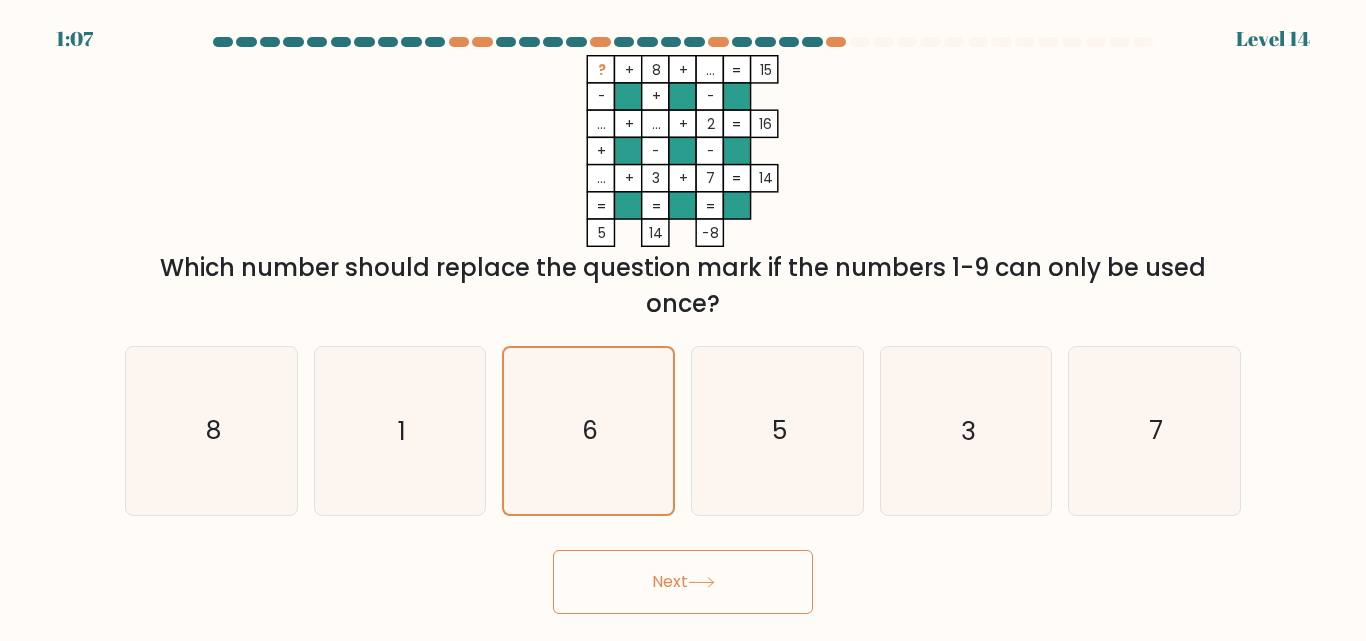 click on "Next" at bounding box center [683, 582] 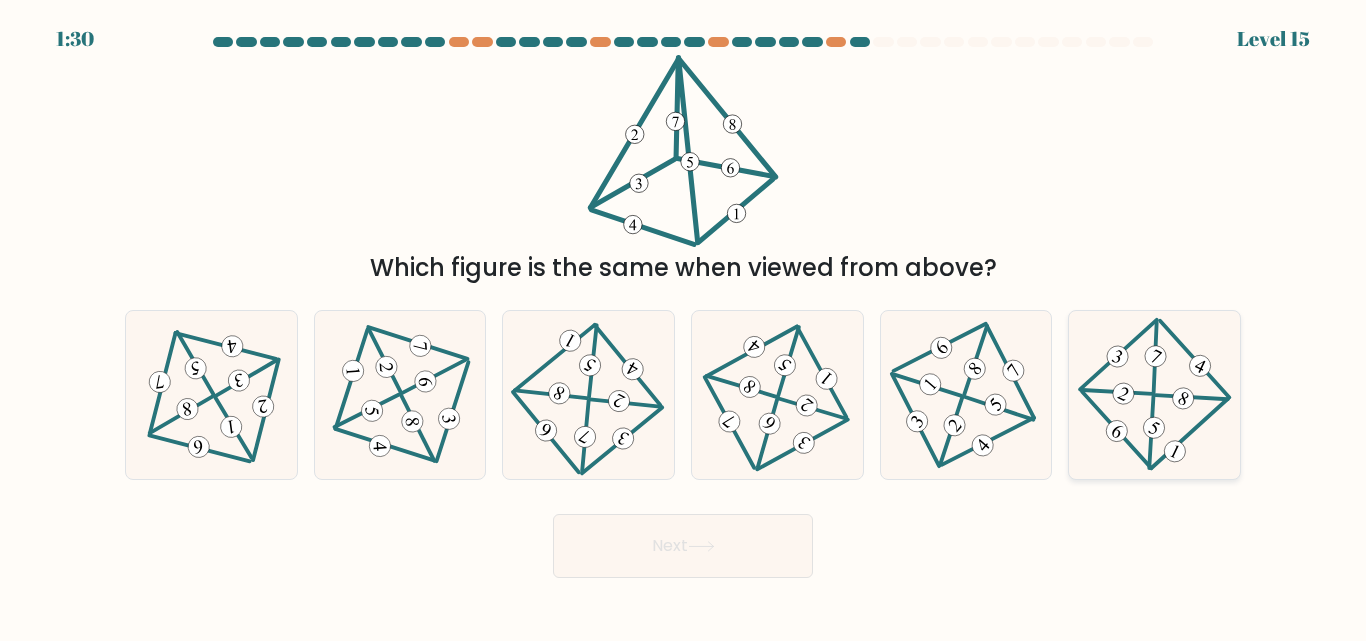 click 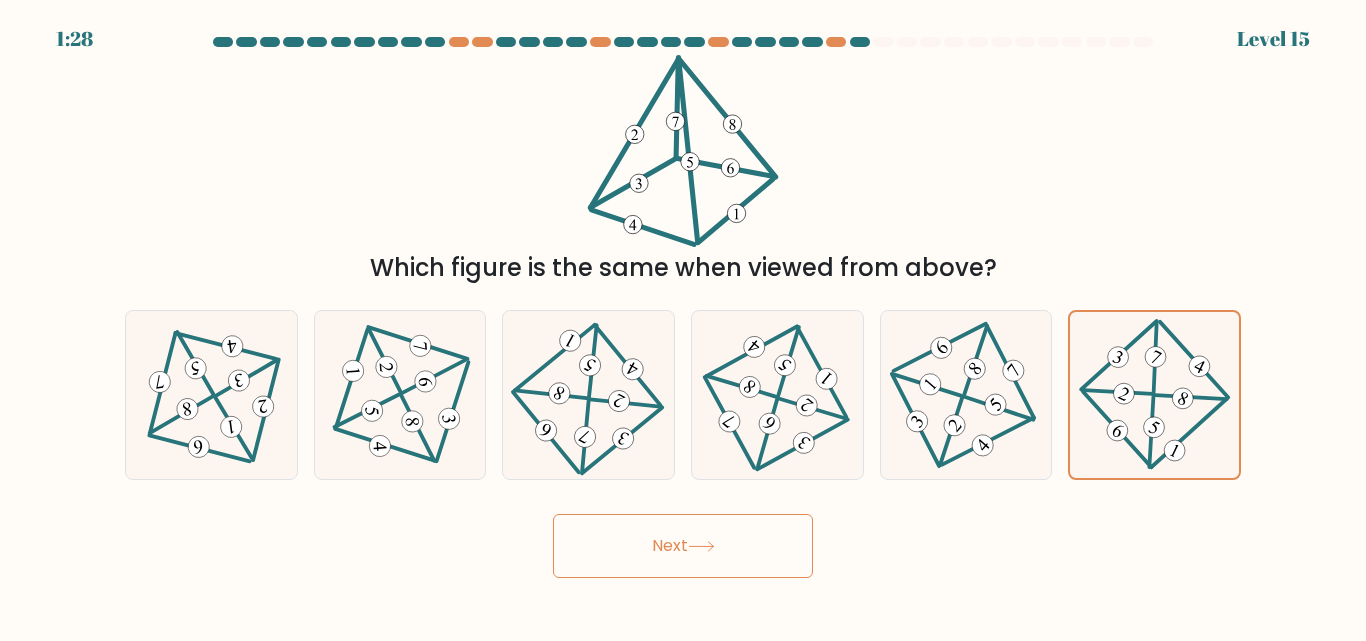 click on "Next" at bounding box center [683, 546] 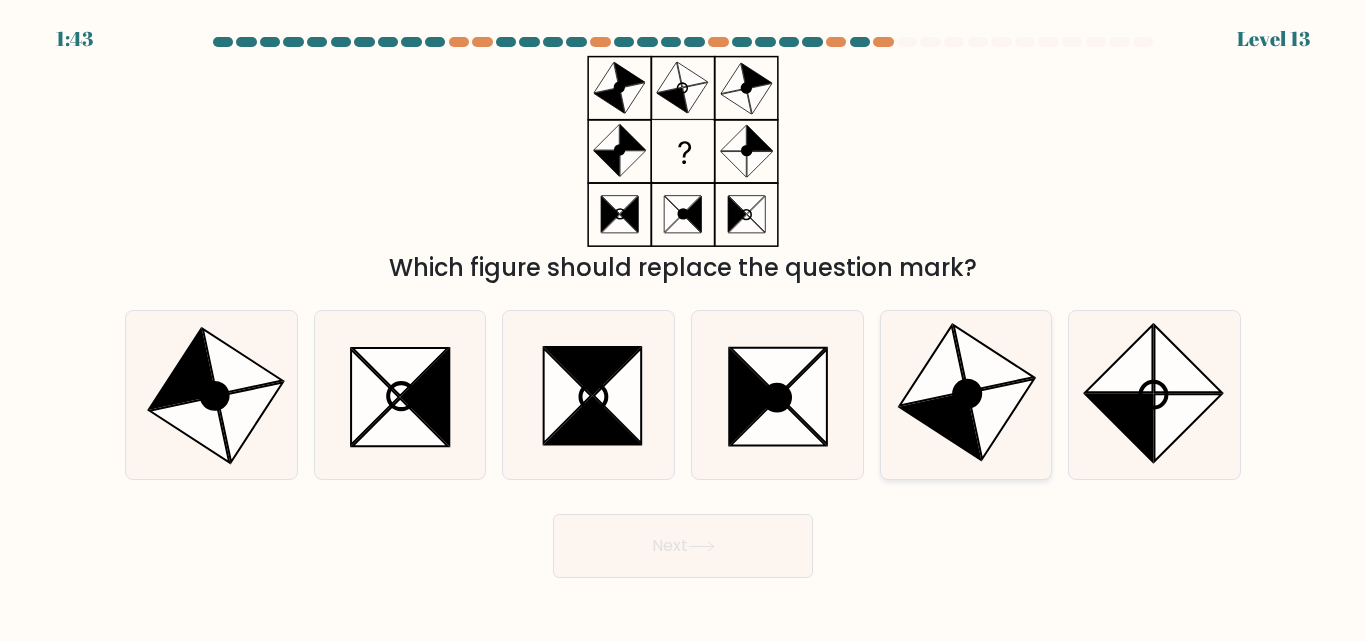 click 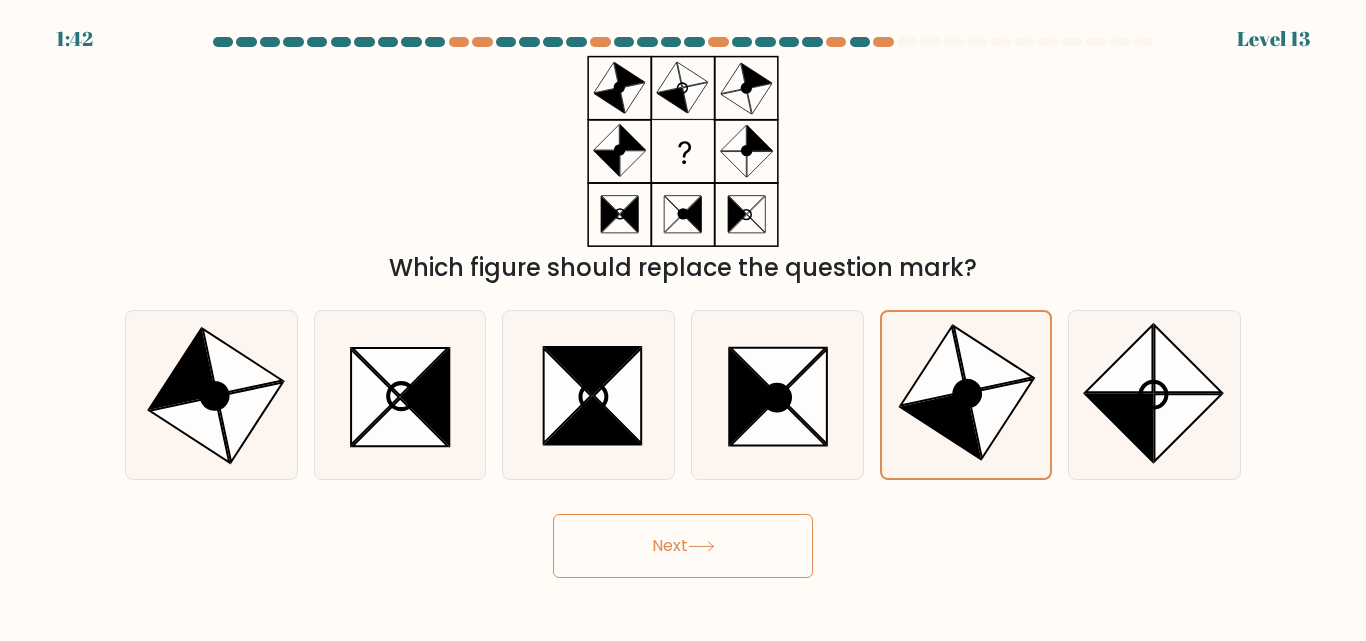 click on "Next" at bounding box center (683, 546) 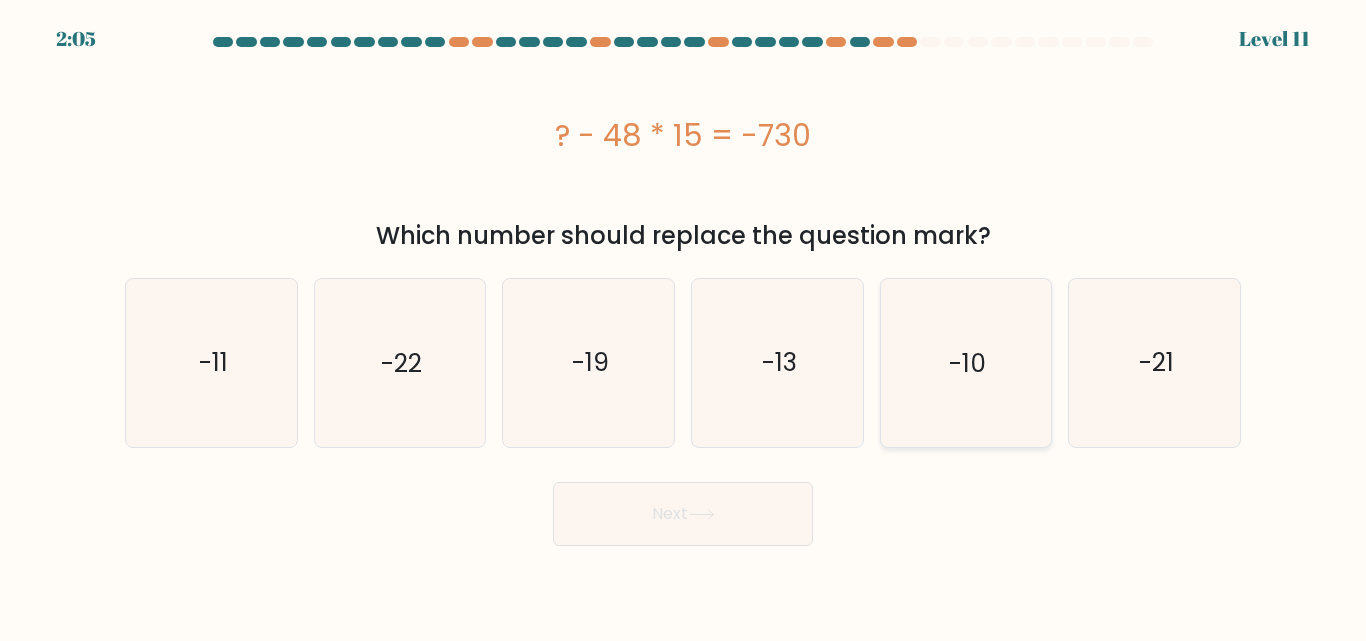 click on "-10" 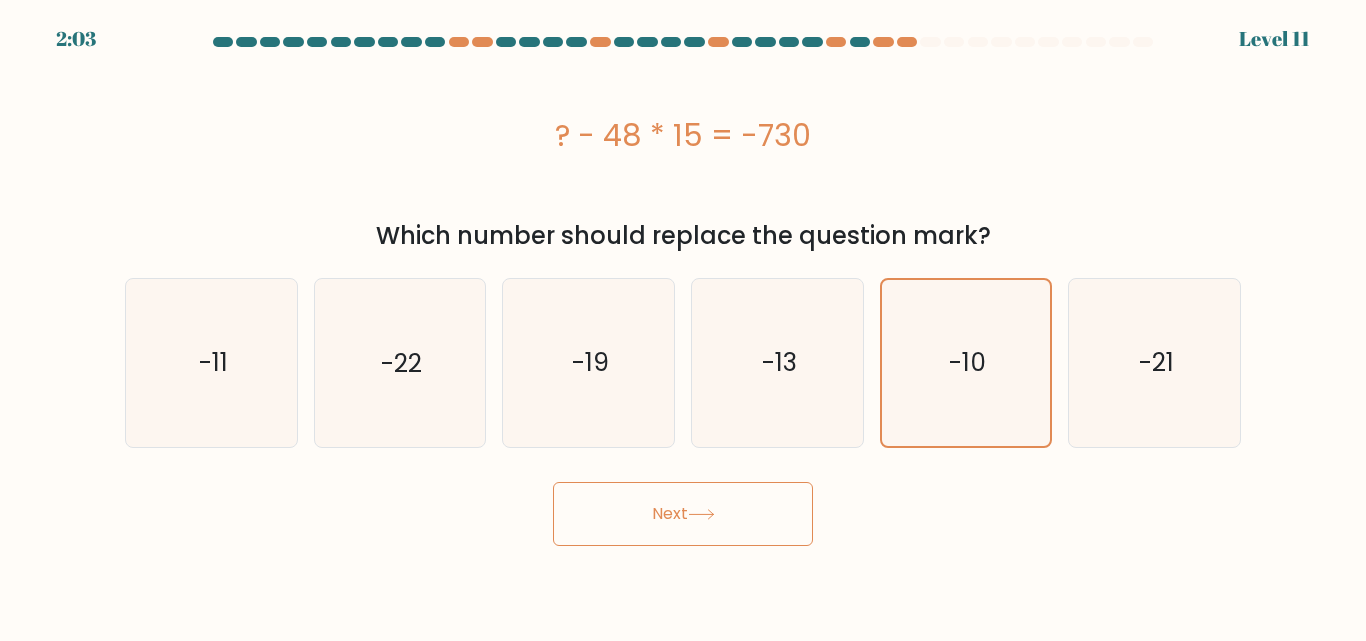 click on "Next" at bounding box center [683, 514] 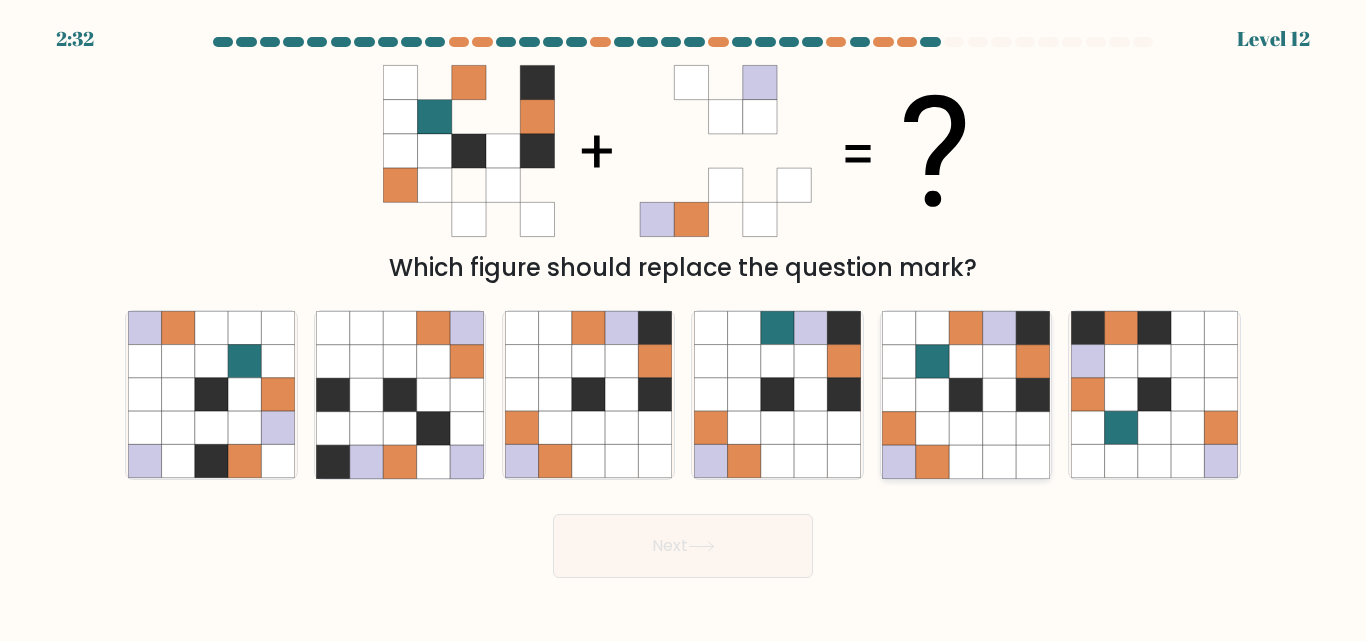 click 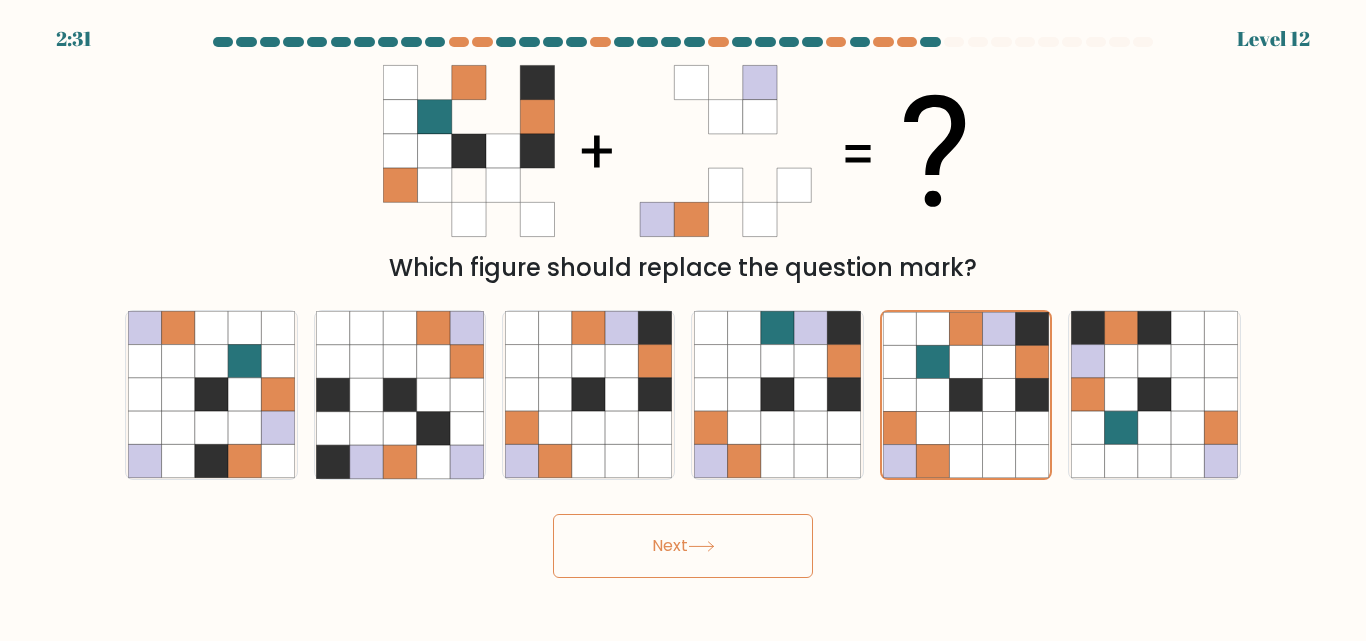 click on "Next" at bounding box center [683, 546] 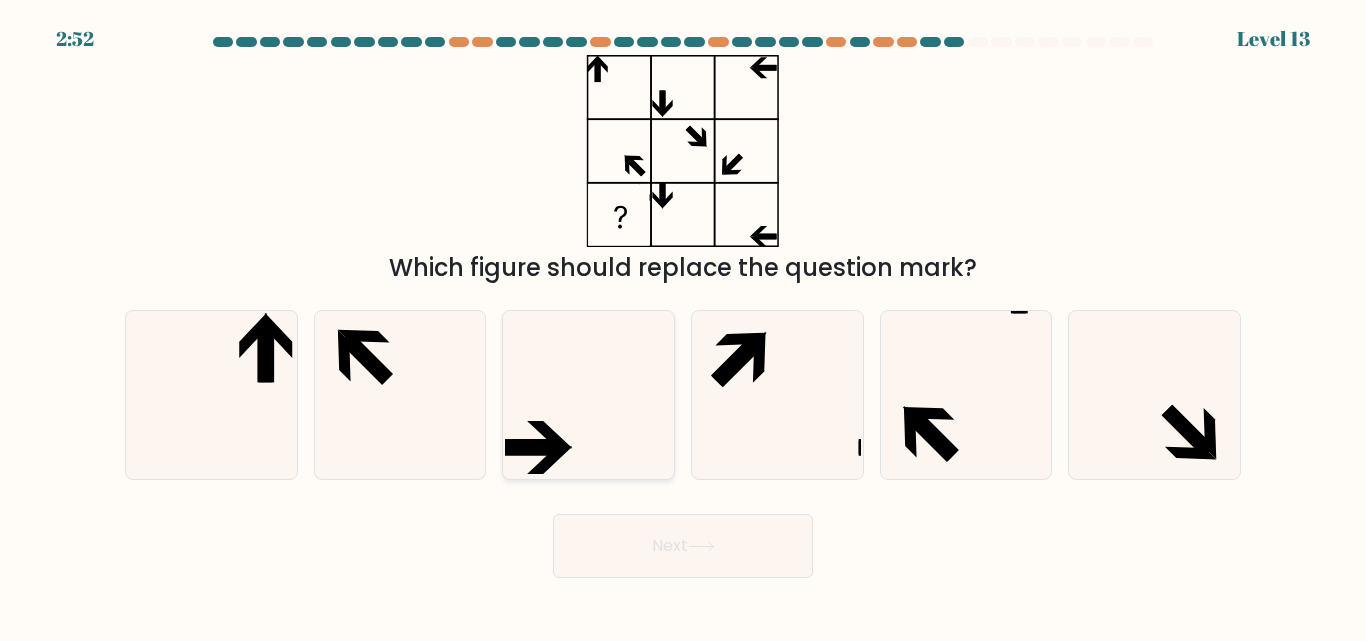 click 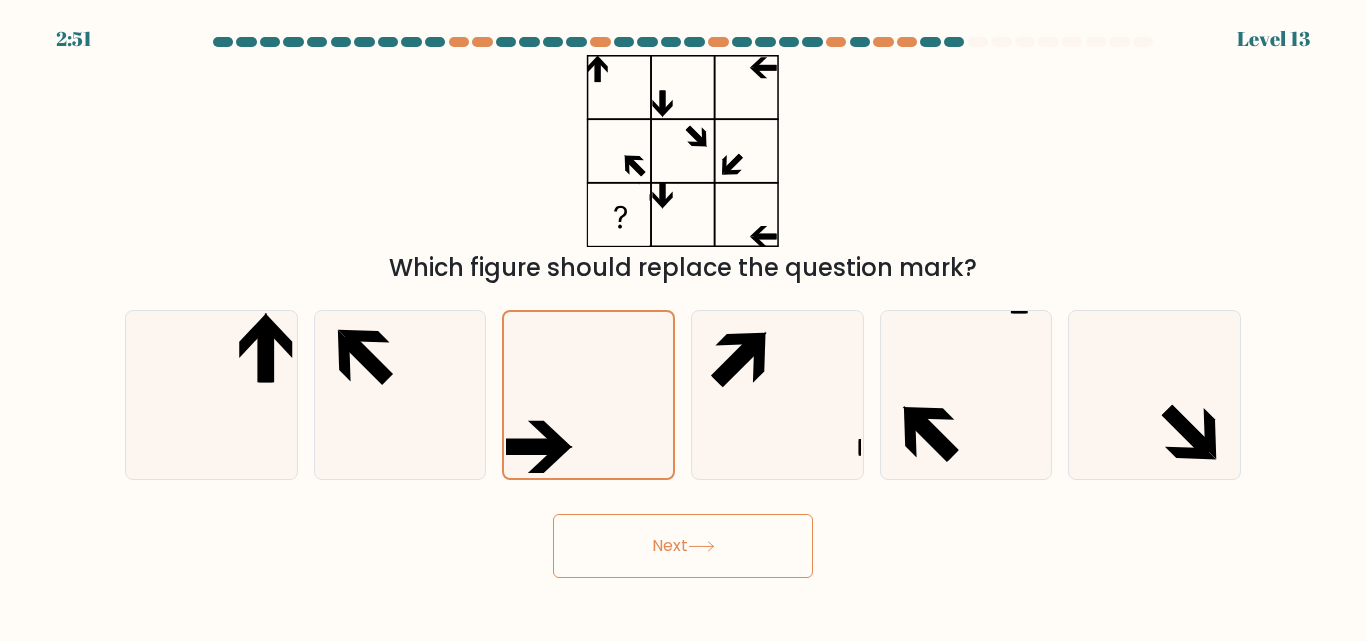 click on "Next" at bounding box center (683, 546) 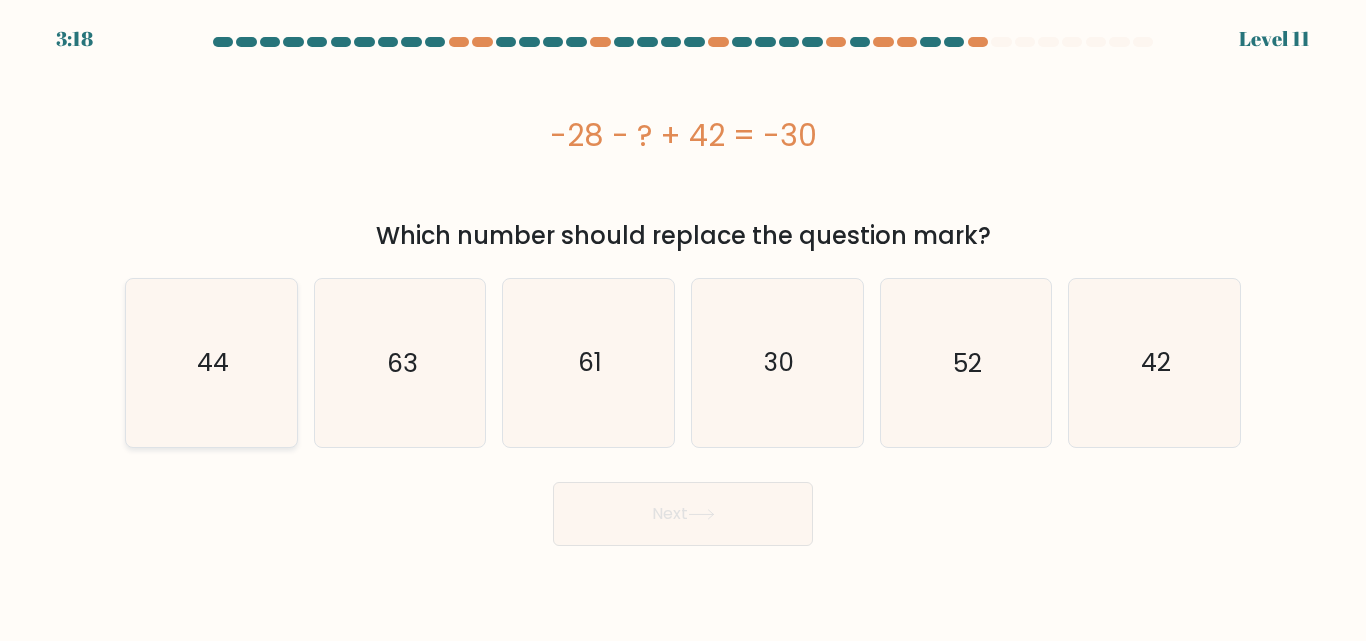 click on "44" 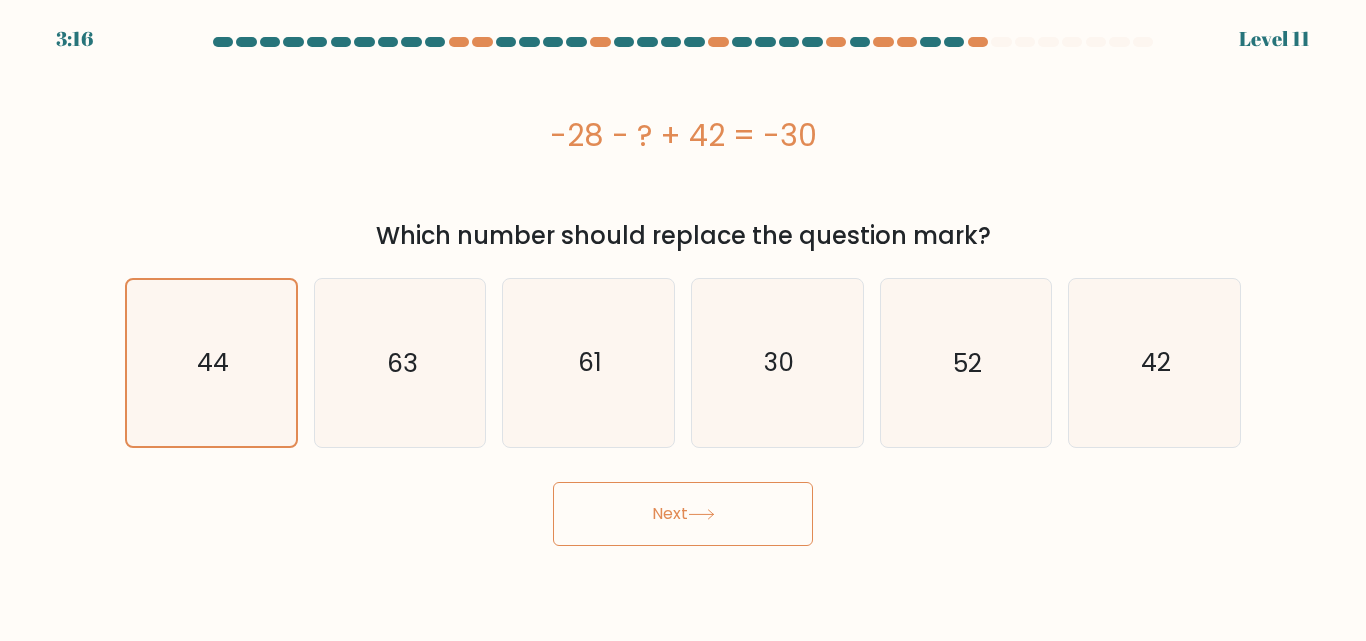 click on "Next" at bounding box center [683, 514] 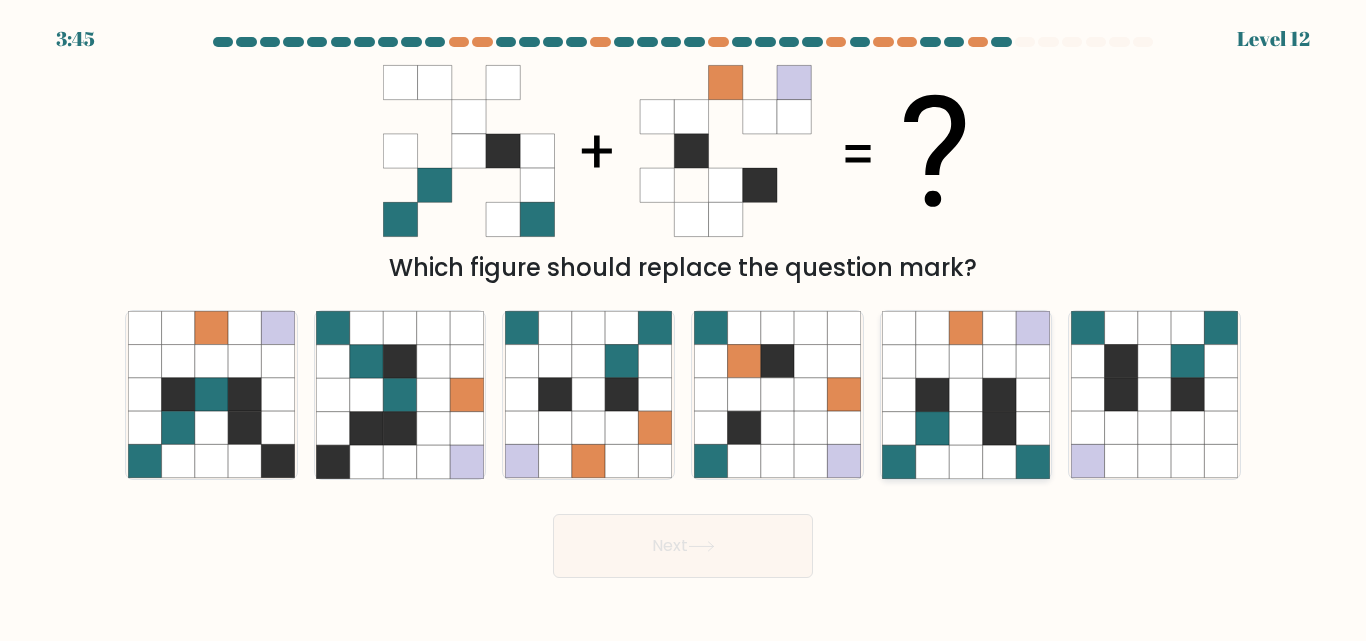 click 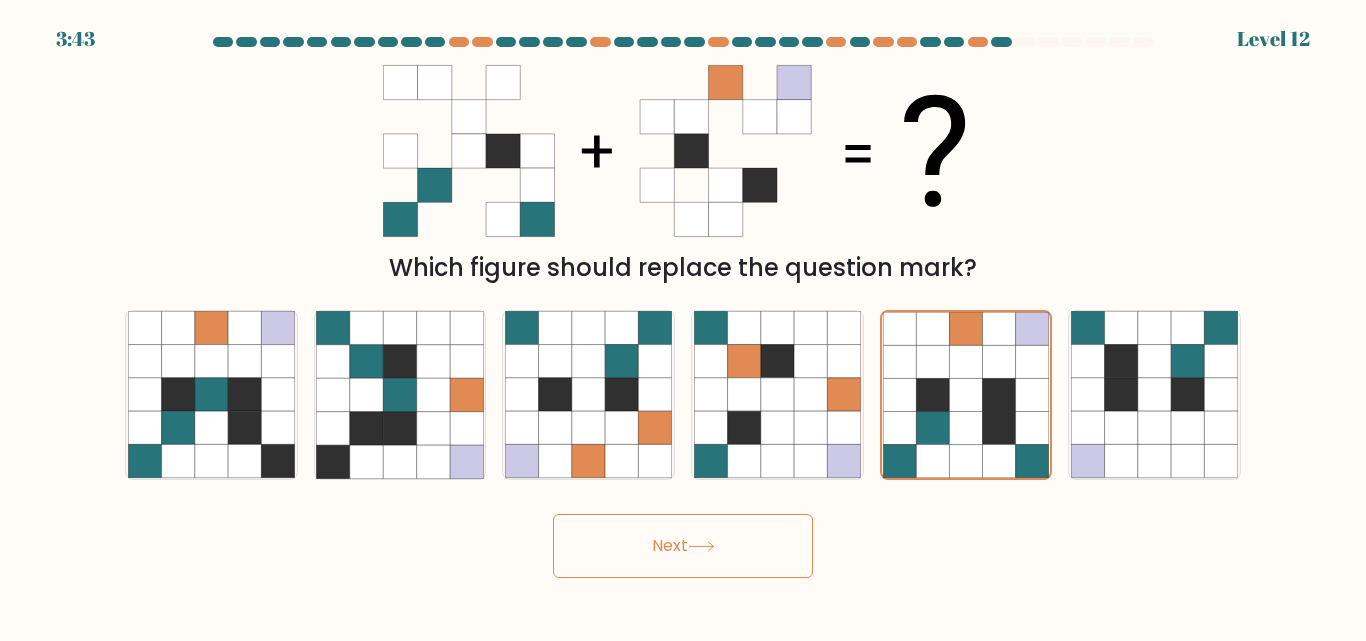 click on "Next" at bounding box center [683, 546] 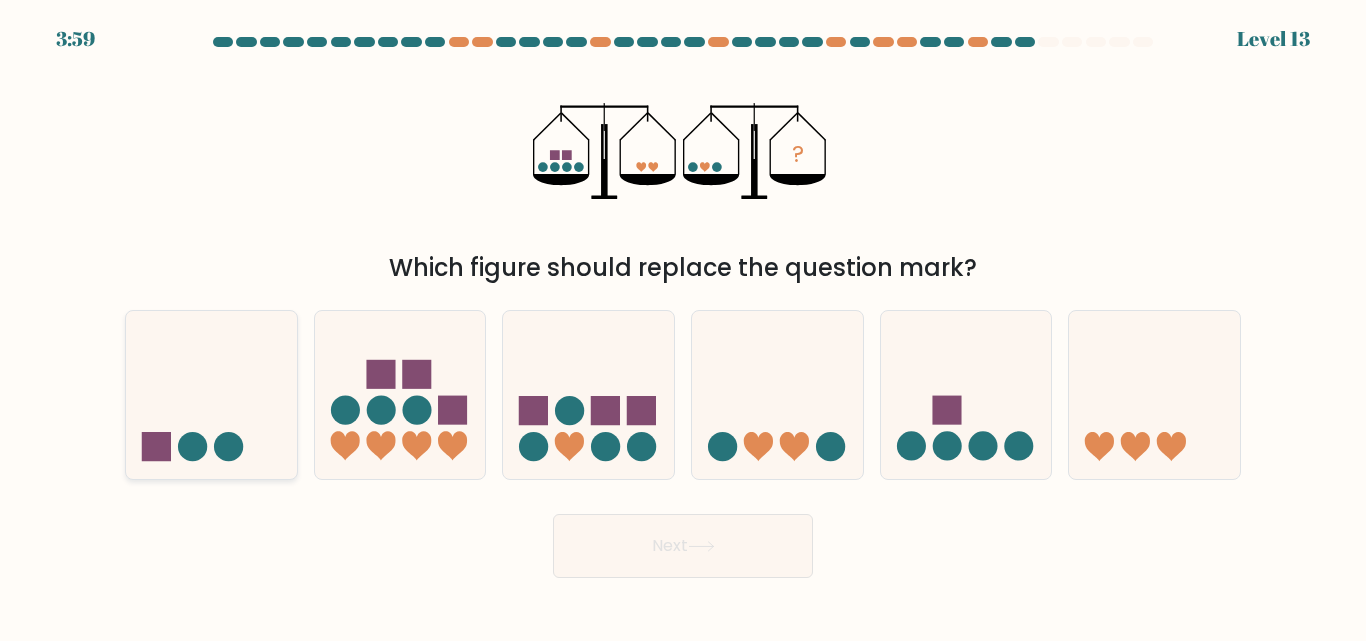 click 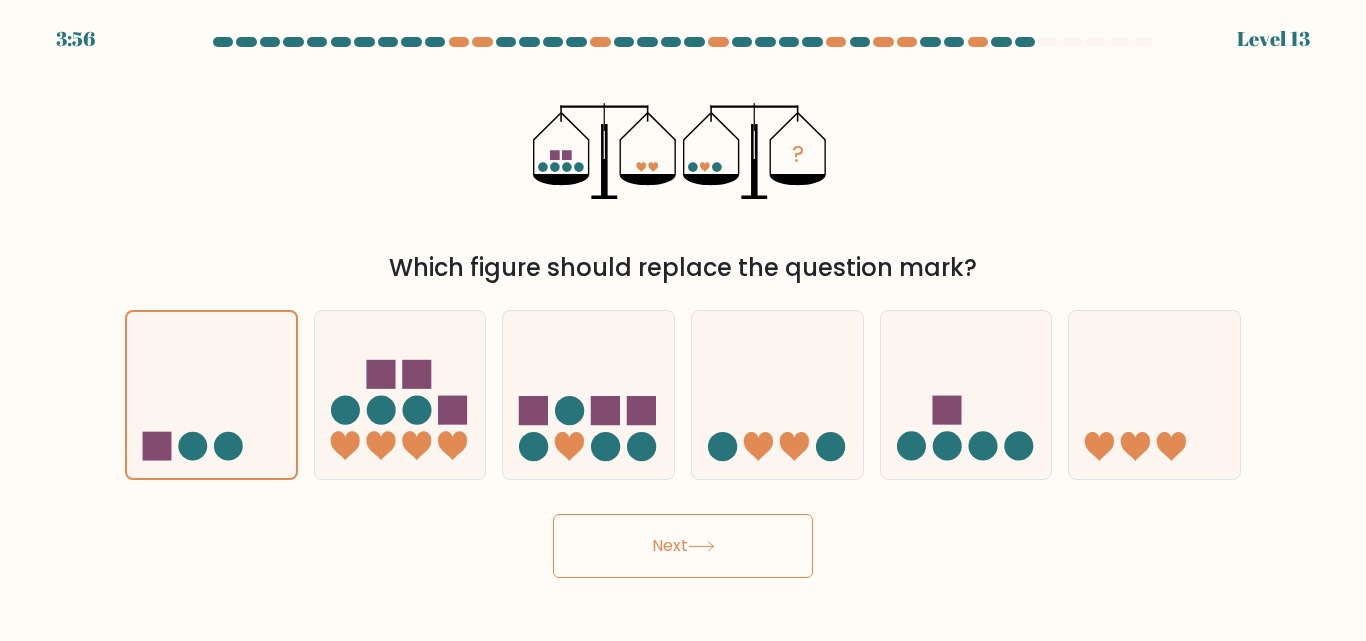 click 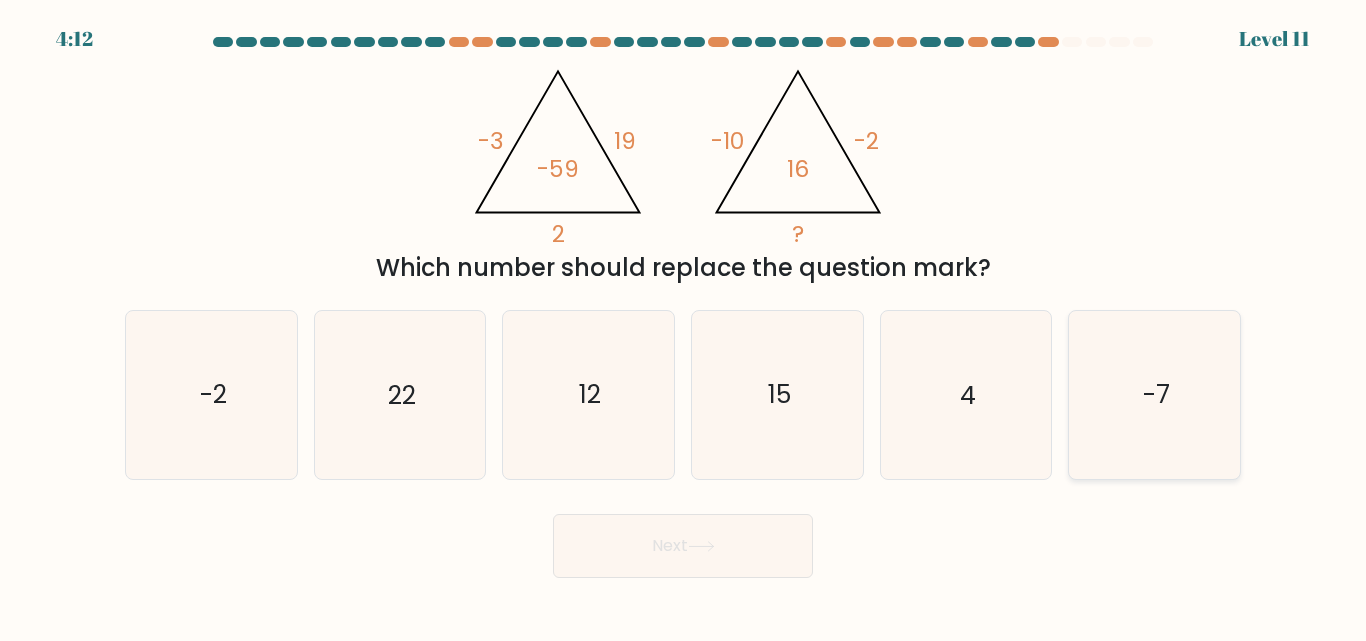 click on "-7" 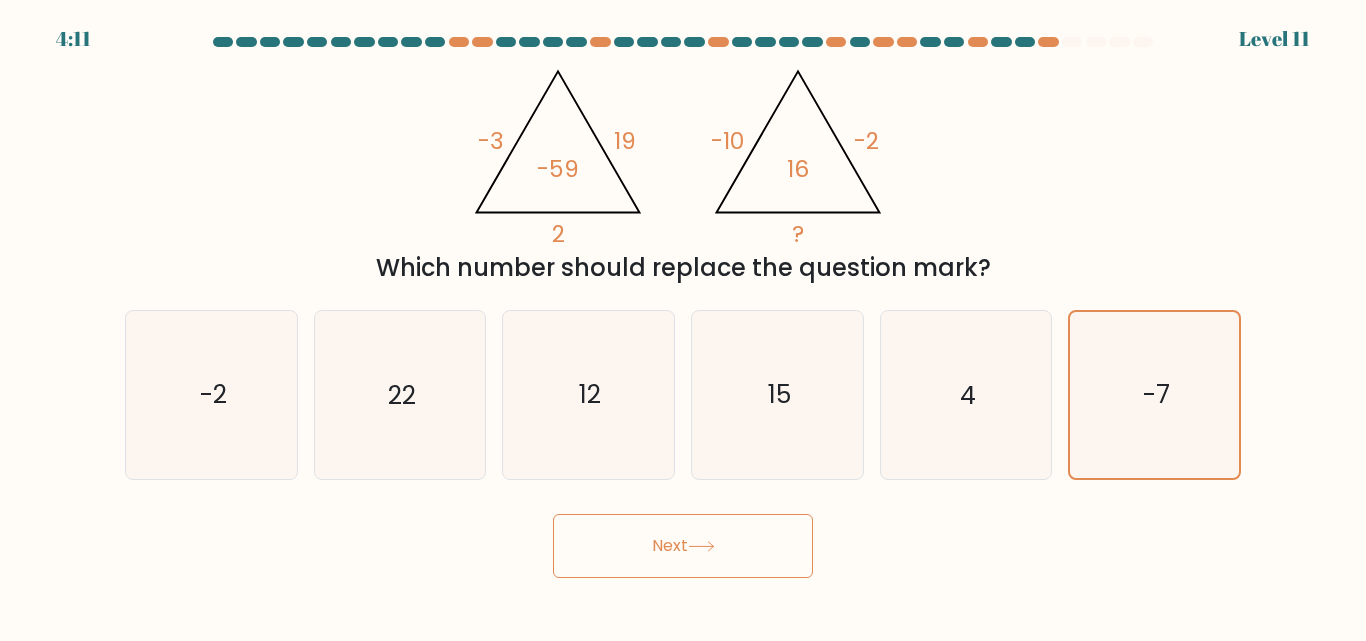 click on "Next" at bounding box center [683, 546] 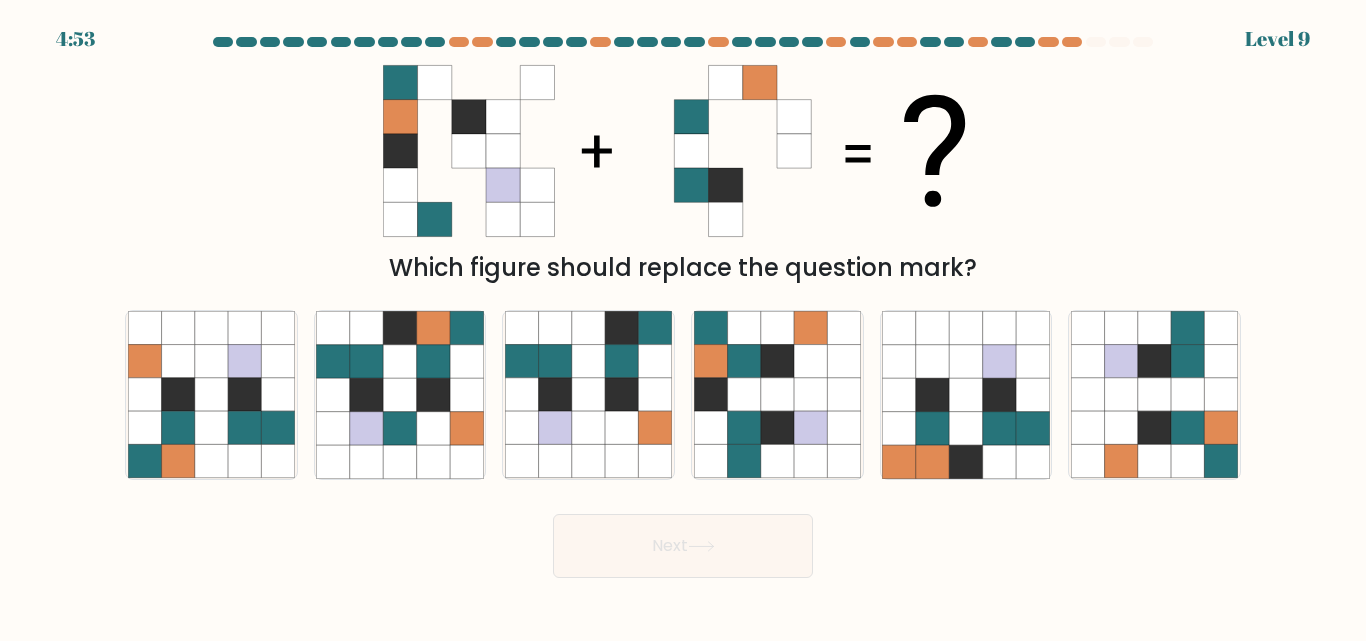 click on "Next" at bounding box center (683, 546) 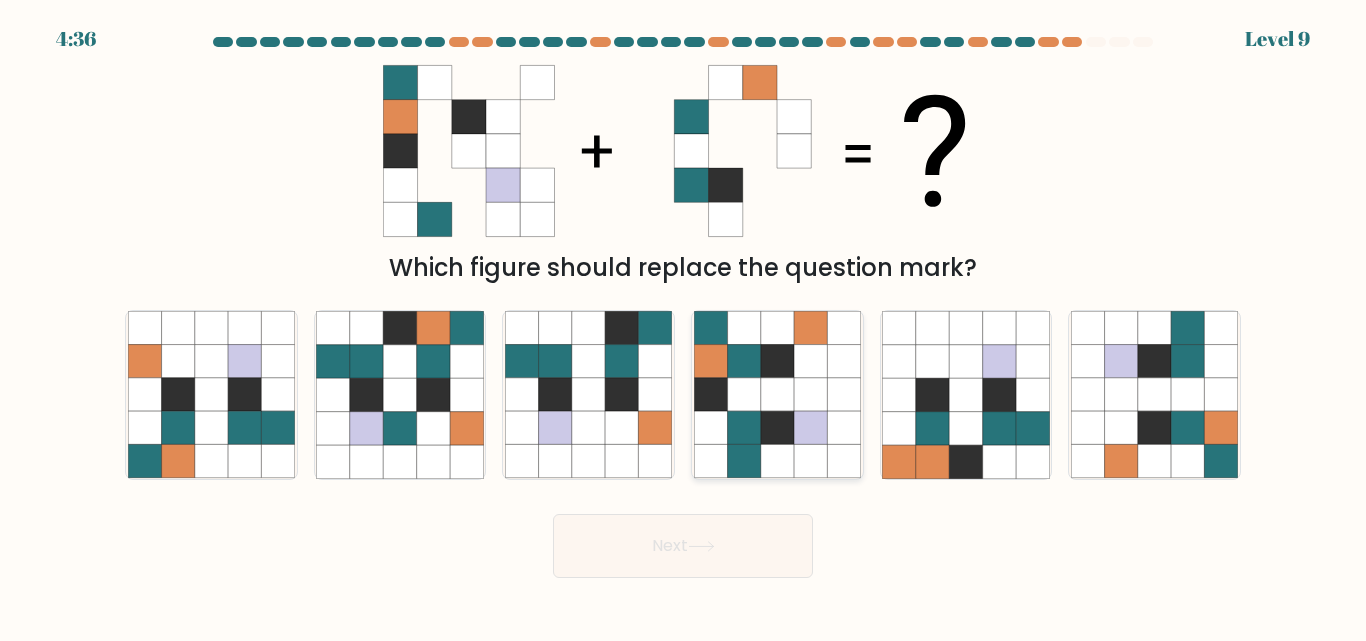 click 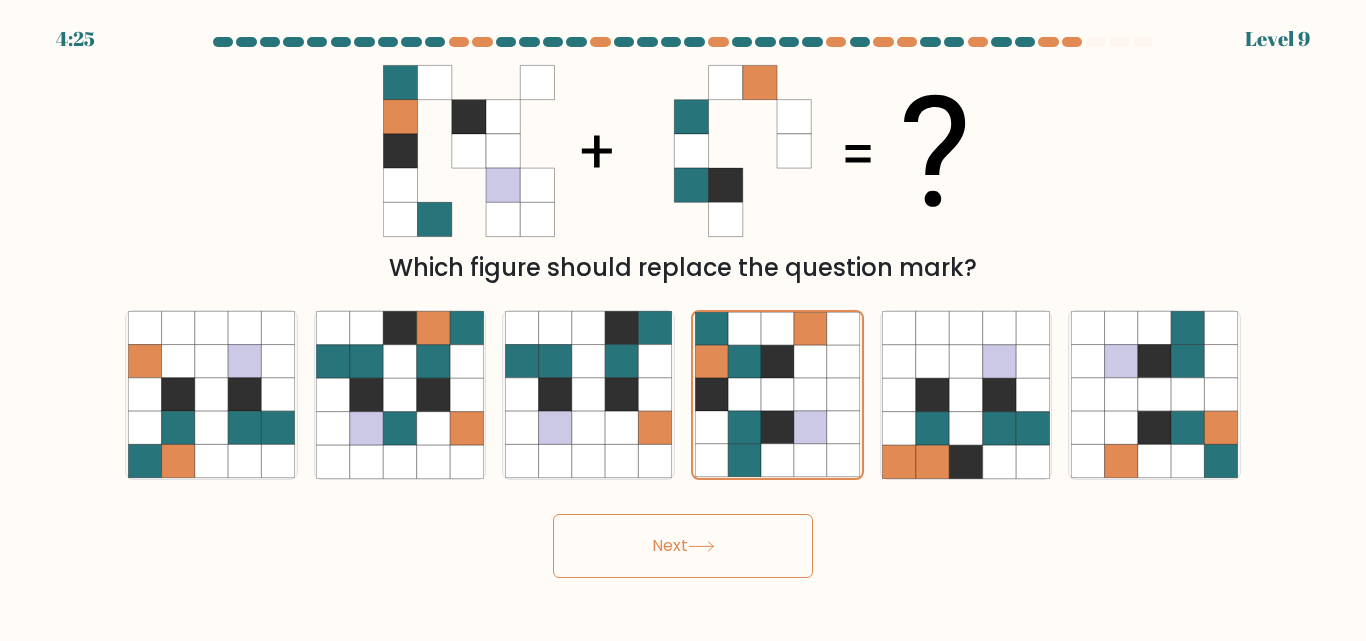 click on "Next" at bounding box center (683, 546) 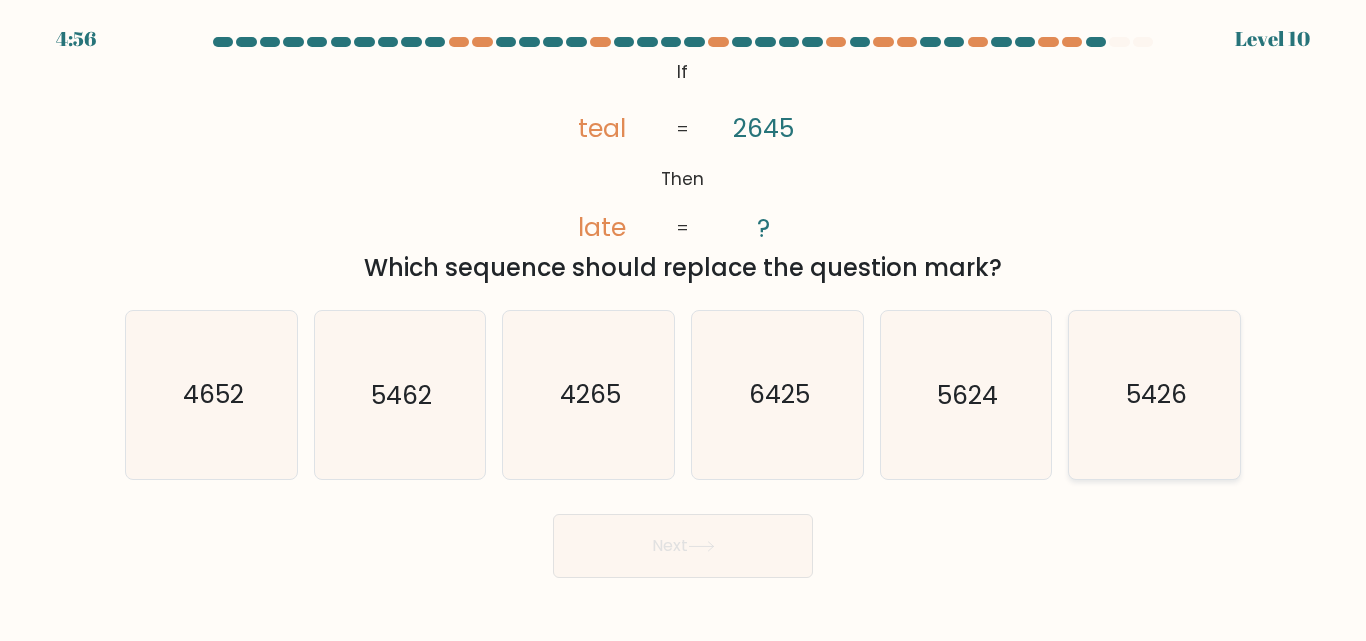 click on "5426" 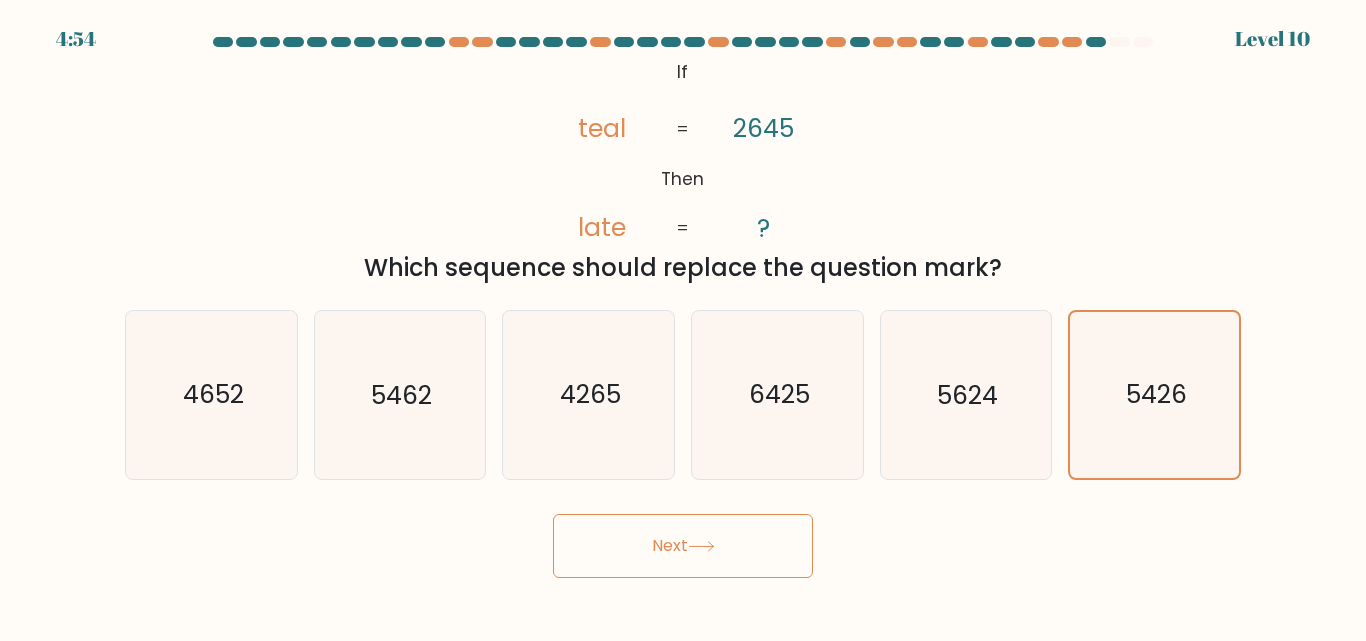 click on "Next" at bounding box center (683, 546) 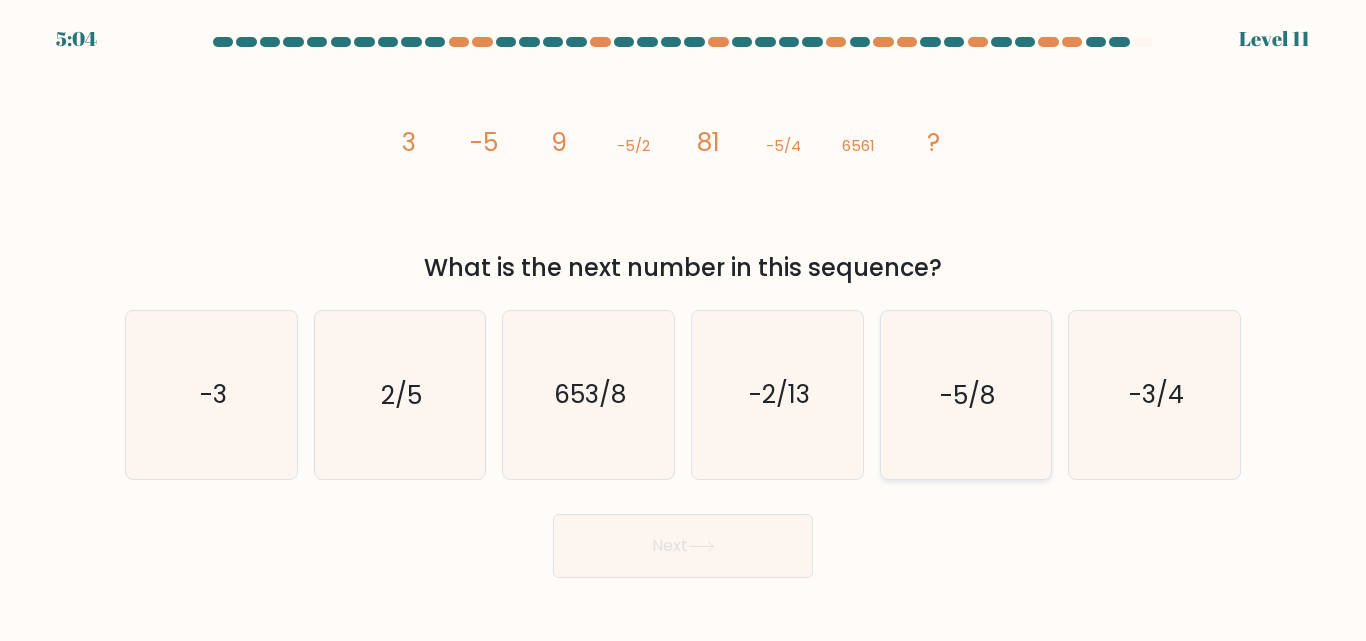 click on "-5/8" 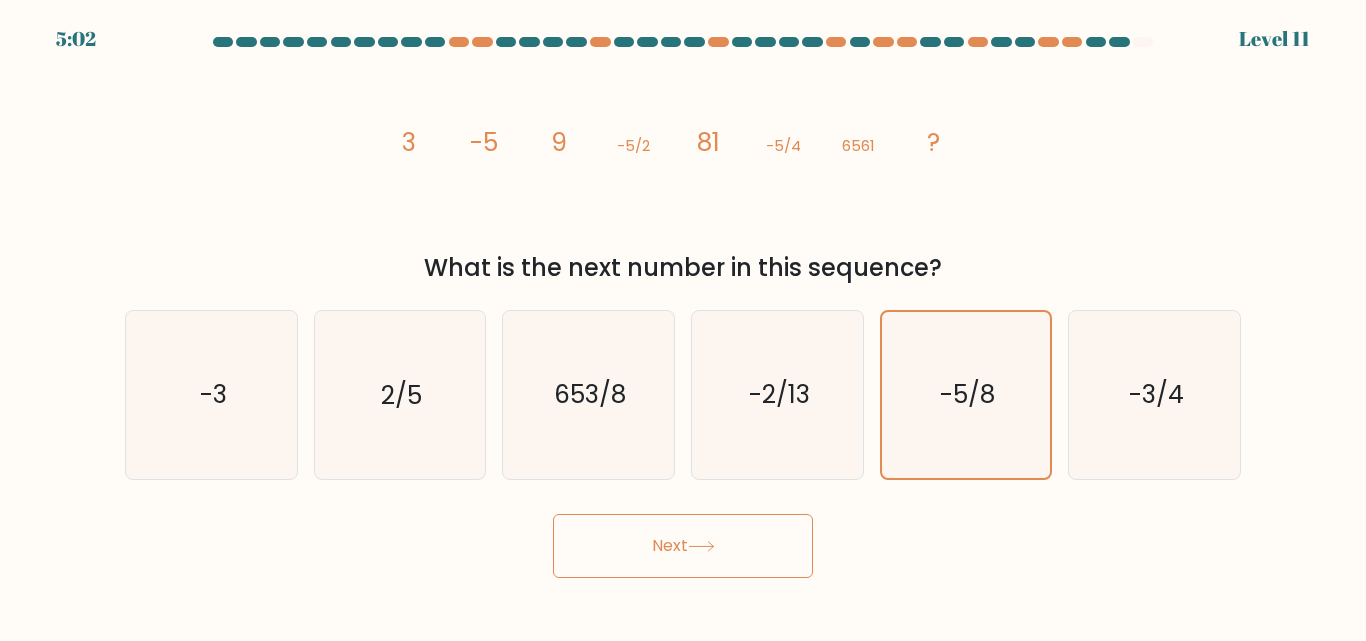 click 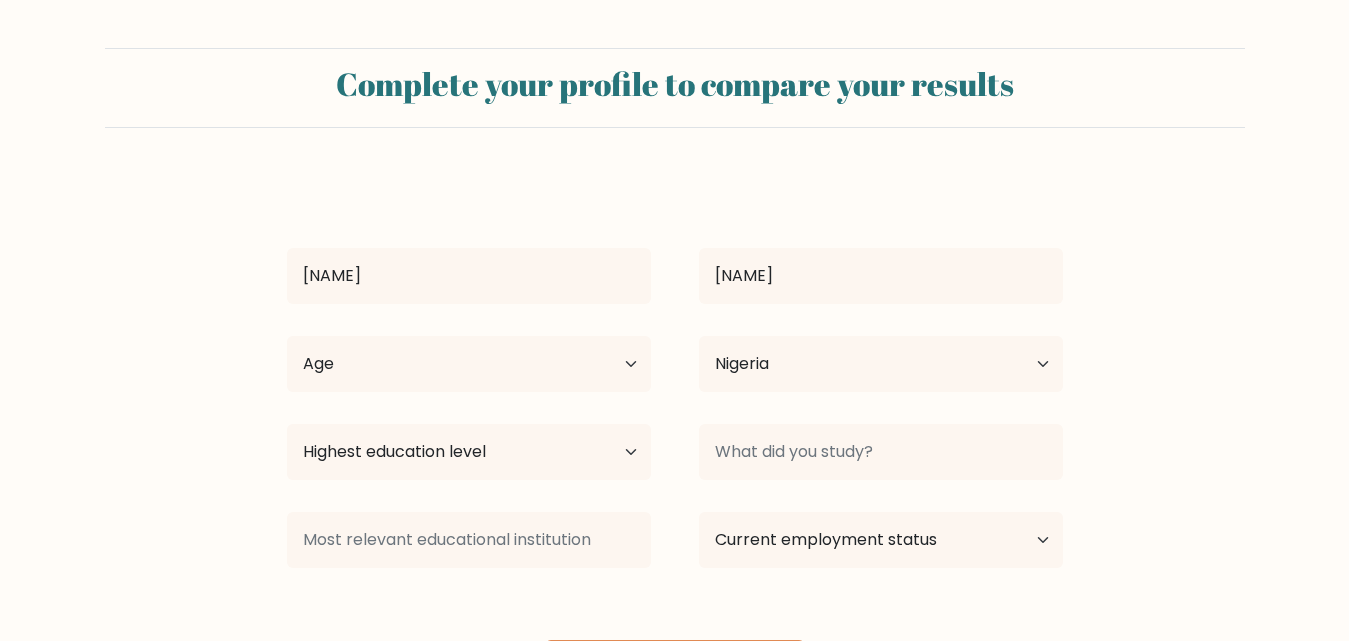 select on "NG" 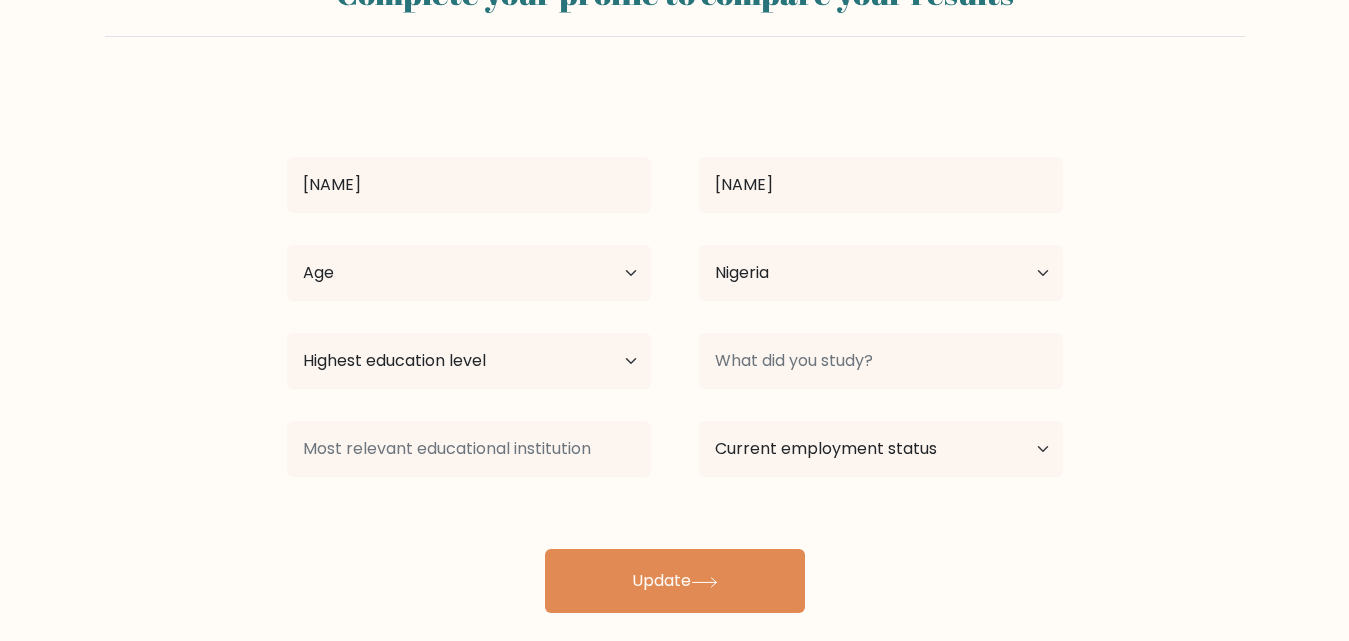 scroll, scrollTop: 93, scrollLeft: 0, axis: vertical 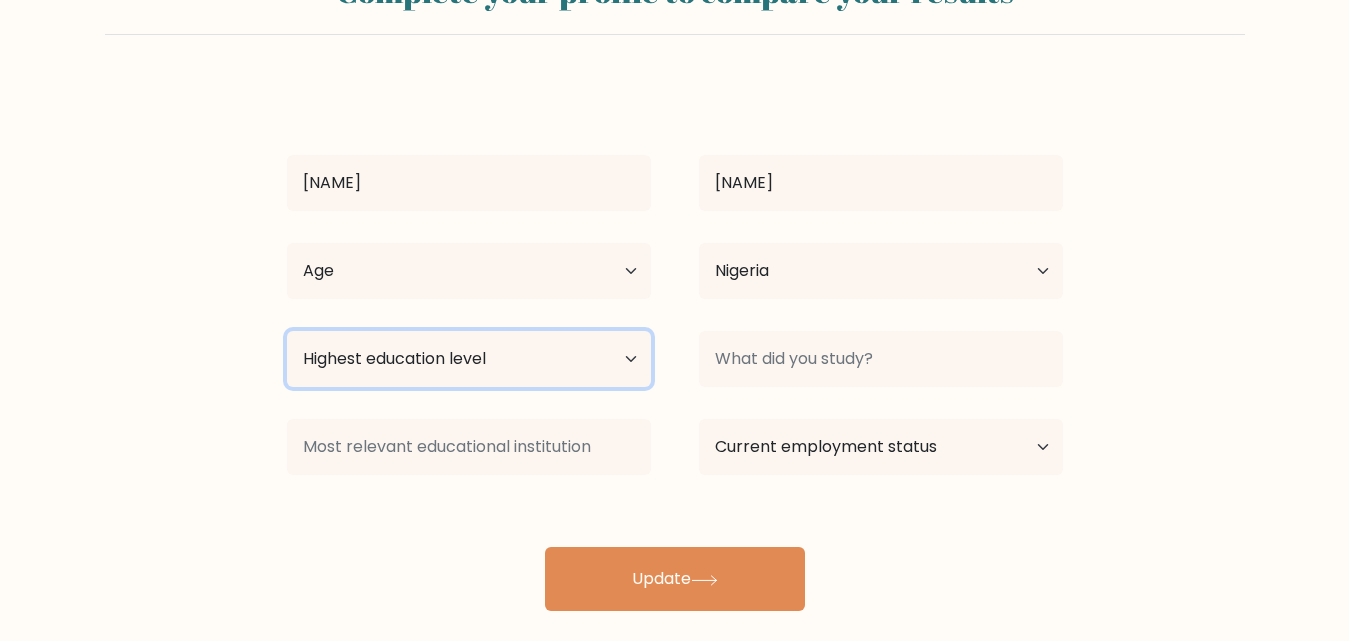 click on "Highest education level
No schooling
Primary
Lower Secondary
Upper Secondary
Occupation Specific
Bachelor's degree
Master's degree
Doctoral degree" at bounding box center (469, 359) 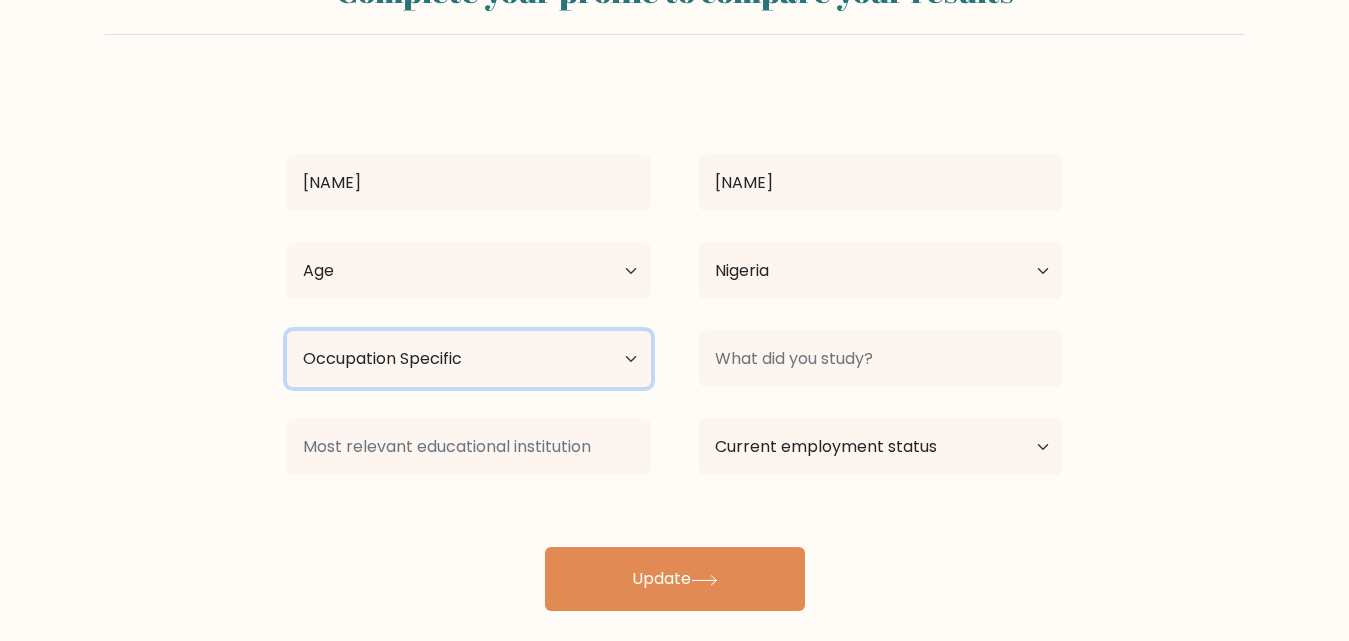 click on "Highest education level
No schooling
Primary
Lower Secondary
Upper Secondary
Occupation Specific
Bachelor's degree
Master's degree
Doctoral degree" at bounding box center [469, 359] 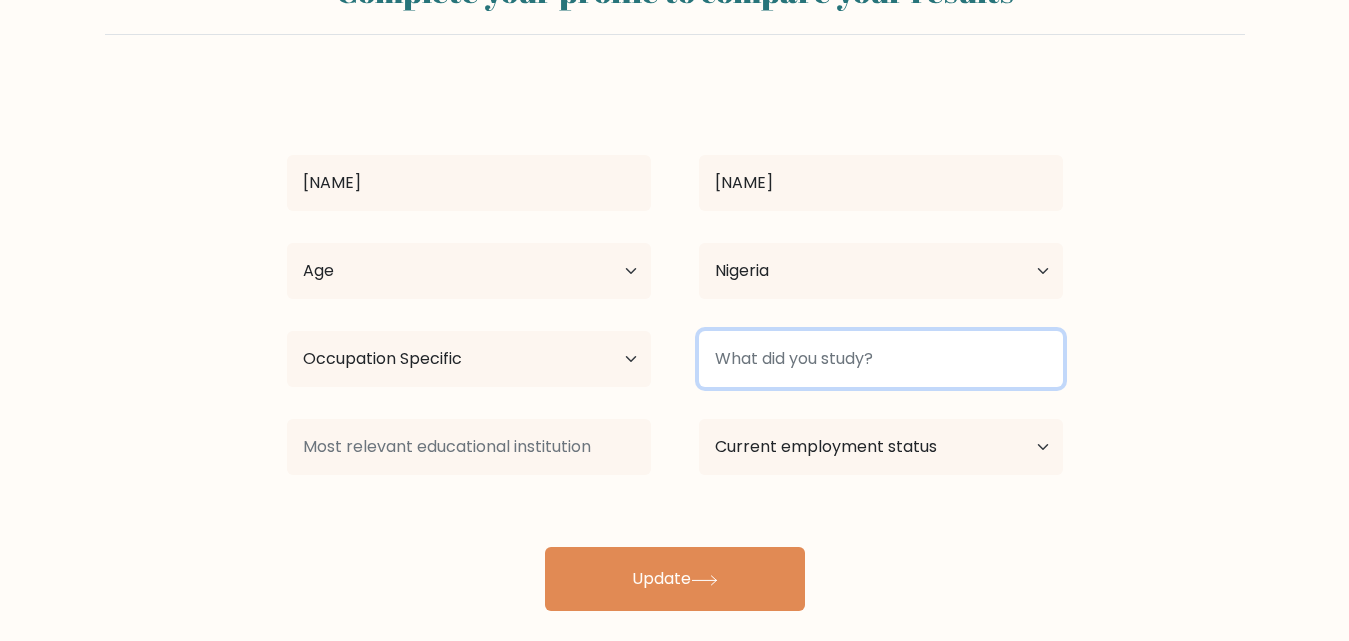 click at bounding box center [881, 359] 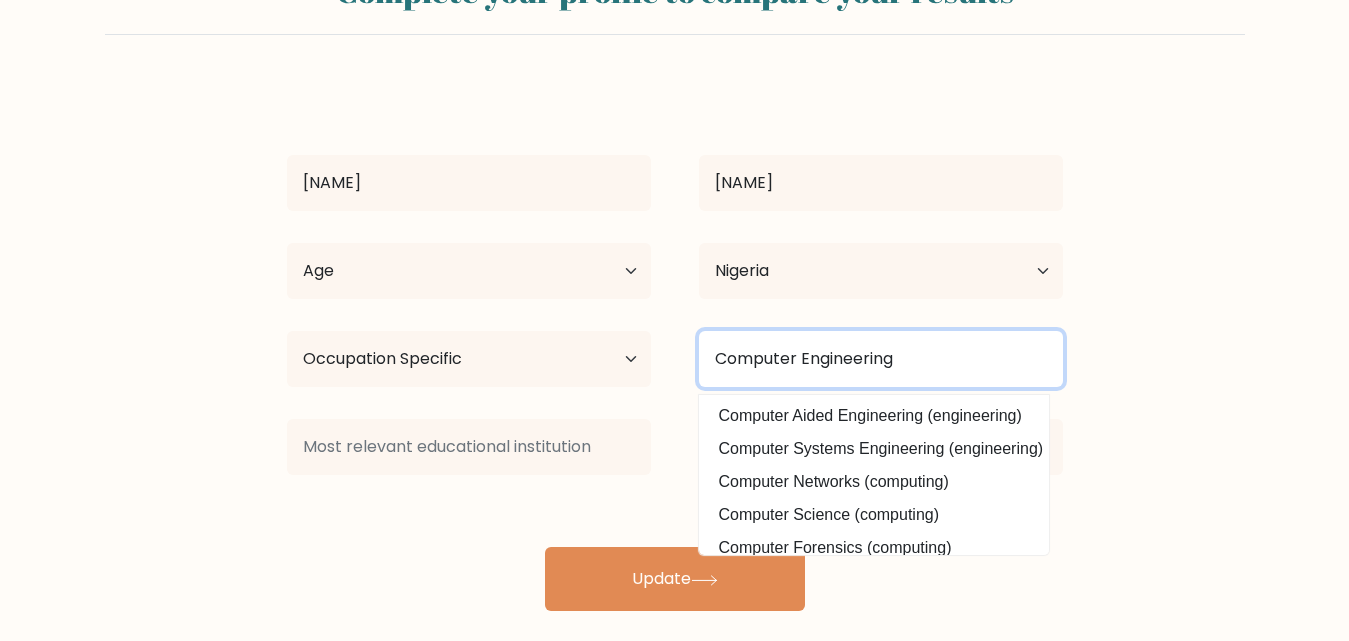 type on "Computer Engineering" 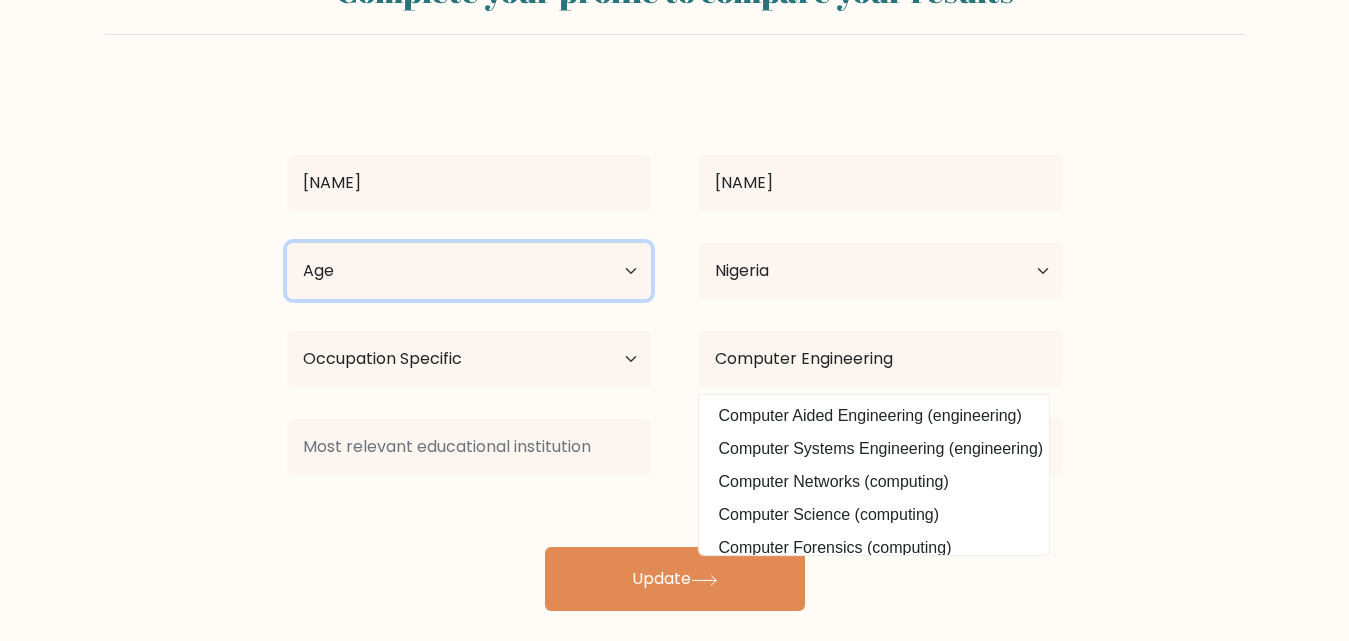 click on "Age
Under 18 years old
18-24 years old
25-34 years old
35-44 years old
45-54 years old
55-64 years old
65 years old and above" at bounding box center [469, 271] 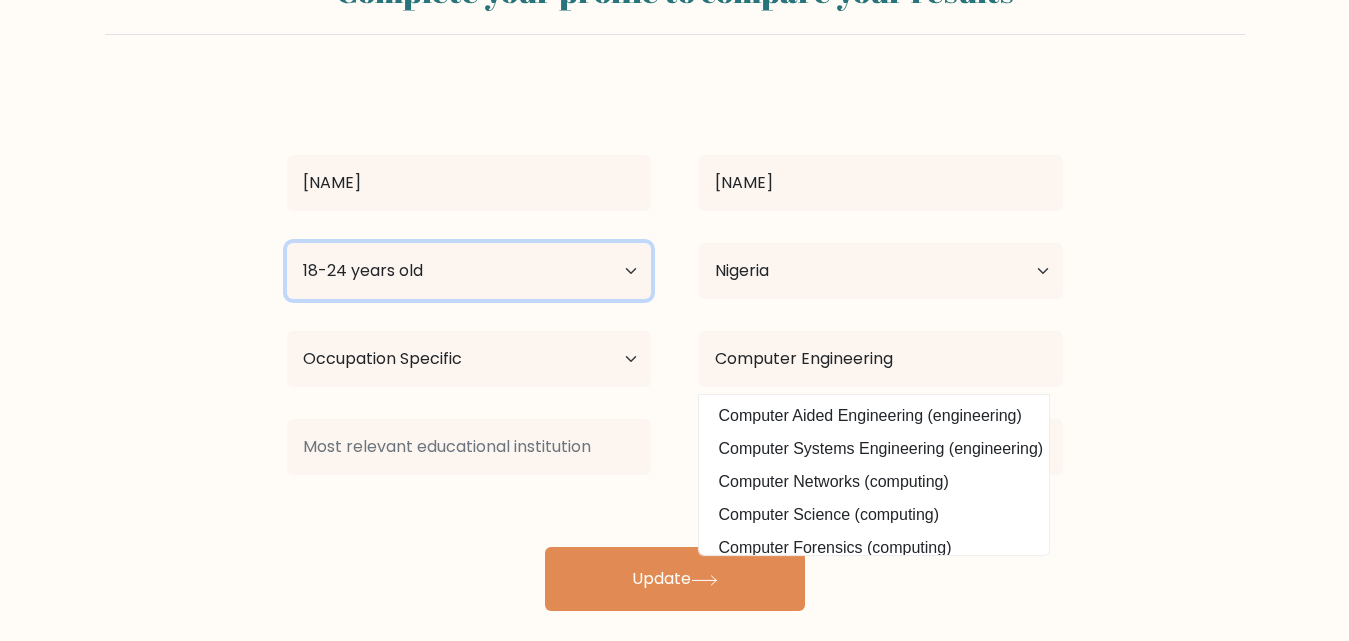 click on "Age
Under 18 years old
18-24 years old
25-34 years old
35-44 years old
45-54 years old
55-64 years old
65 years old and above" at bounding box center [469, 271] 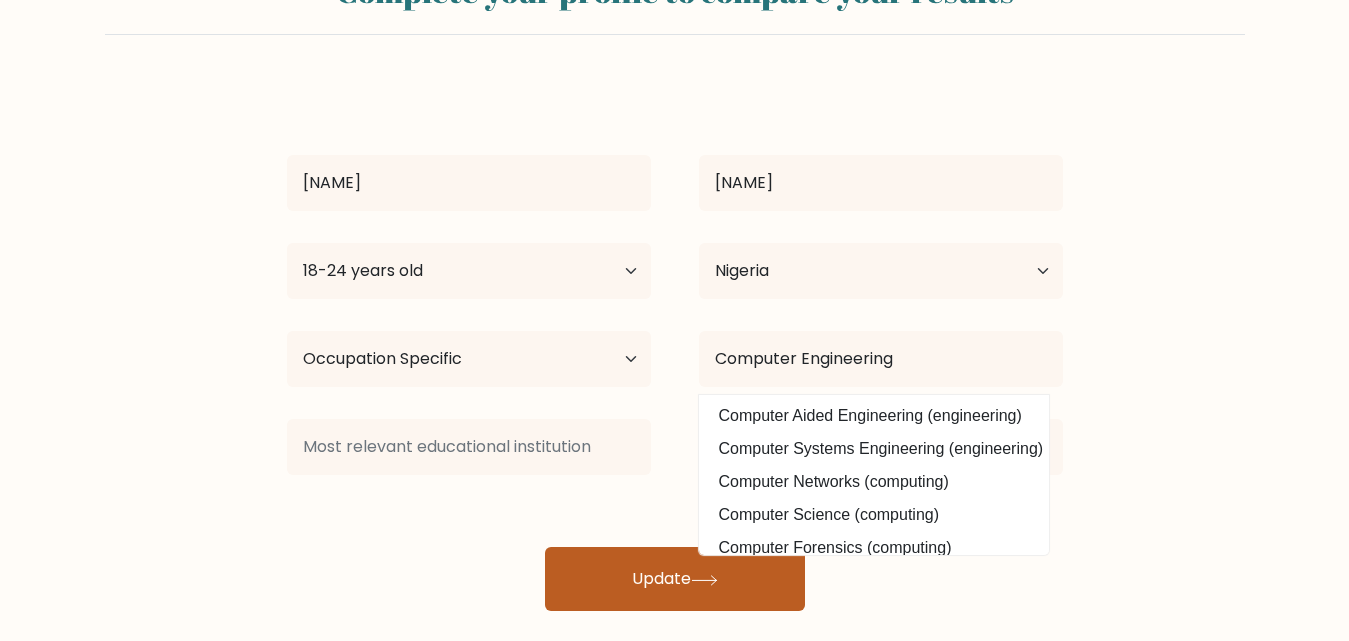 click on "Update" at bounding box center (675, 579) 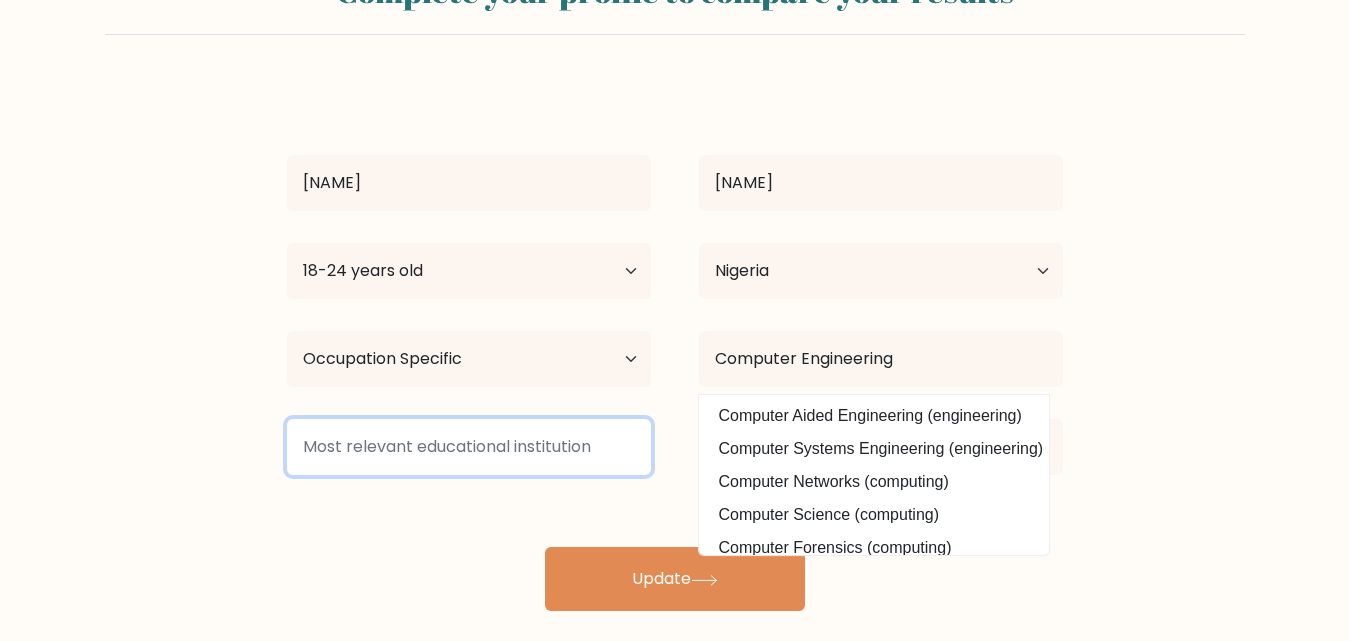 click at bounding box center [469, 447] 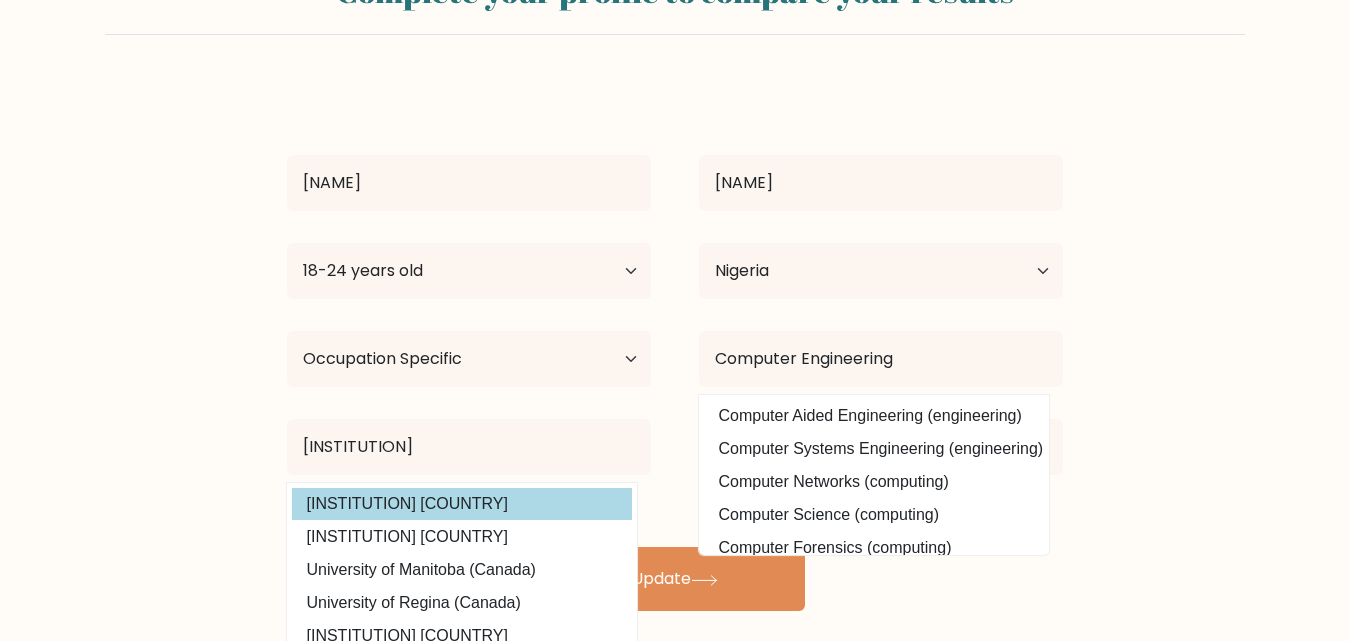 click on "Meji
Busari
Age
Under 18 years old
18-24 years old
25-34 years old
35-44 years old
45-54 years old
55-64 years old
65 years old and above
Country
Afghanistan
Albania
Algeria
American Samoa
Andorra
Angola
Anguilla
Antarctica
Antigua and Barbuda
Argentina
Armenia
Aruba
Australia
Austria
Azerbaijan
Bahamas
Bahrain
Bangladesh
Barbados
Belarus
Belgium
Belize
Benin
Bermuda
Bhutan
Bolivia" at bounding box center (675, 347) 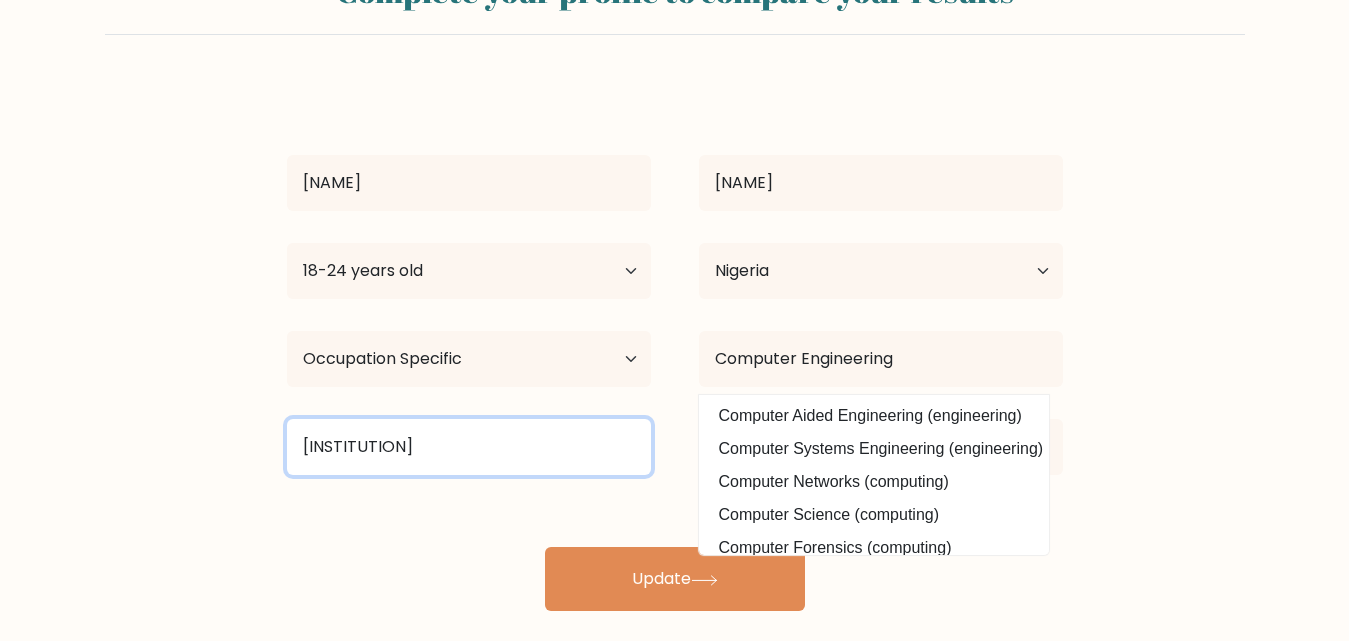 click on "University Of Ilor" at bounding box center (469, 447) 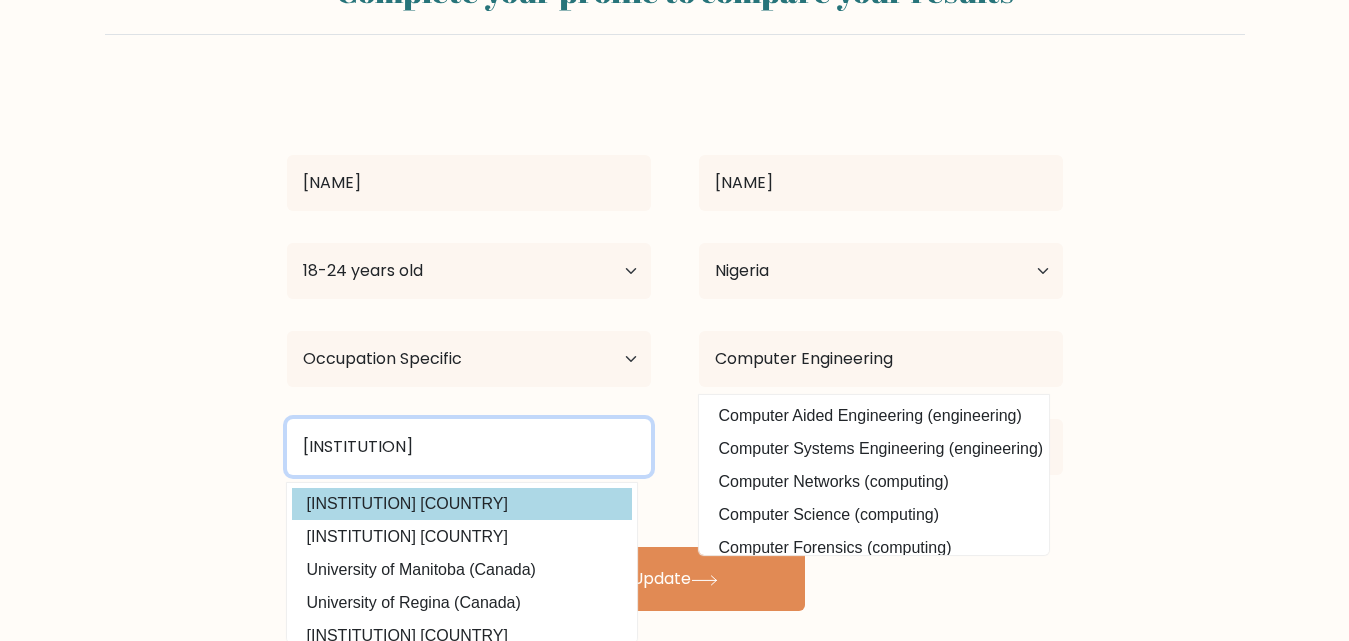 type on "University Of Ilorin" 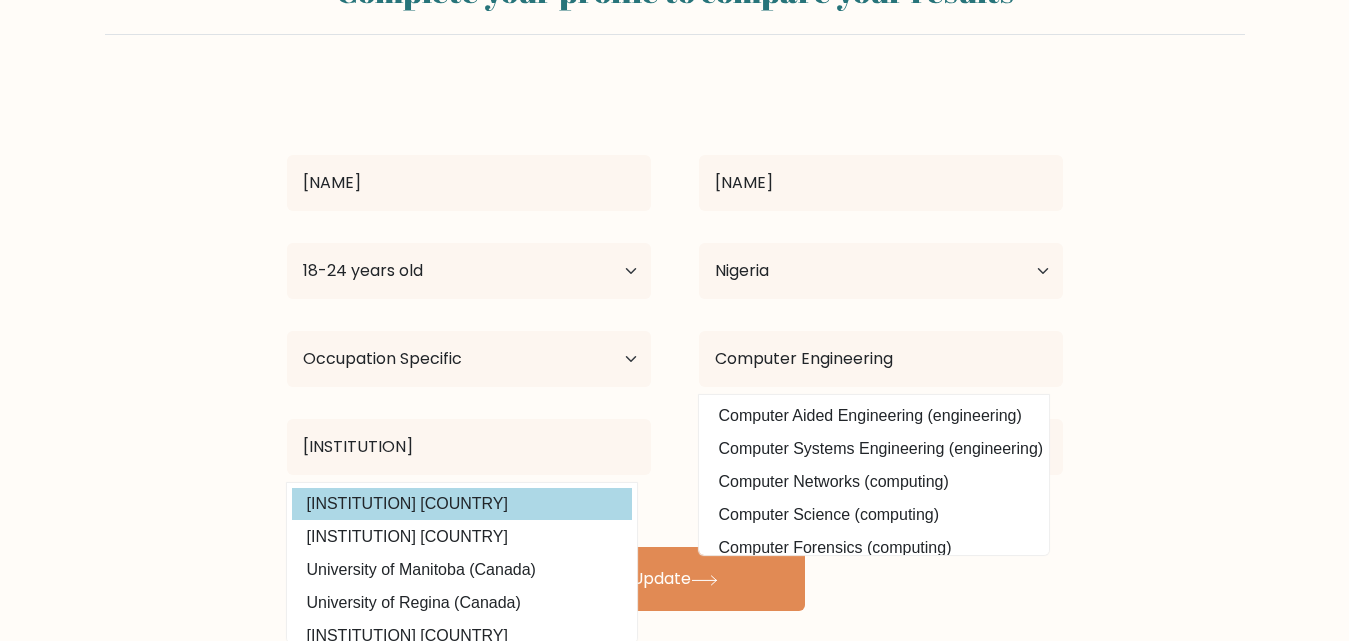 click on "Meji
Busari
Age
Under 18 years old
18-24 years old
25-34 years old
35-44 years old
45-54 years old
55-64 years old
65 years old and above
Country
Afghanistan
Albania
Algeria
American Samoa
Andorra
Angola
Anguilla
Antarctica
Antigua and Barbuda
Argentina
Armenia
Aruba
Australia
Austria
Azerbaijan
Bahamas
Bahrain
Bangladesh
Barbados
Belarus
Belgium
Belize
Benin
Bermuda
Bhutan
Bolivia" at bounding box center (675, 347) 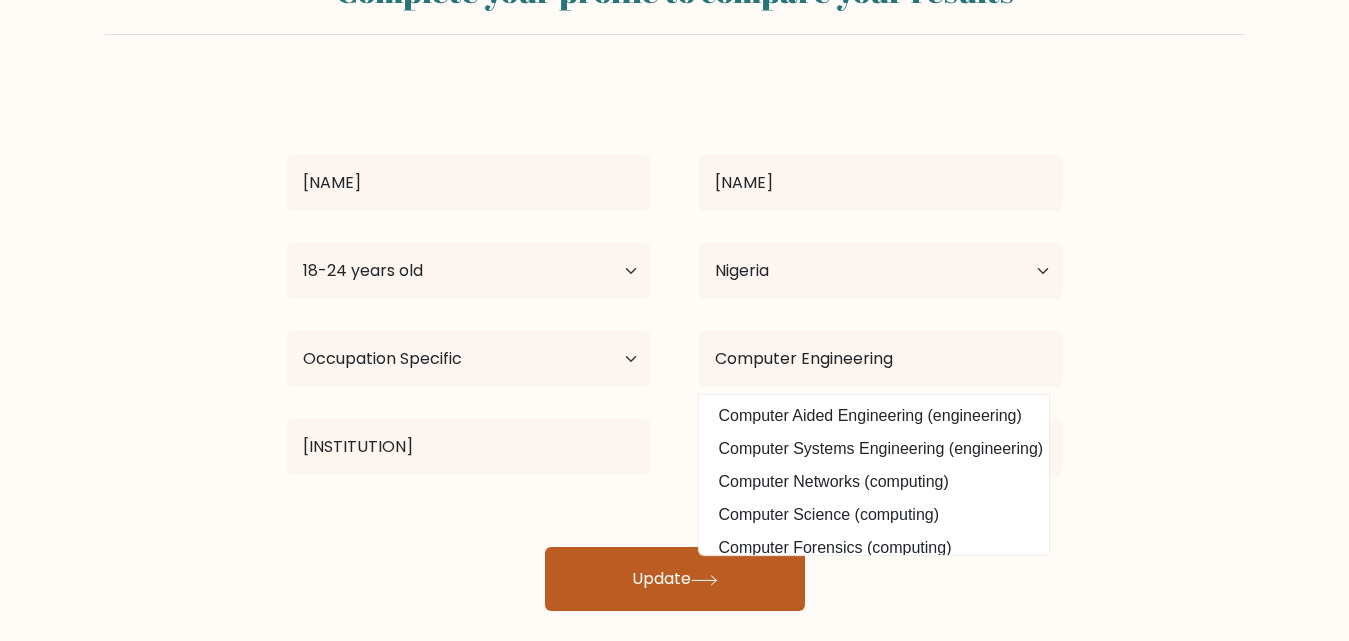 click on "Update" at bounding box center (675, 579) 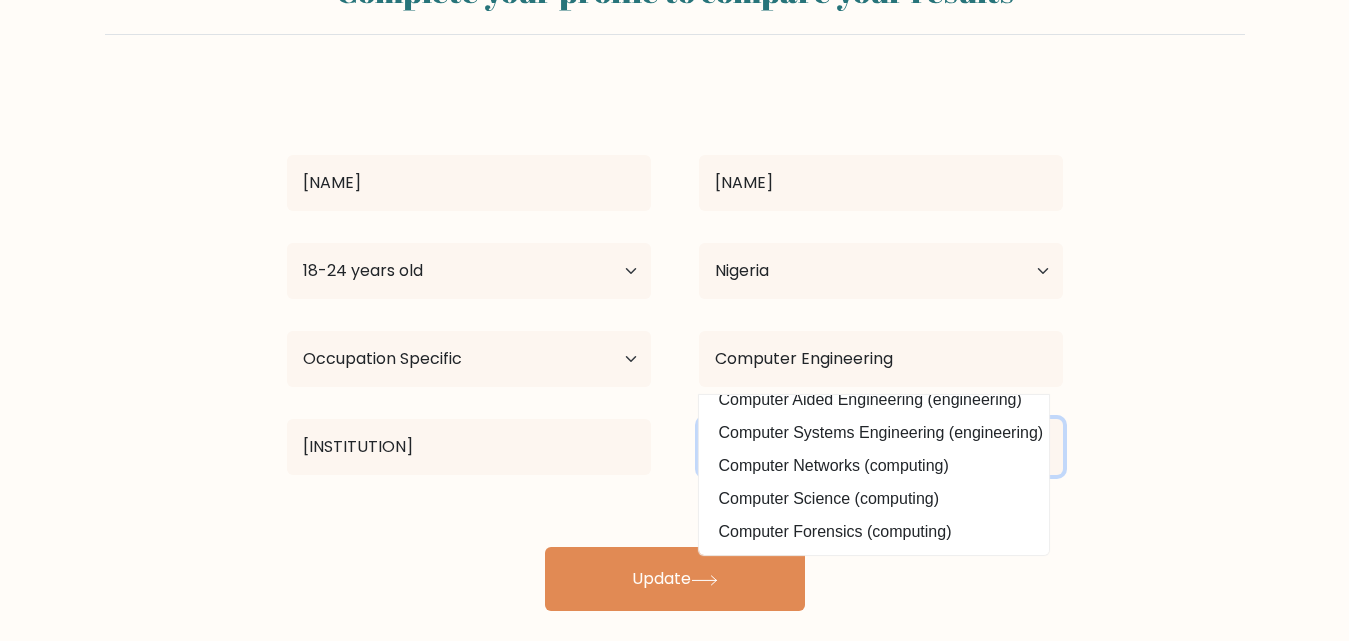 scroll, scrollTop: 0, scrollLeft: 0, axis: both 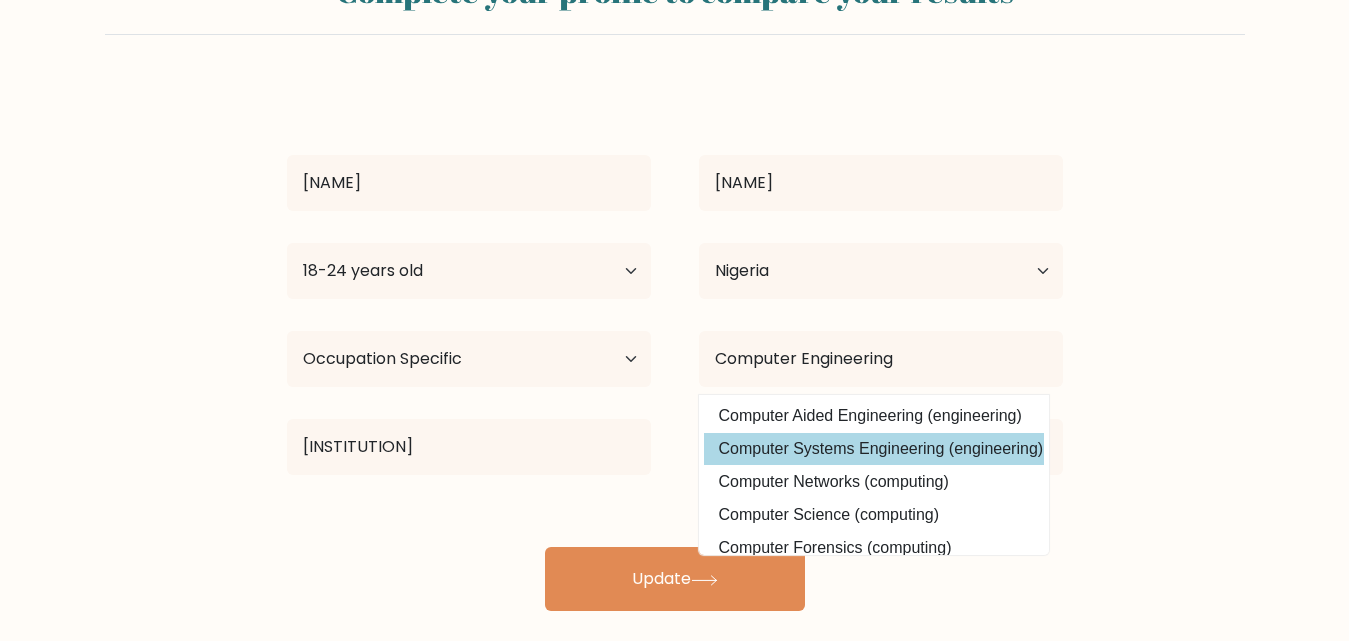 click on "Computer Systems Engineering (engineering)" at bounding box center [874, 449] 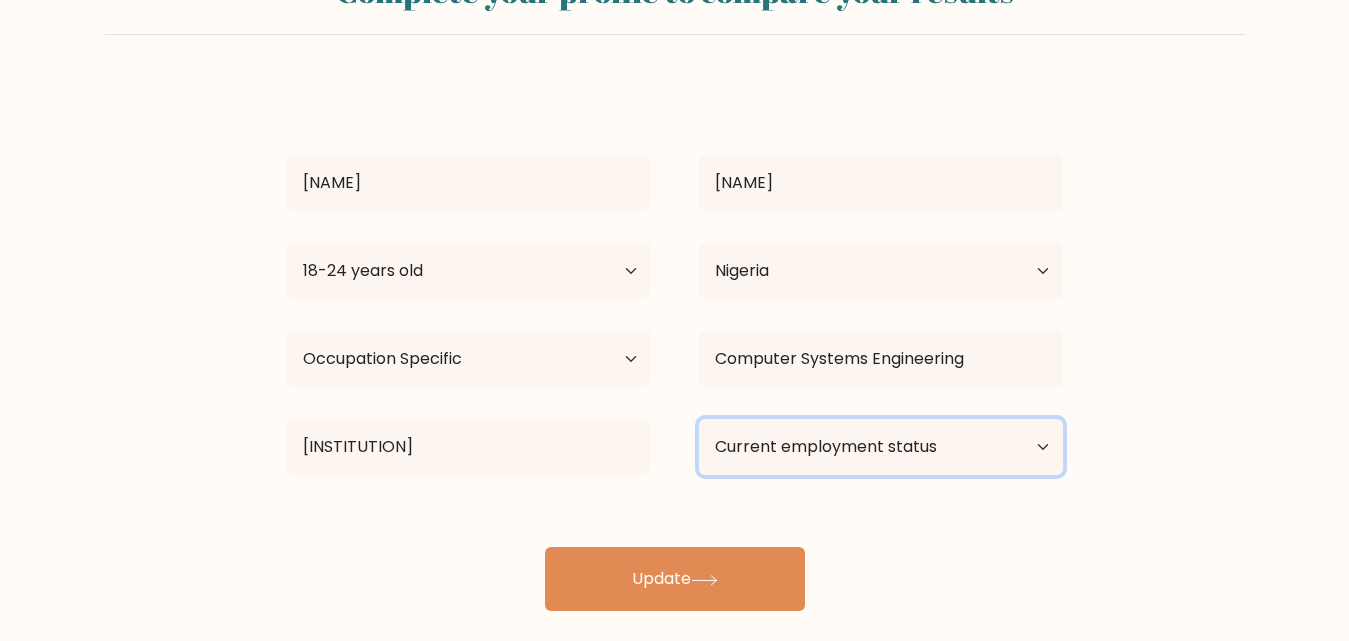click on "Current employment status
Employed
Student
Retired
Other / prefer not to answer" at bounding box center [881, 447] 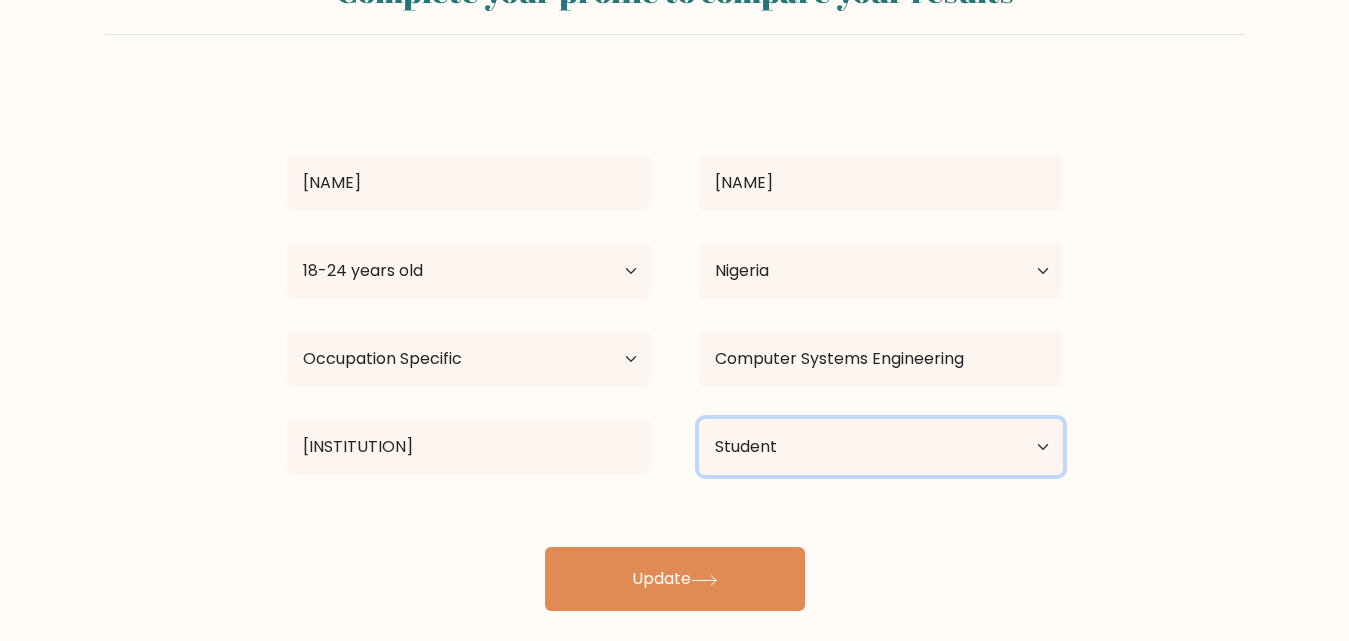 click on "Current employment status
Employed
Student
Retired
Other / prefer not to answer" at bounding box center [881, 447] 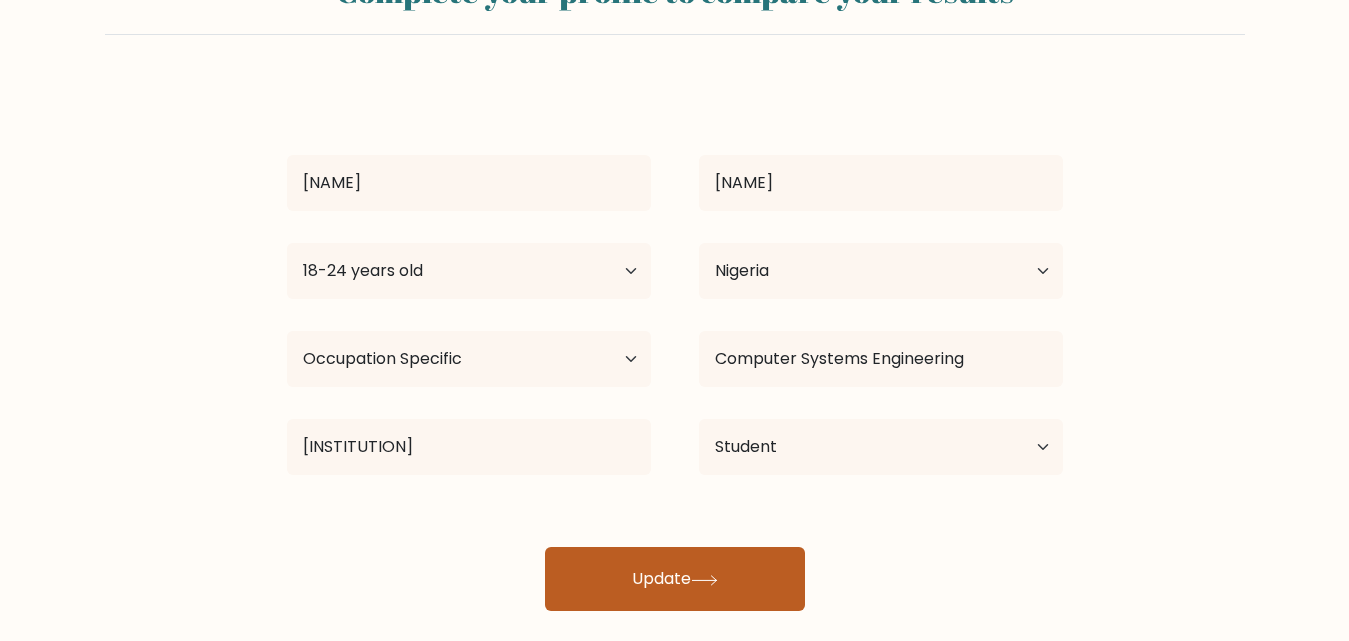 drag, startPoint x: 762, startPoint y: 505, endPoint x: 690, endPoint y: 599, distance: 118.40608 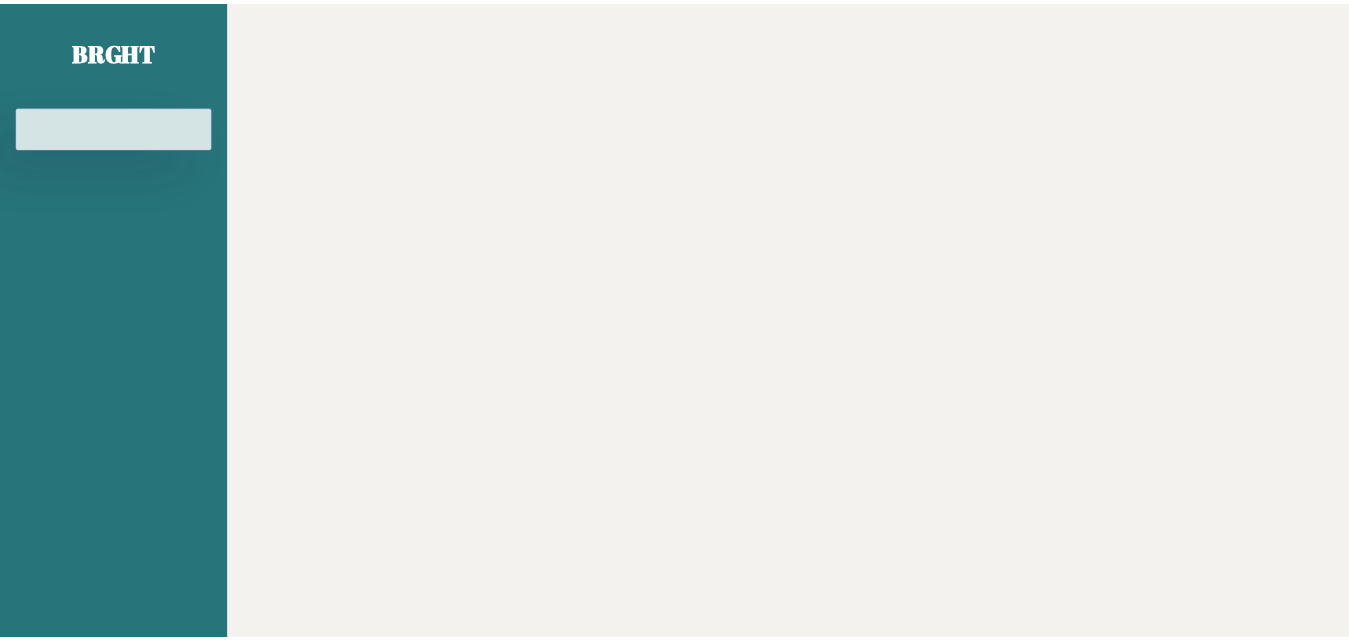 scroll, scrollTop: 0, scrollLeft: 0, axis: both 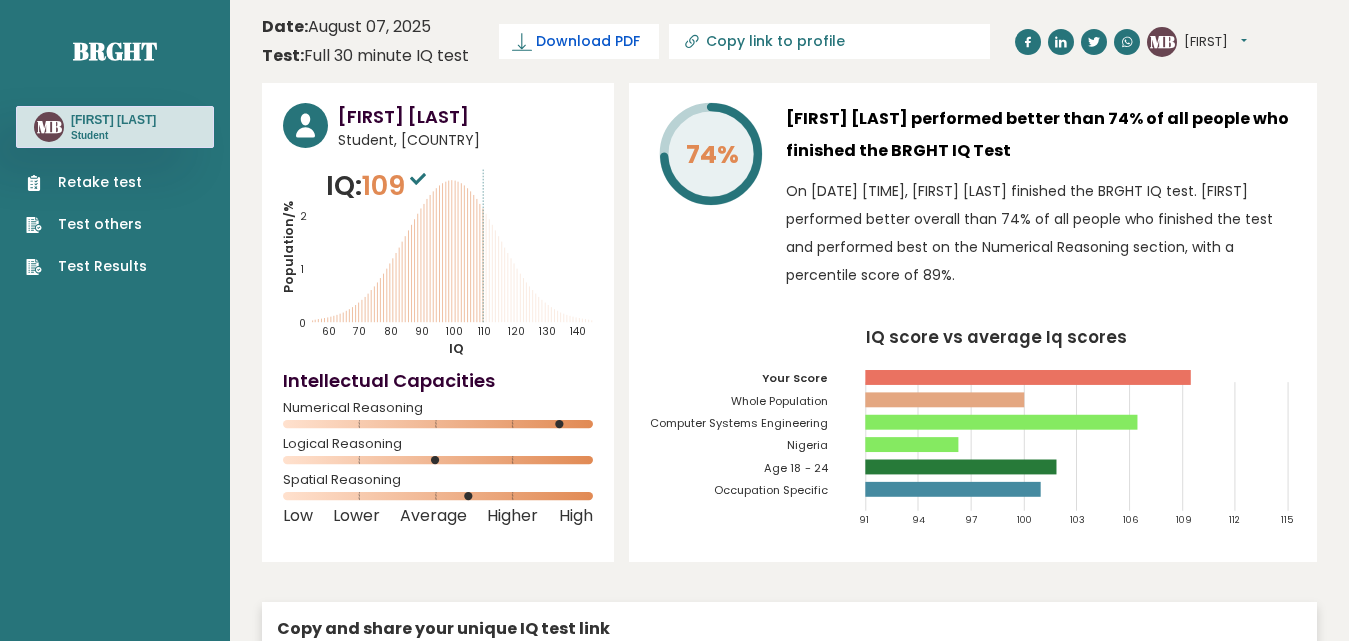 click on "Download PDF" at bounding box center [588, 41] 